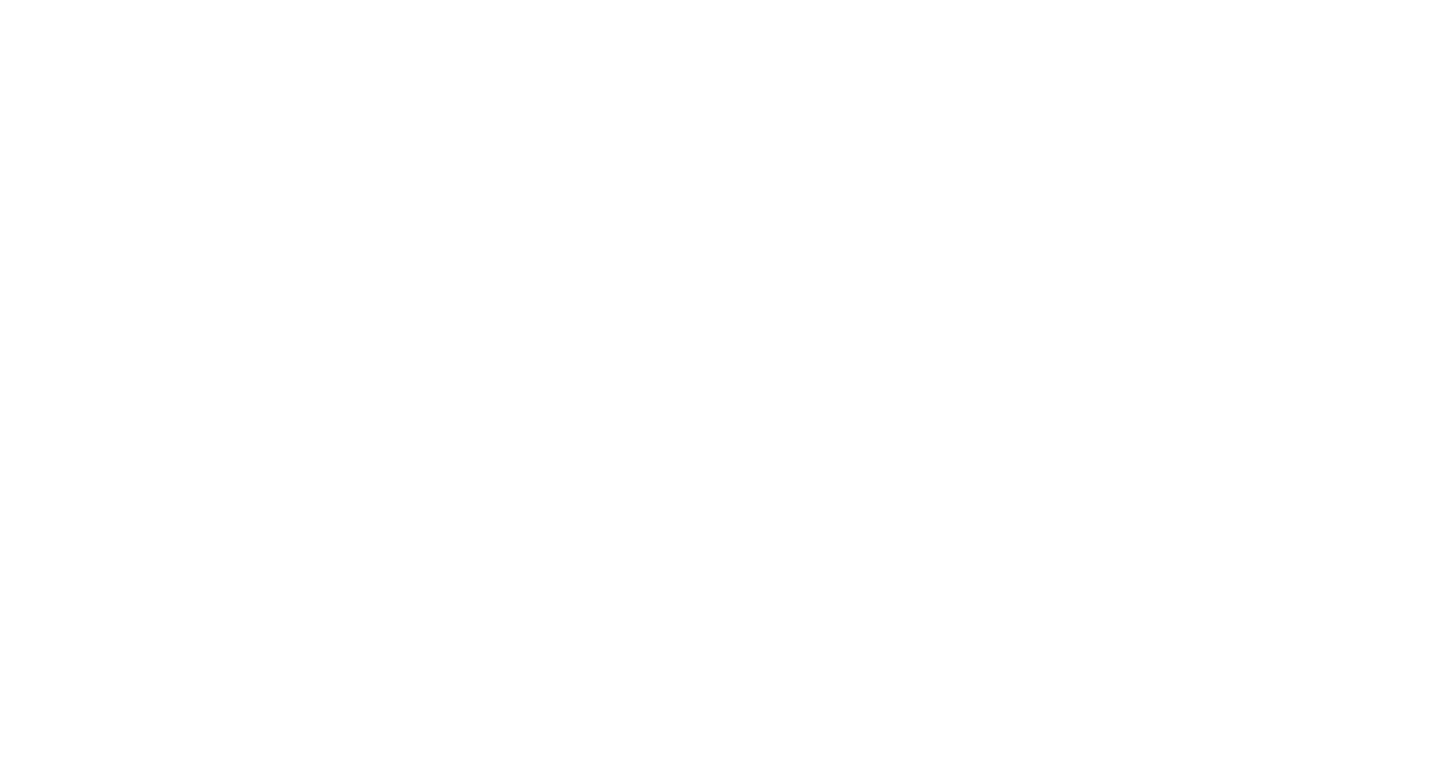scroll, scrollTop: 0, scrollLeft: 0, axis: both 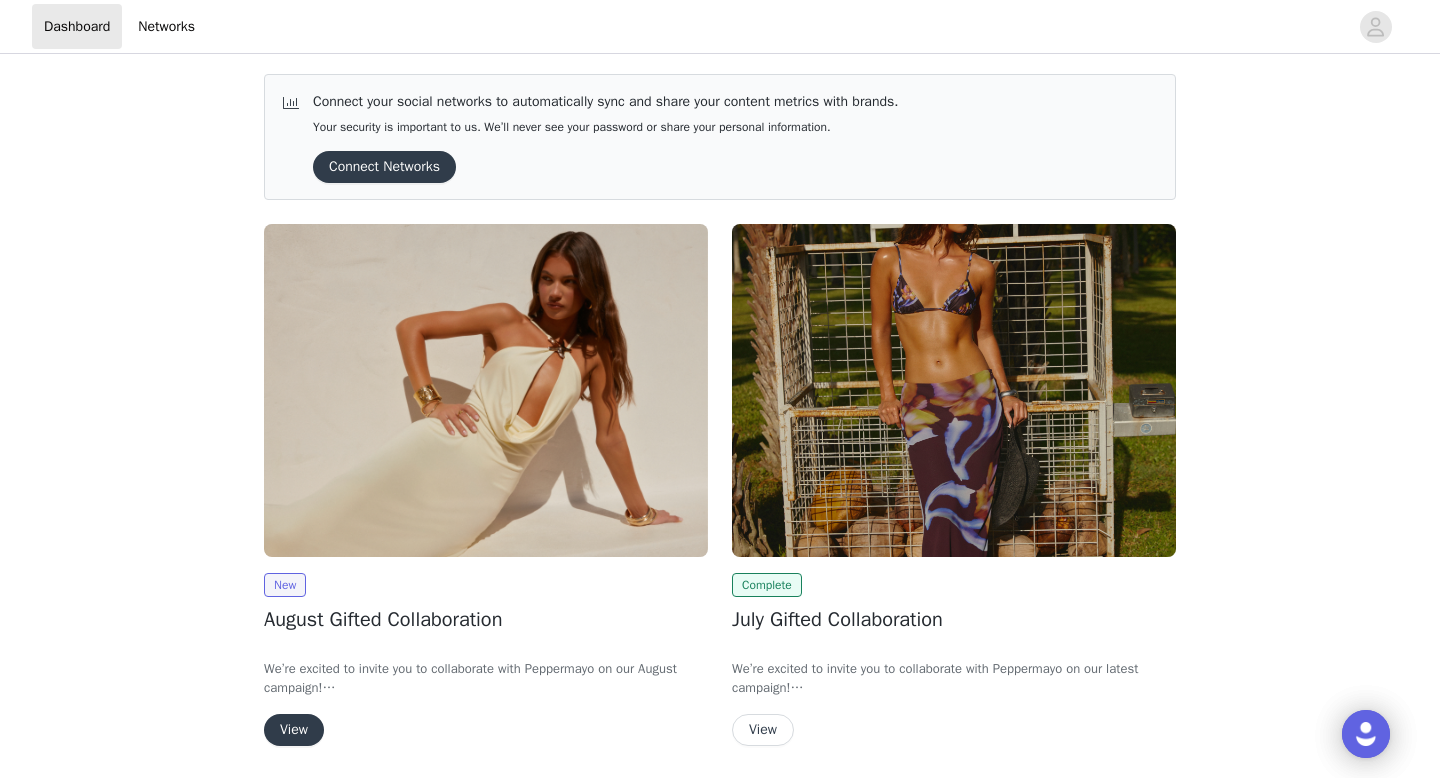 click on "View" at bounding box center [294, 730] 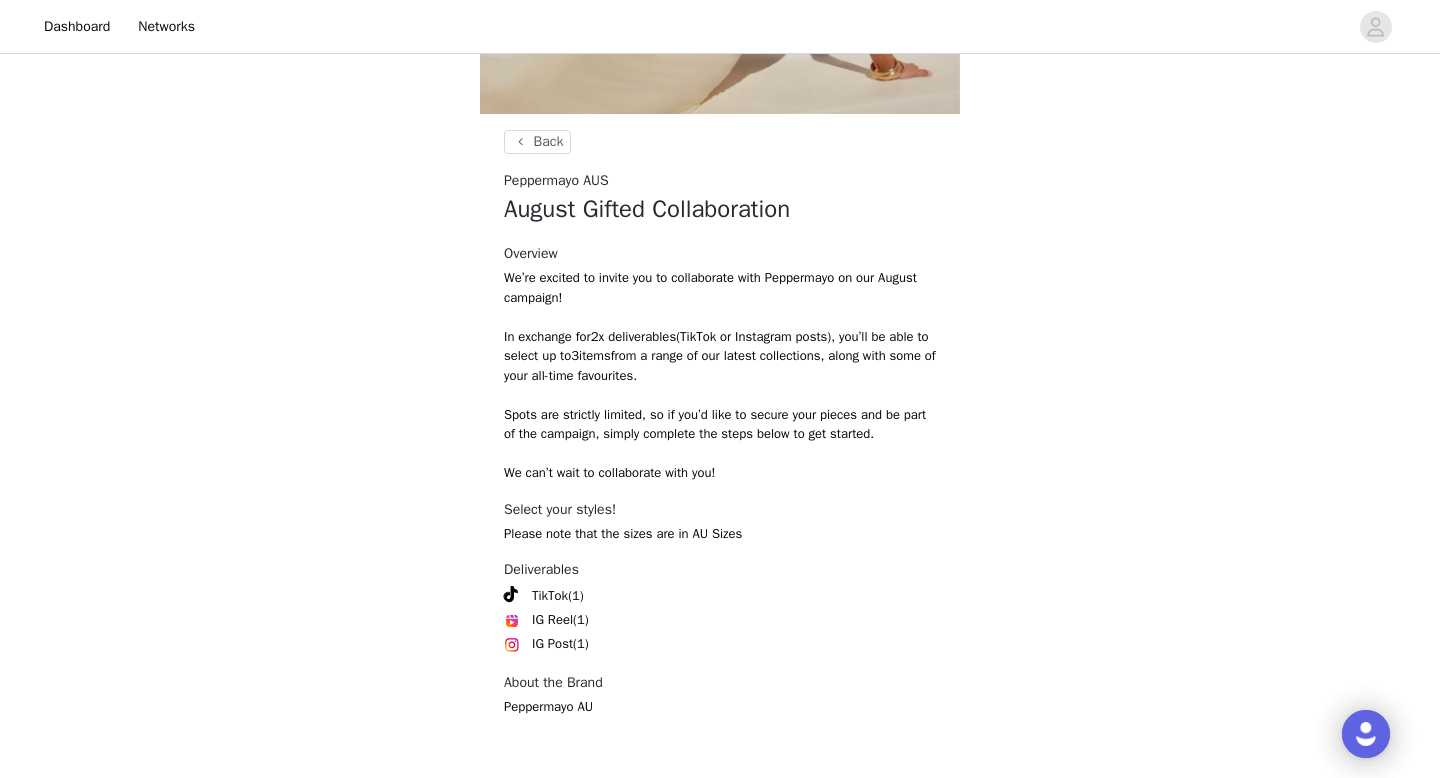 scroll, scrollTop: 378, scrollLeft: 0, axis: vertical 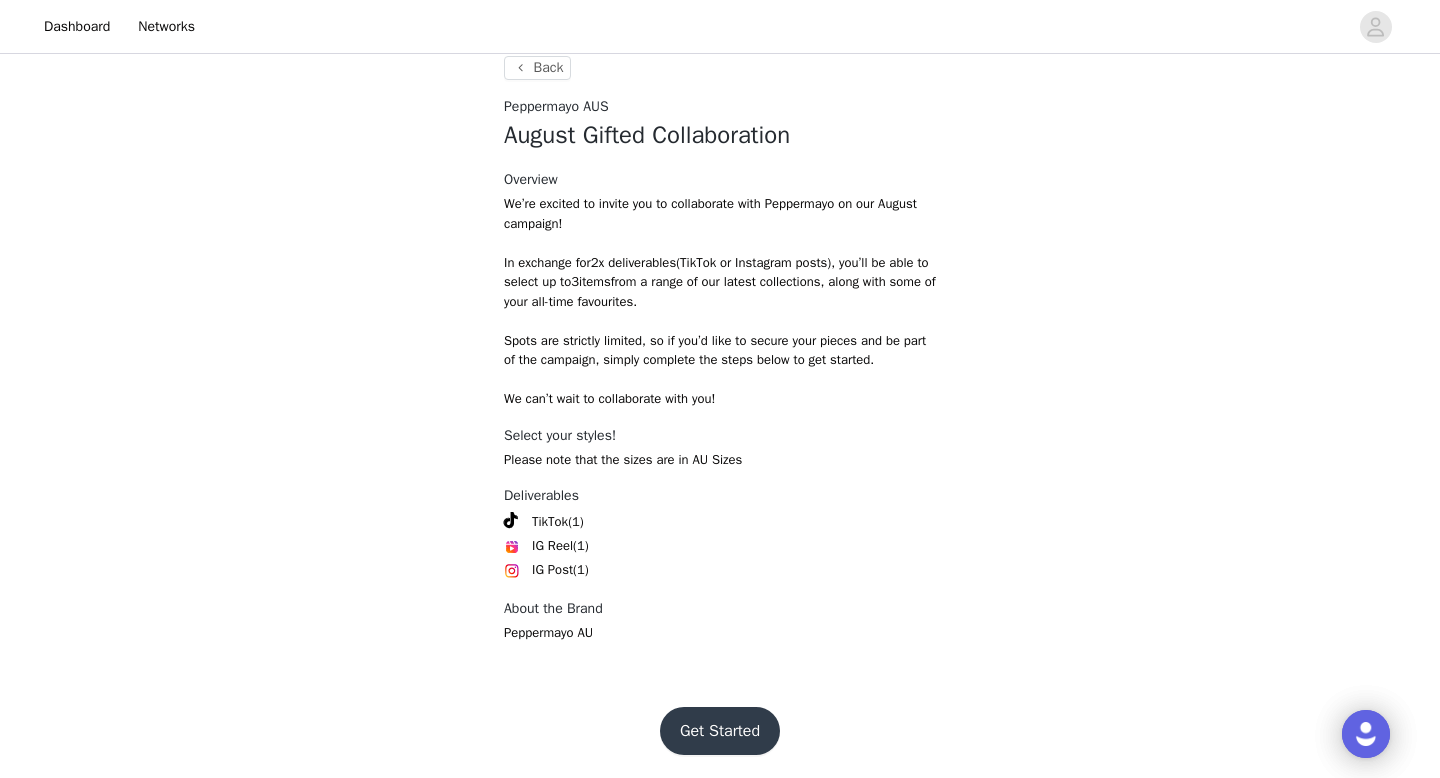 click on "Get Started" at bounding box center (720, 731) 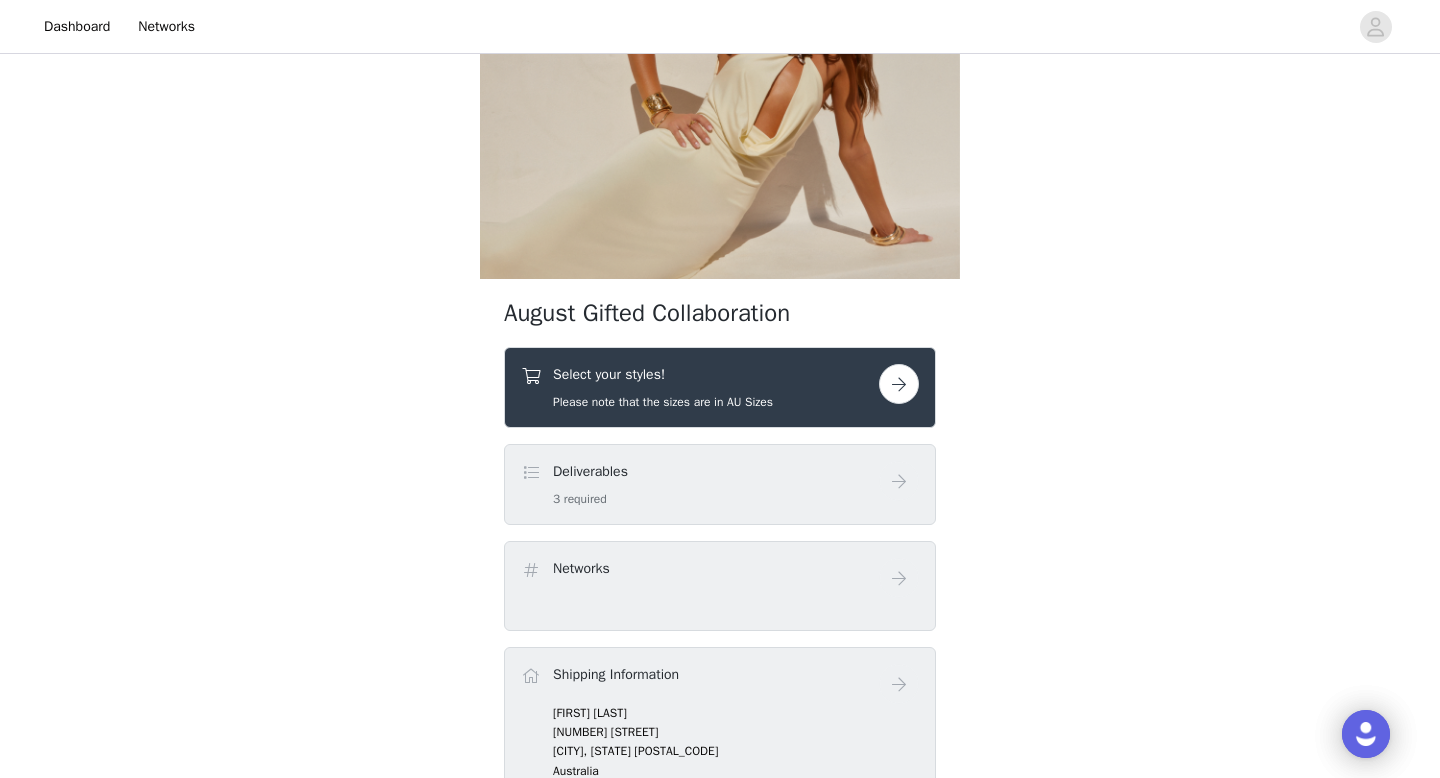 scroll, scrollTop: 193, scrollLeft: 0, axis: vertical 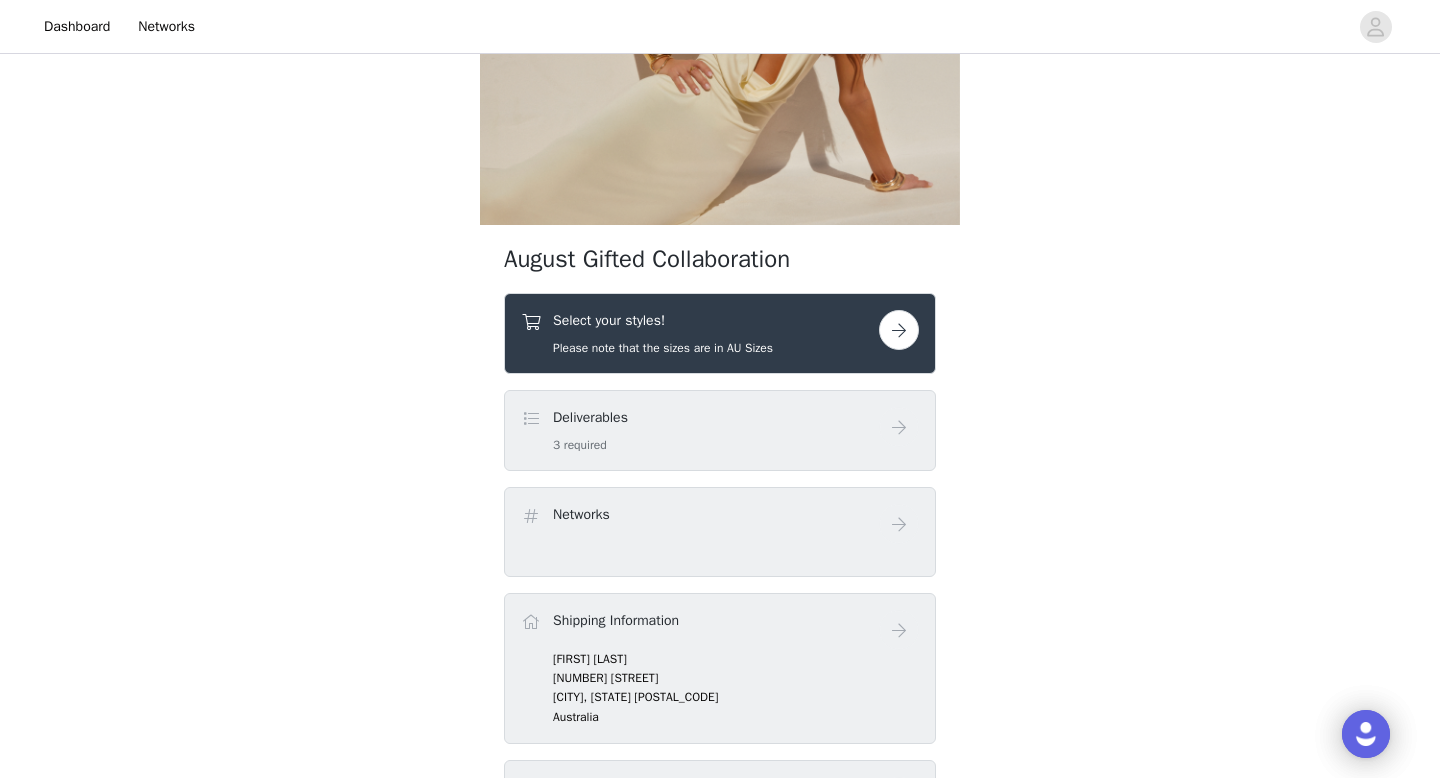 click on "Select your styles!" at bounding box center [663, 320] 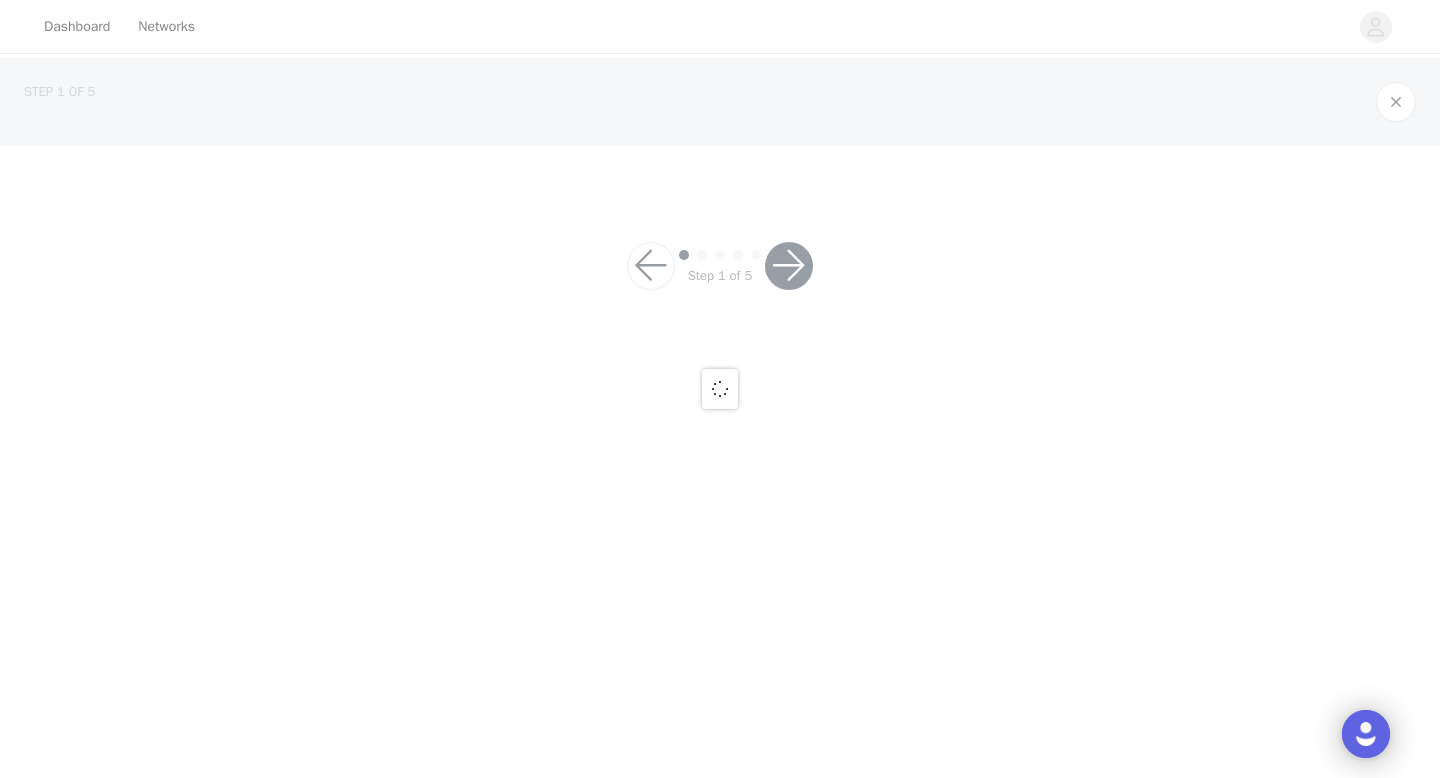 scroll, scrollTop: 0, scrollLeft: 0, axis: both 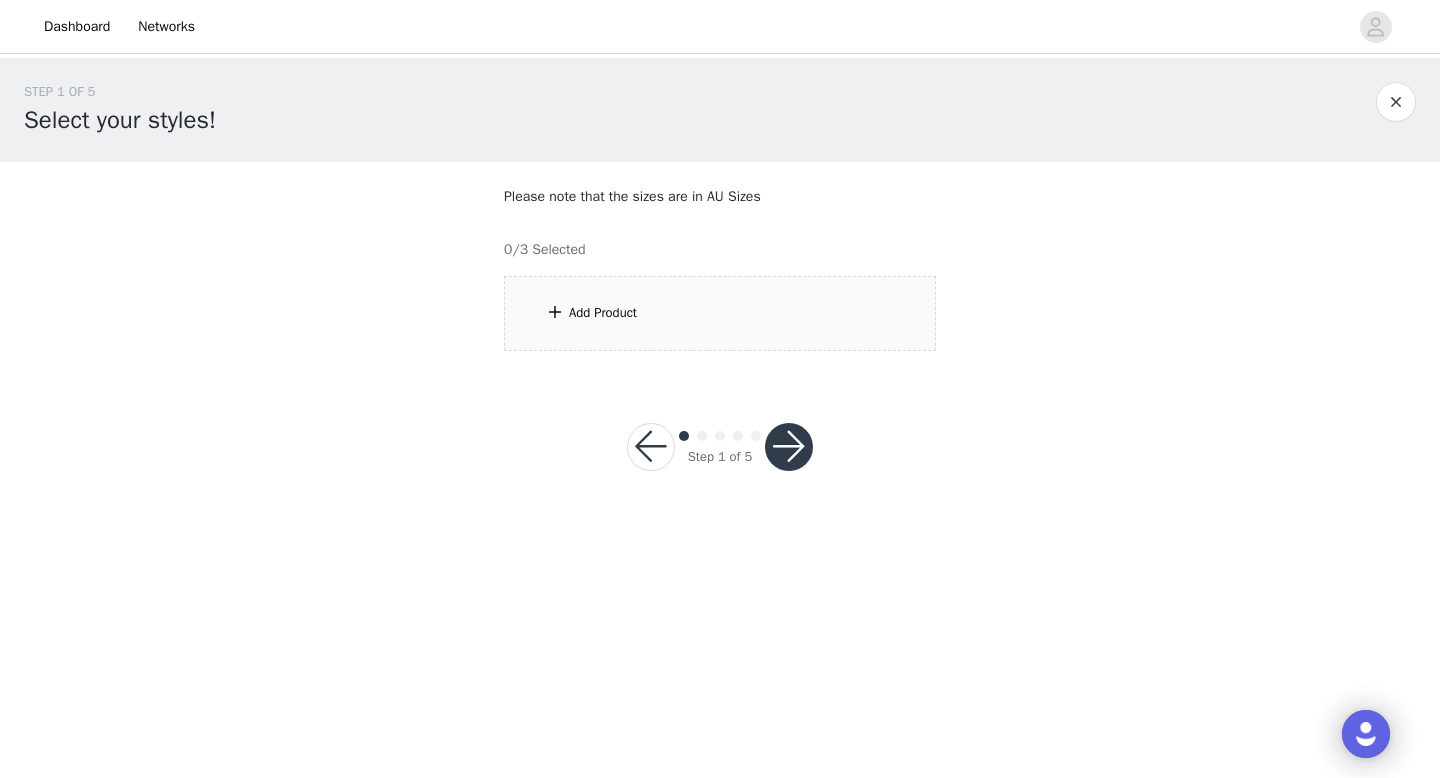 click on "Add Product" at bounding box center [720, 313] 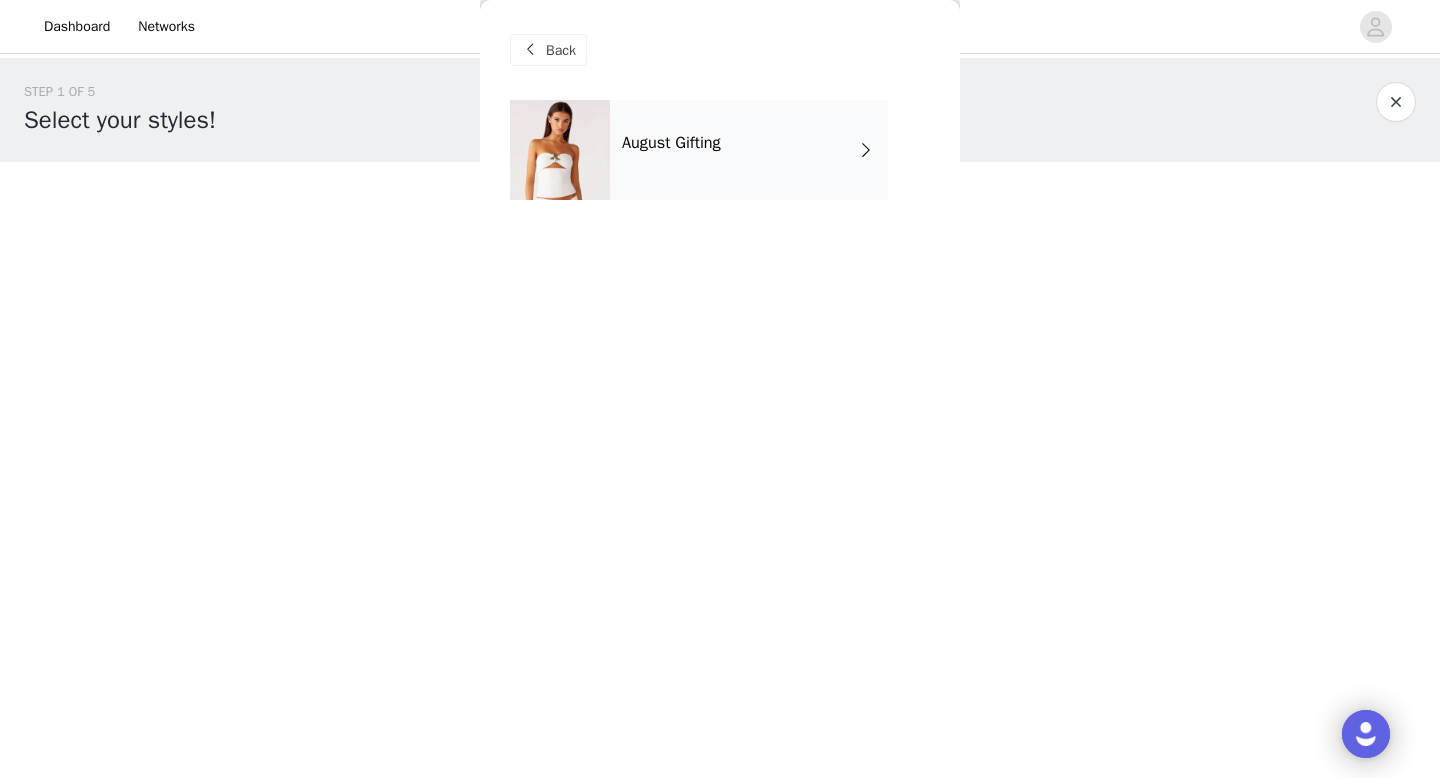 click on "August Gifting" at bounding box center (749, 150) 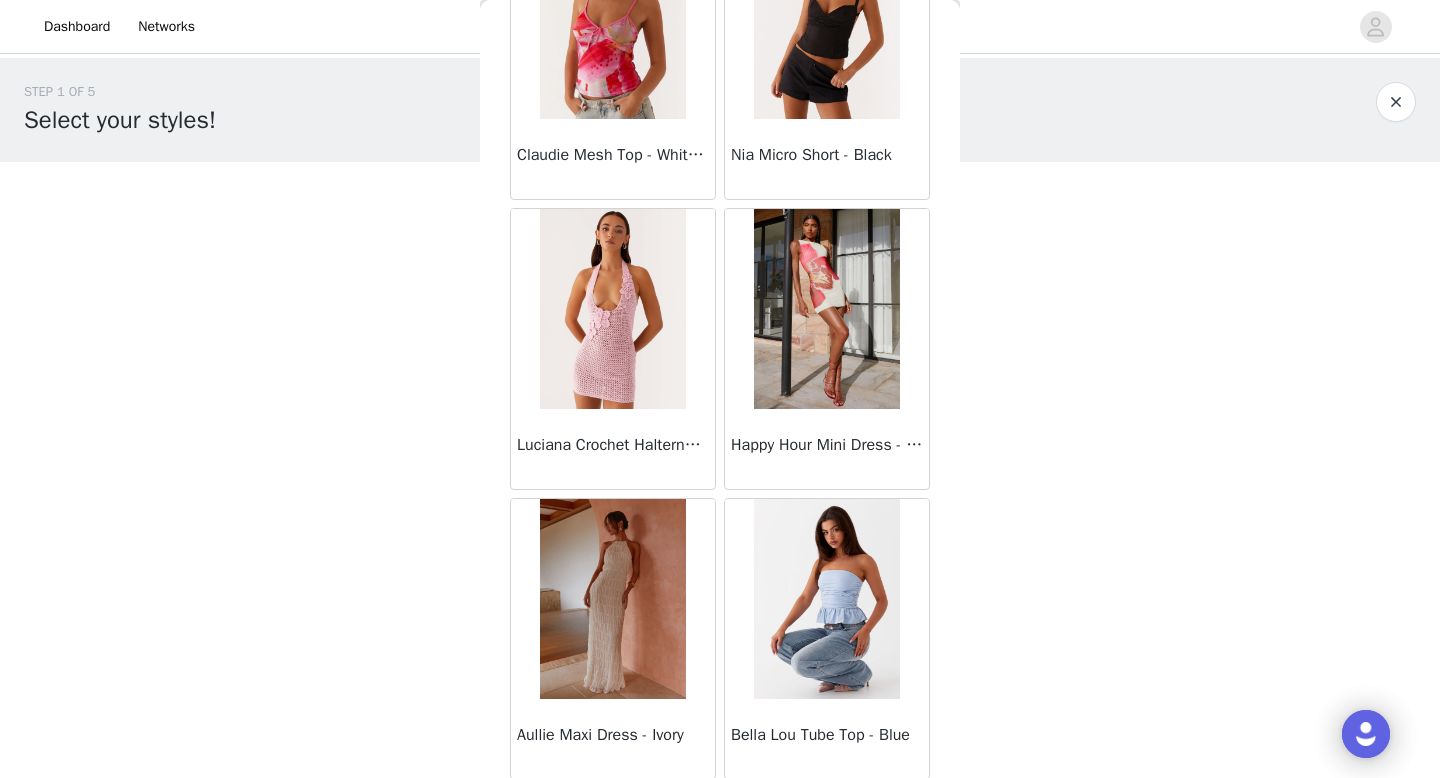 scroll, scrollTop: 2282, scrollLeft: 0, axis: vertical 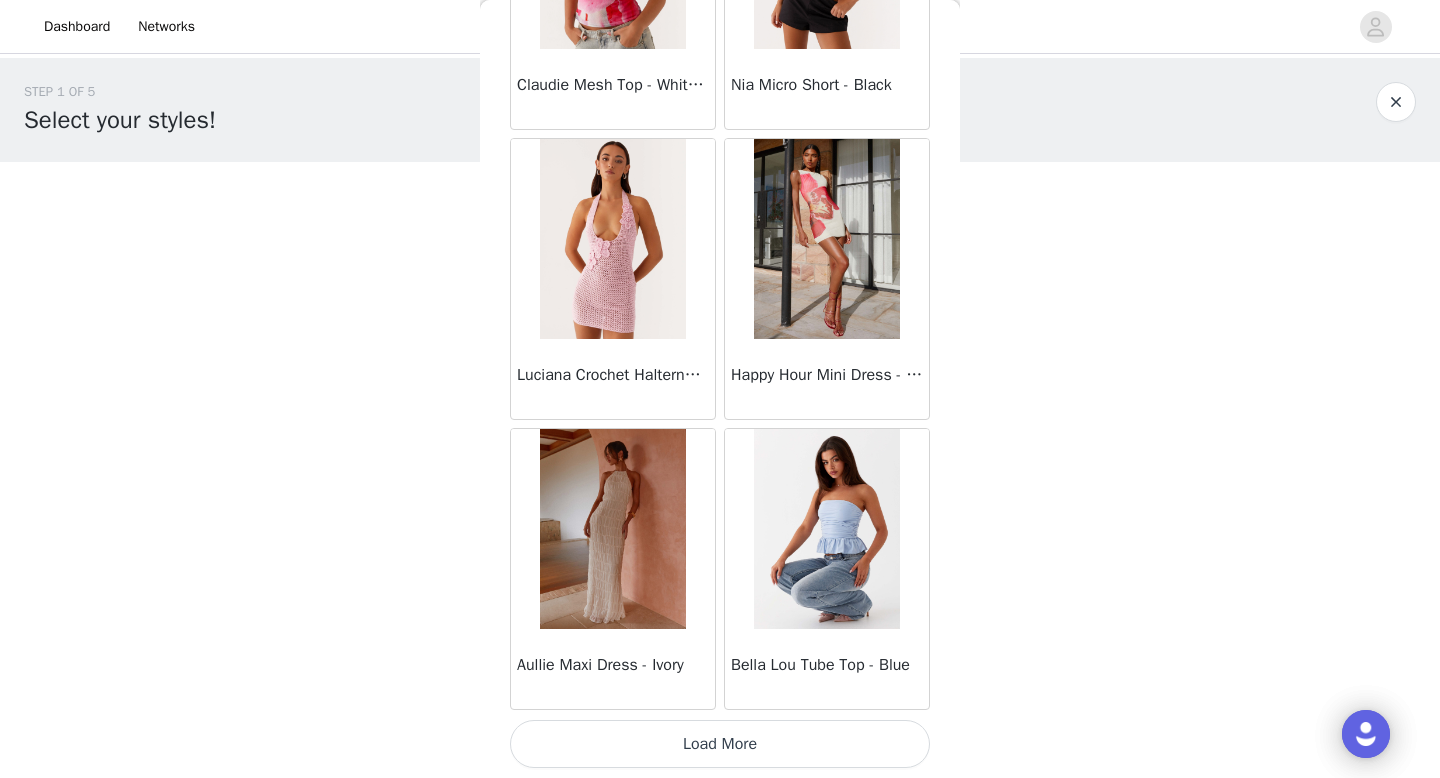 click on "Load More" at bounding box center [720, 744] 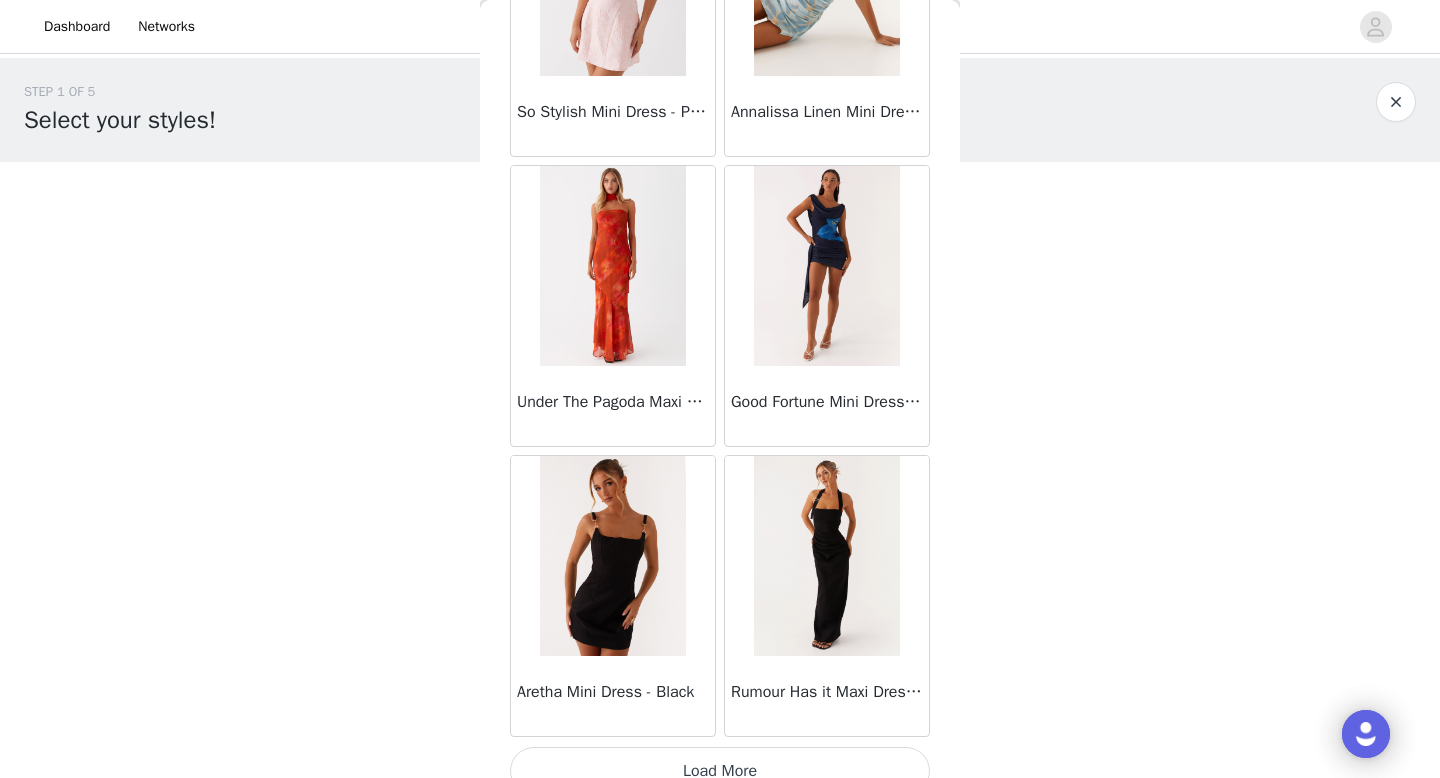 scroll, scrollTop: 5182, scrollLeft: 0, axis: vertical 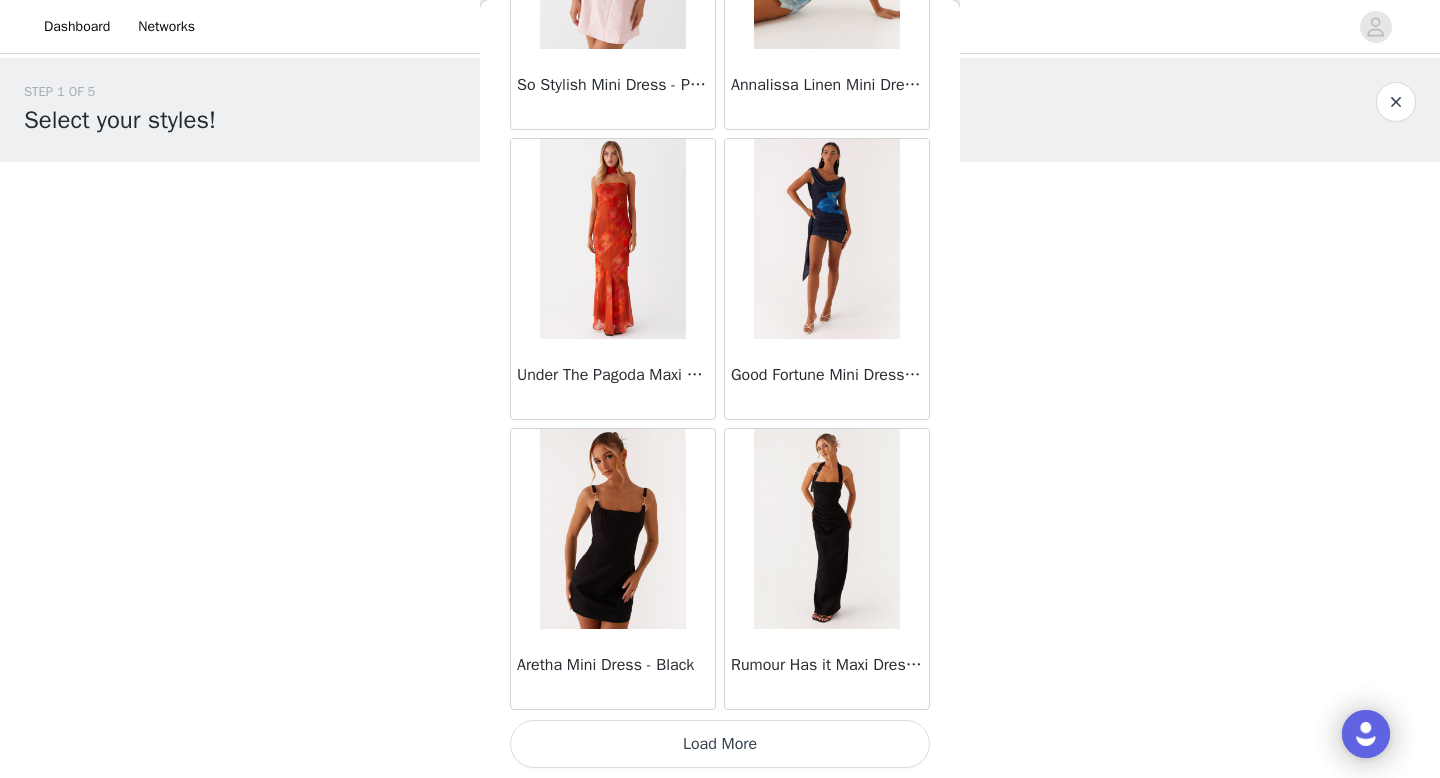 click on "Load More" at bounding box center [720, 744] 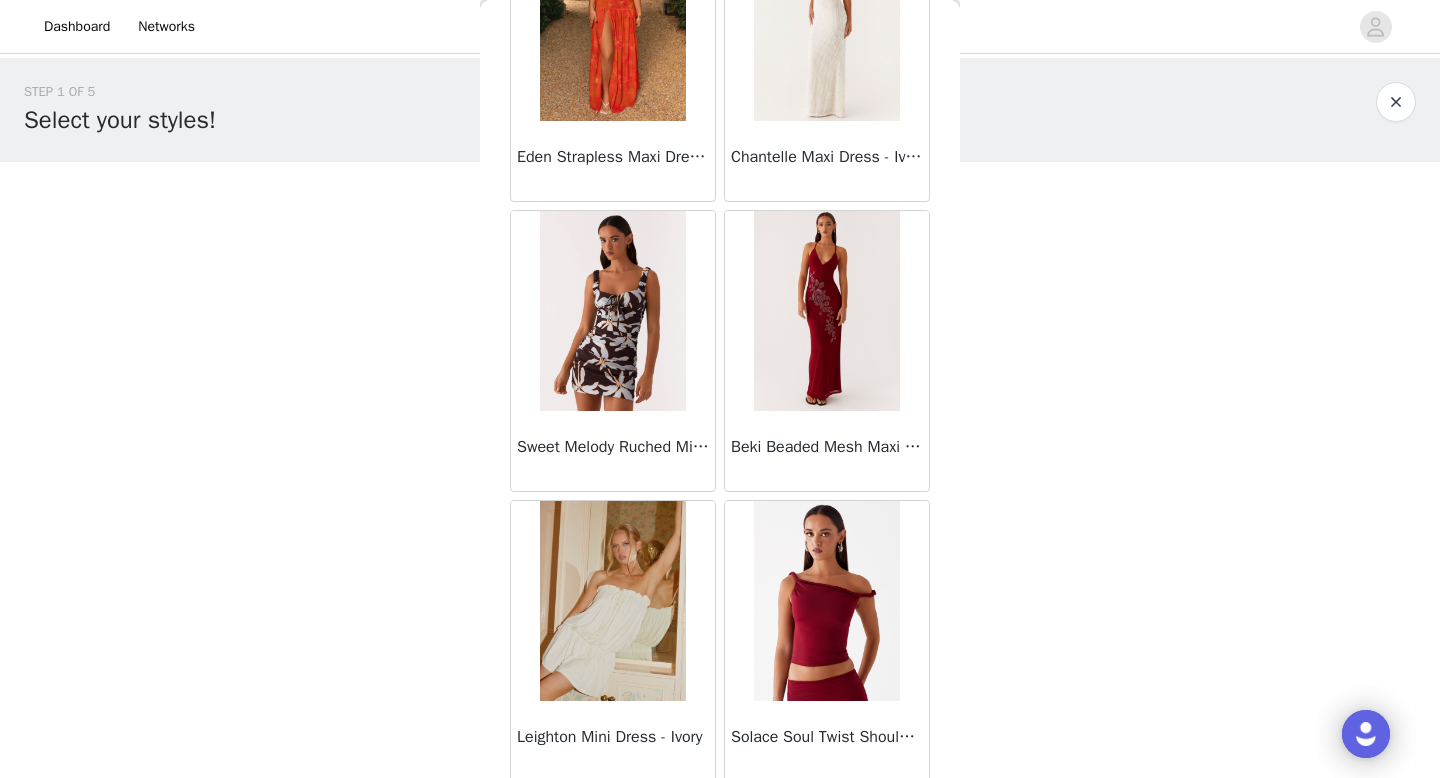 scroll, scrollTop: 8082, scrollLeft: 0, axis: vertical 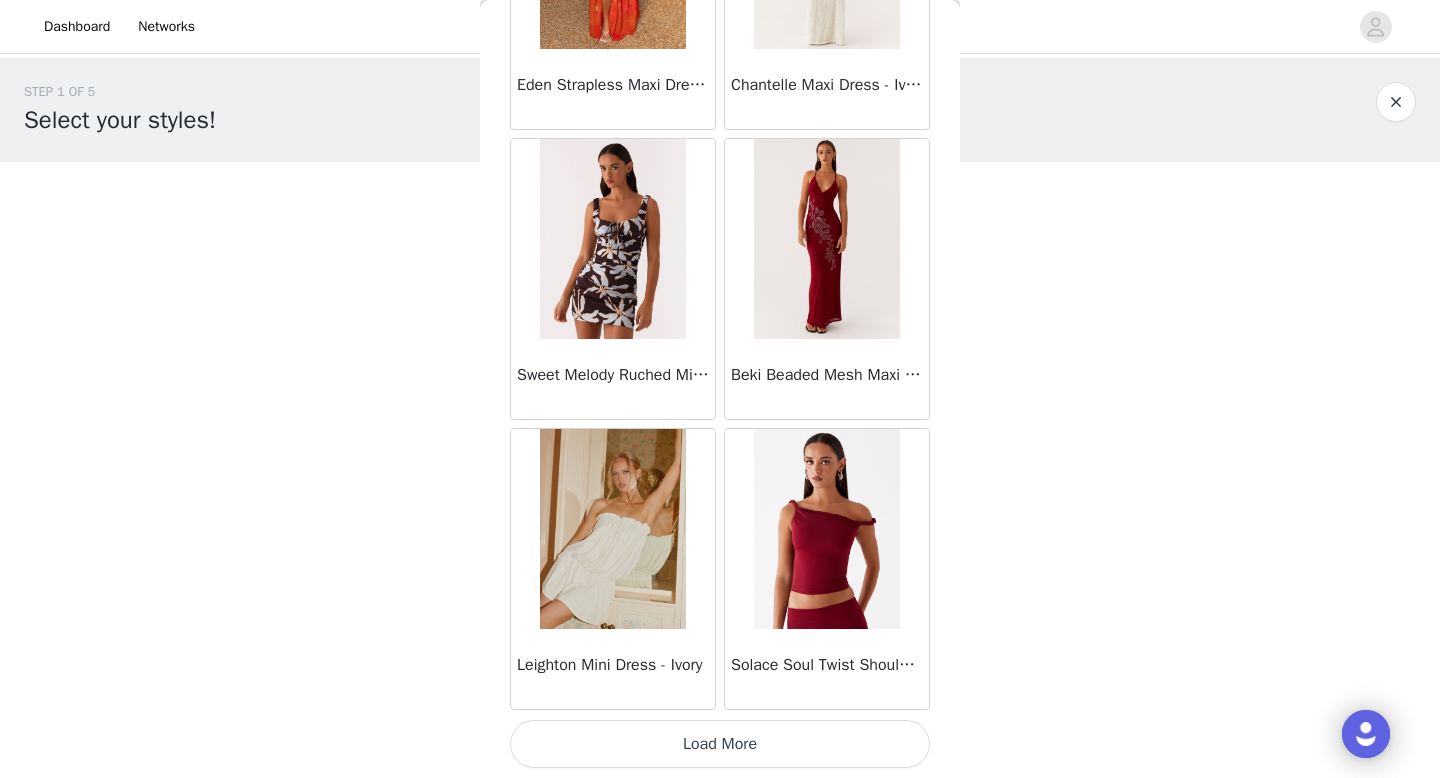 click on "Load More" at bounding box center [720, 744] 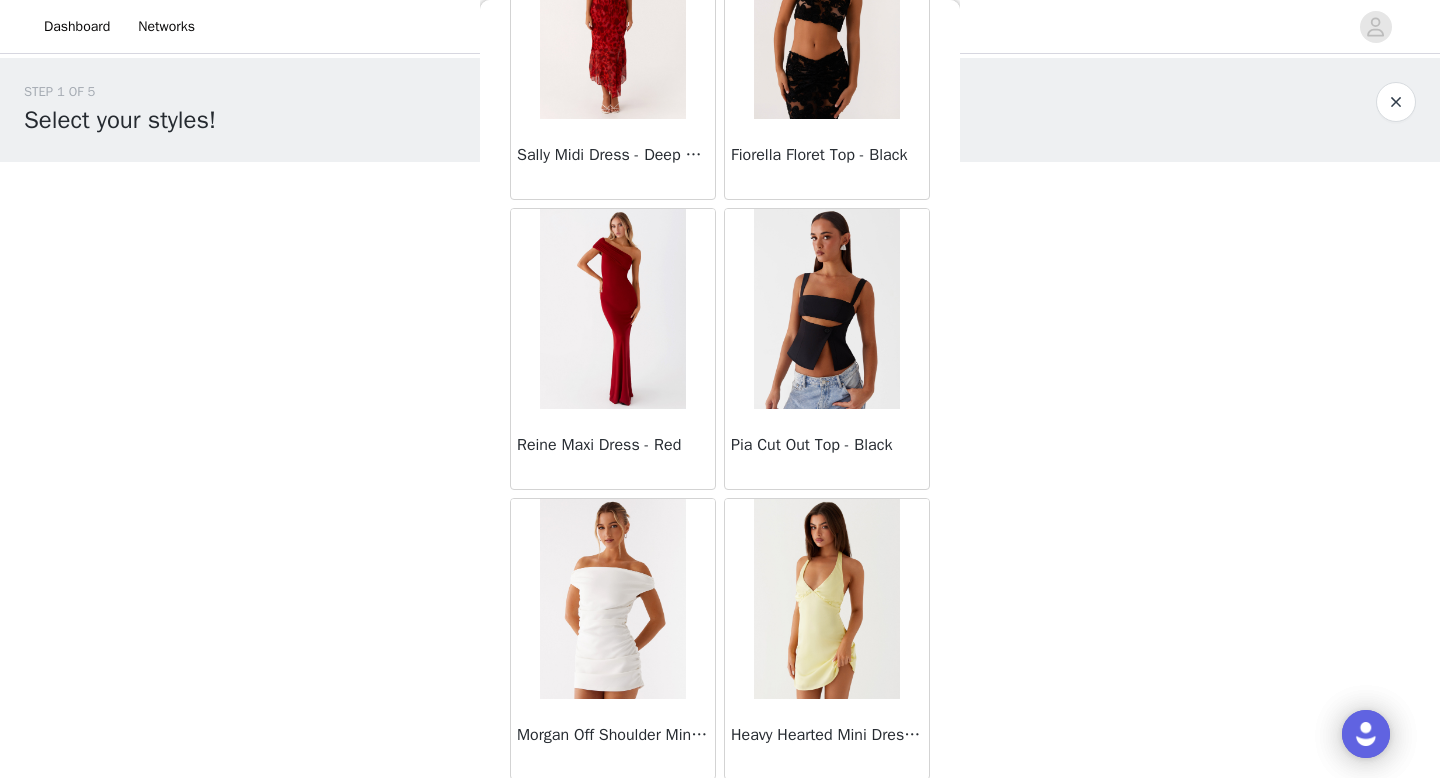 scroll, scrollTop: 10982, scrollLeft: 0, axis: vertical 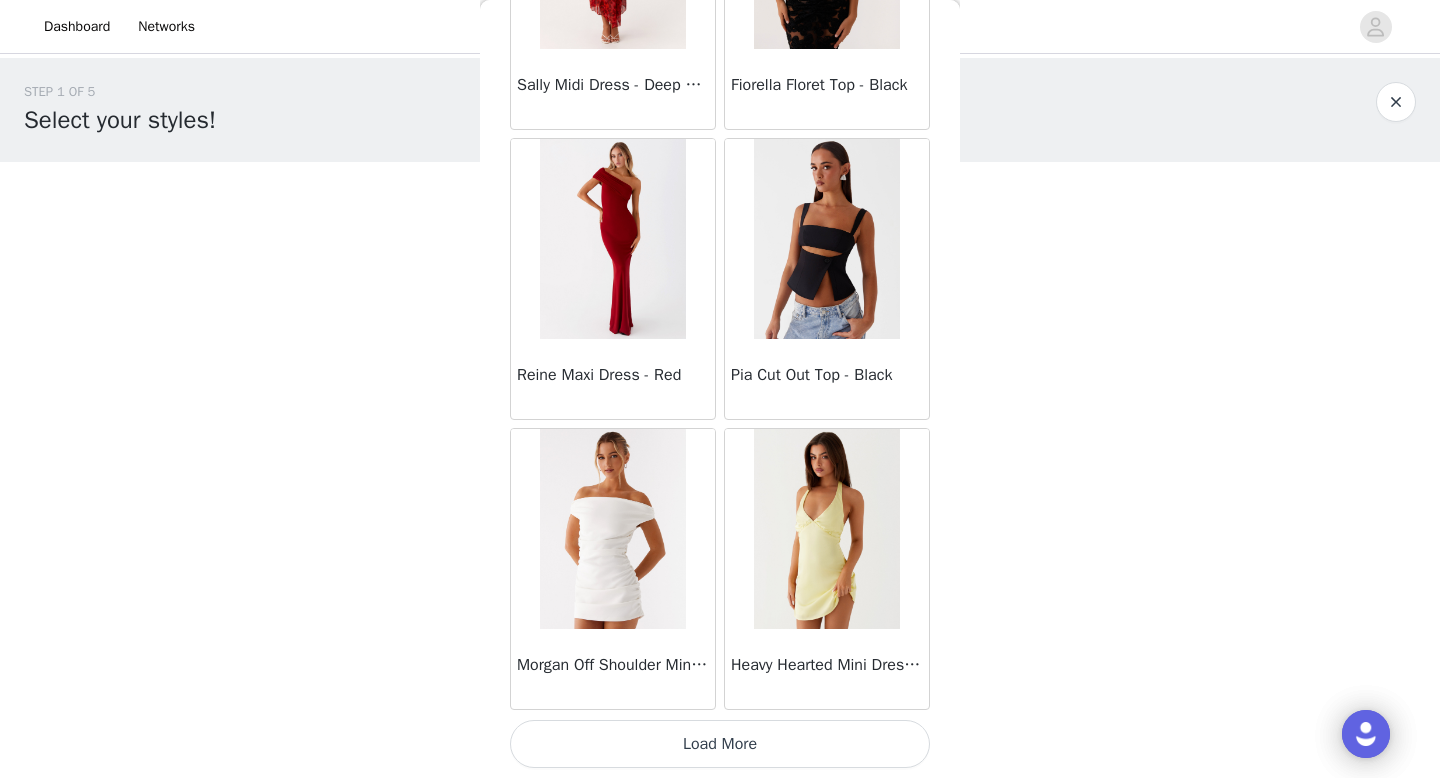 click on "Load More" at bounding box center [720, 744] 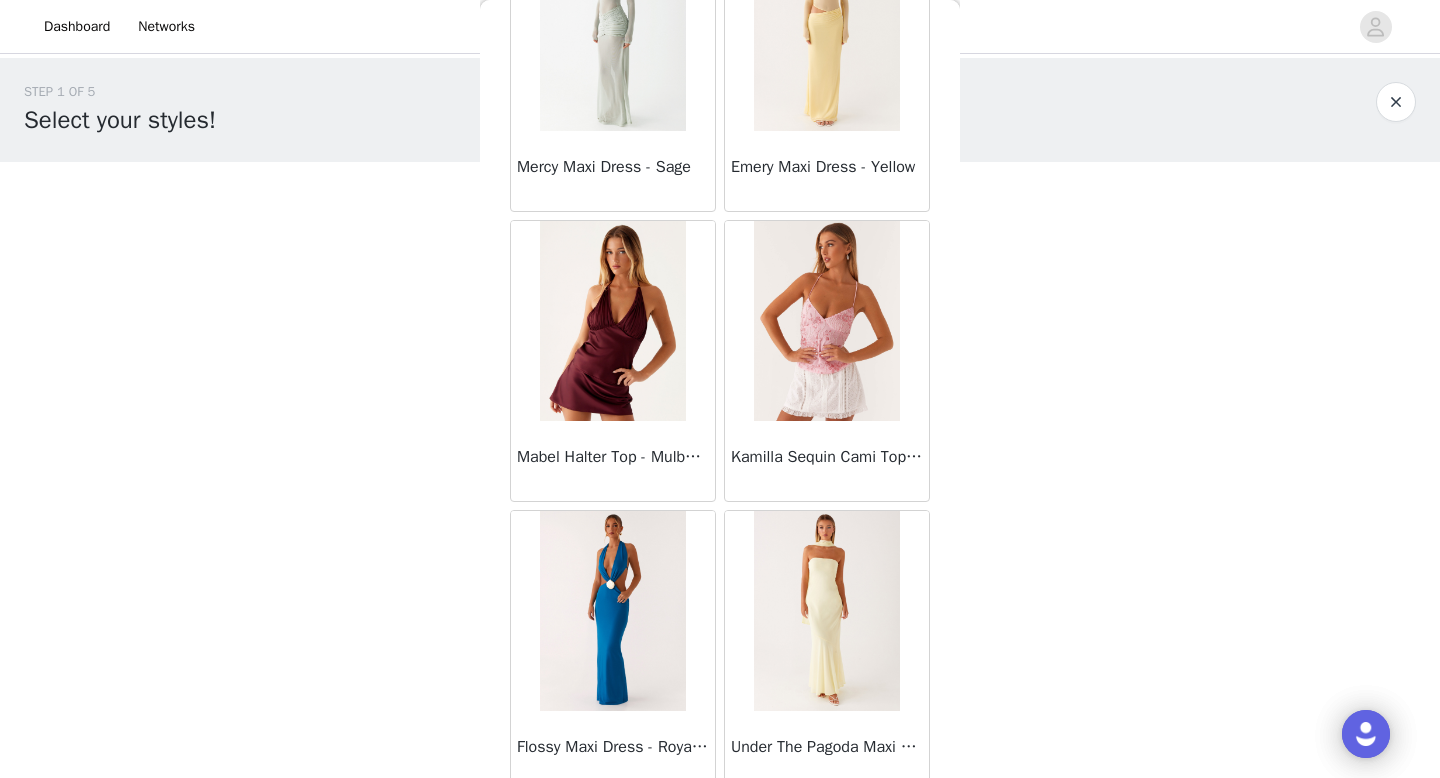 scroll, scrollTop: 13882, scrollLeft: 0, axis: vertical 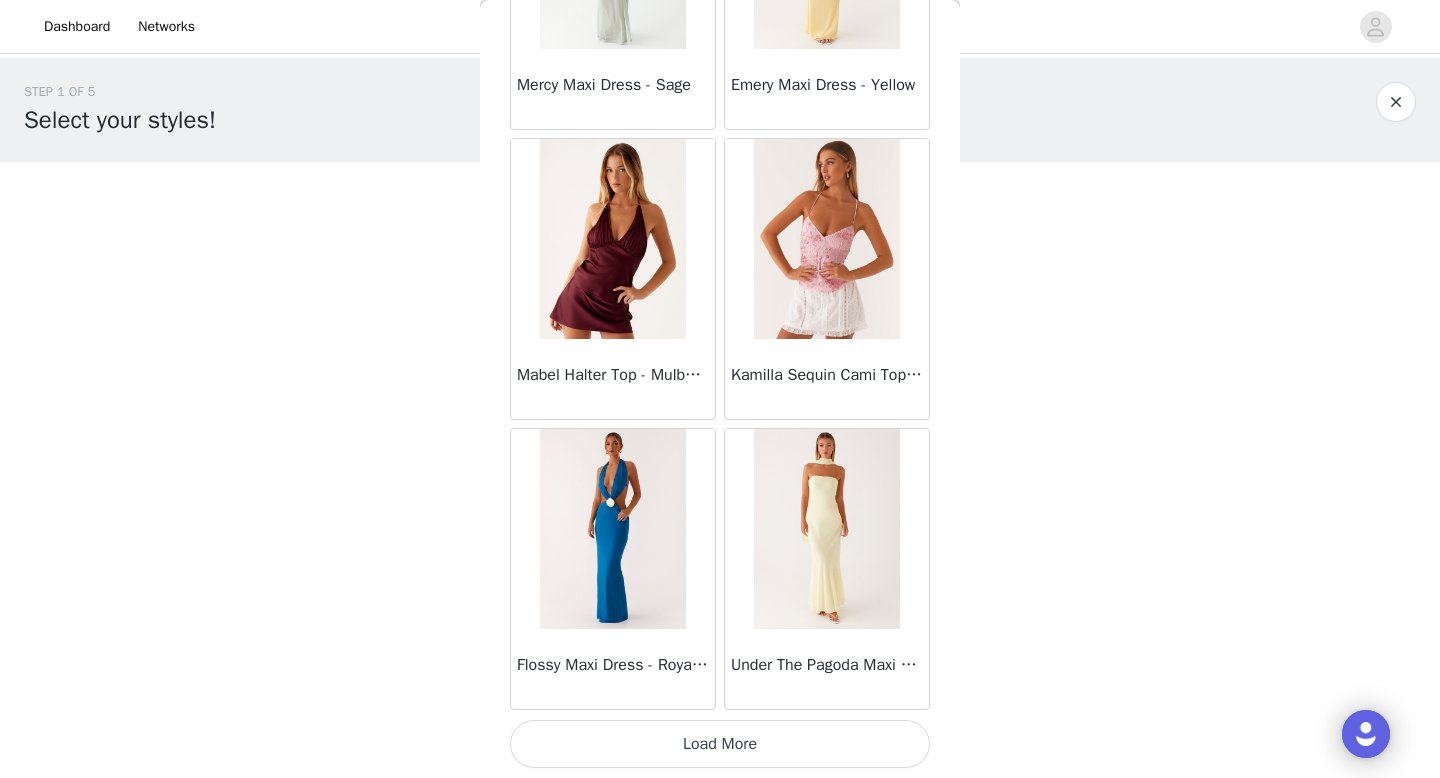 click on "Load More" at bounding box center (720, 744) 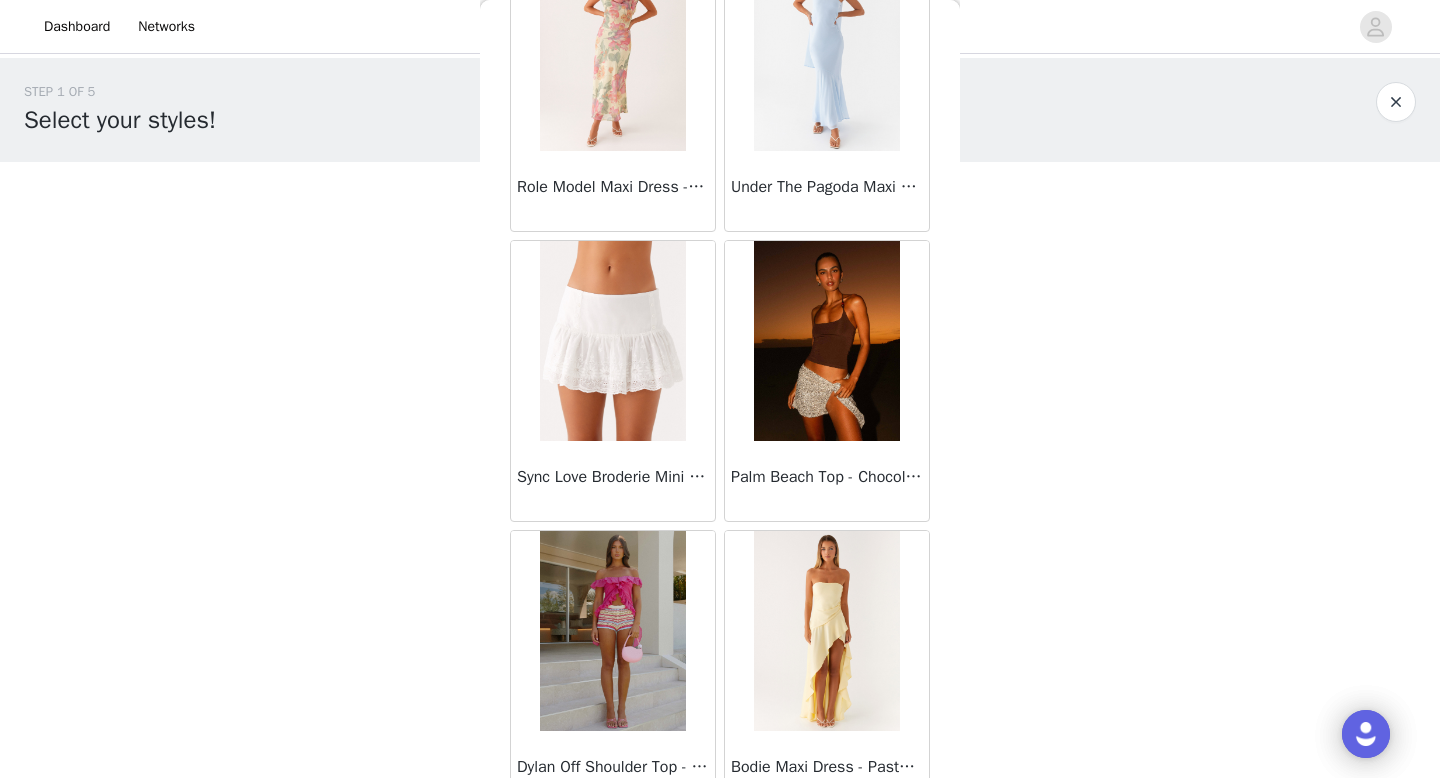 scroll, scrollTop: 16782, scrollLeft: 0, axis: vertical 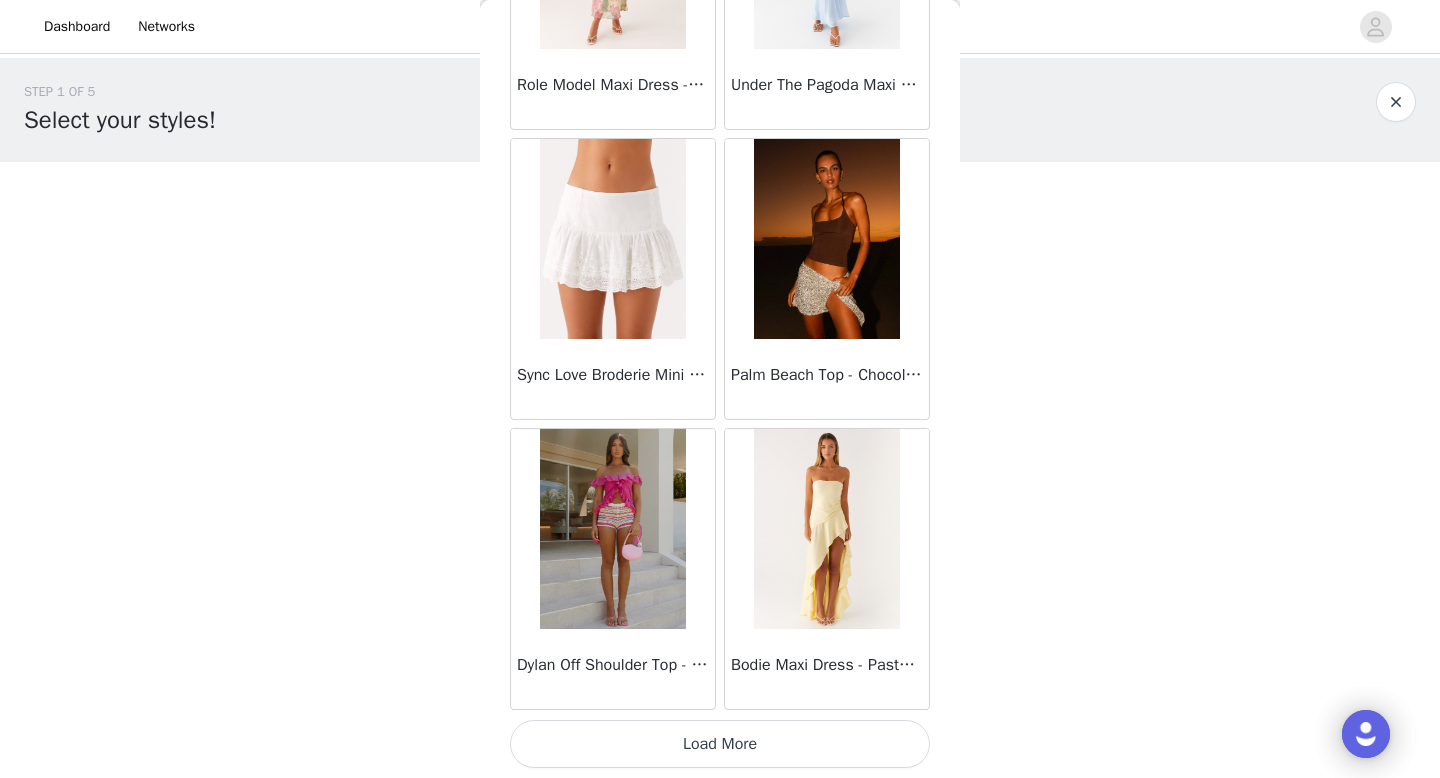 click on "Load More" at bounding box center (720, 744) 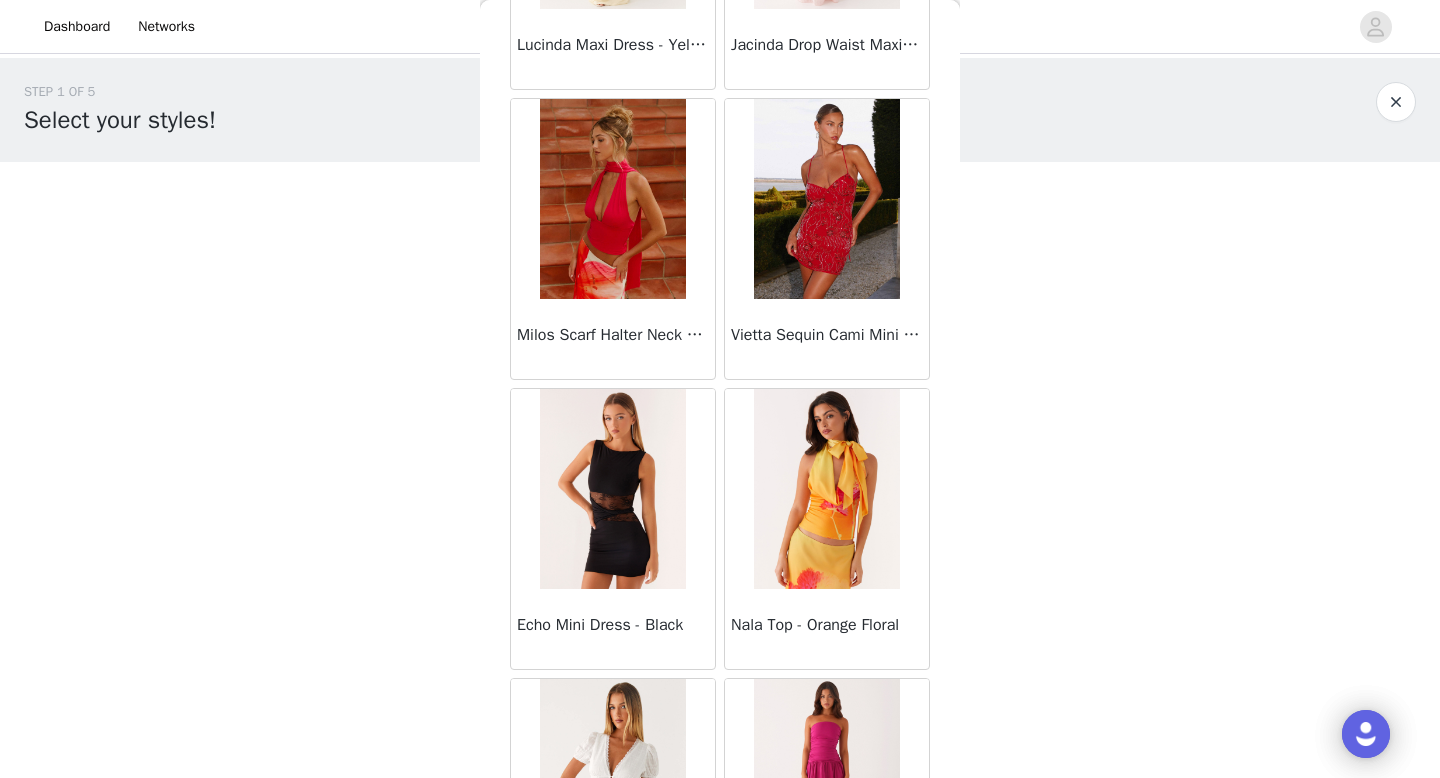 scroll, scrollTop: 19682, scrollLeft: 0, axis: vertical 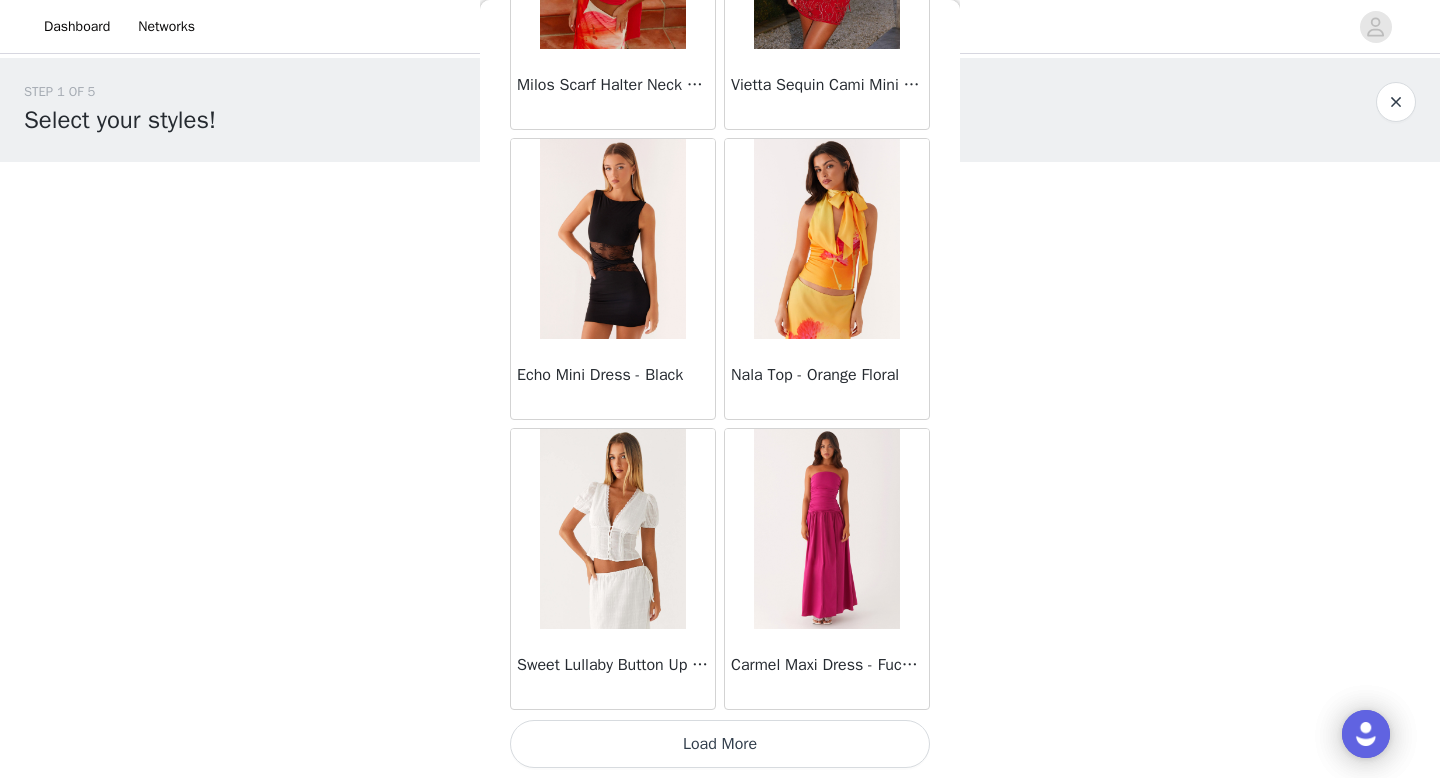 click on "Load More" at bounding box center (720, 744) 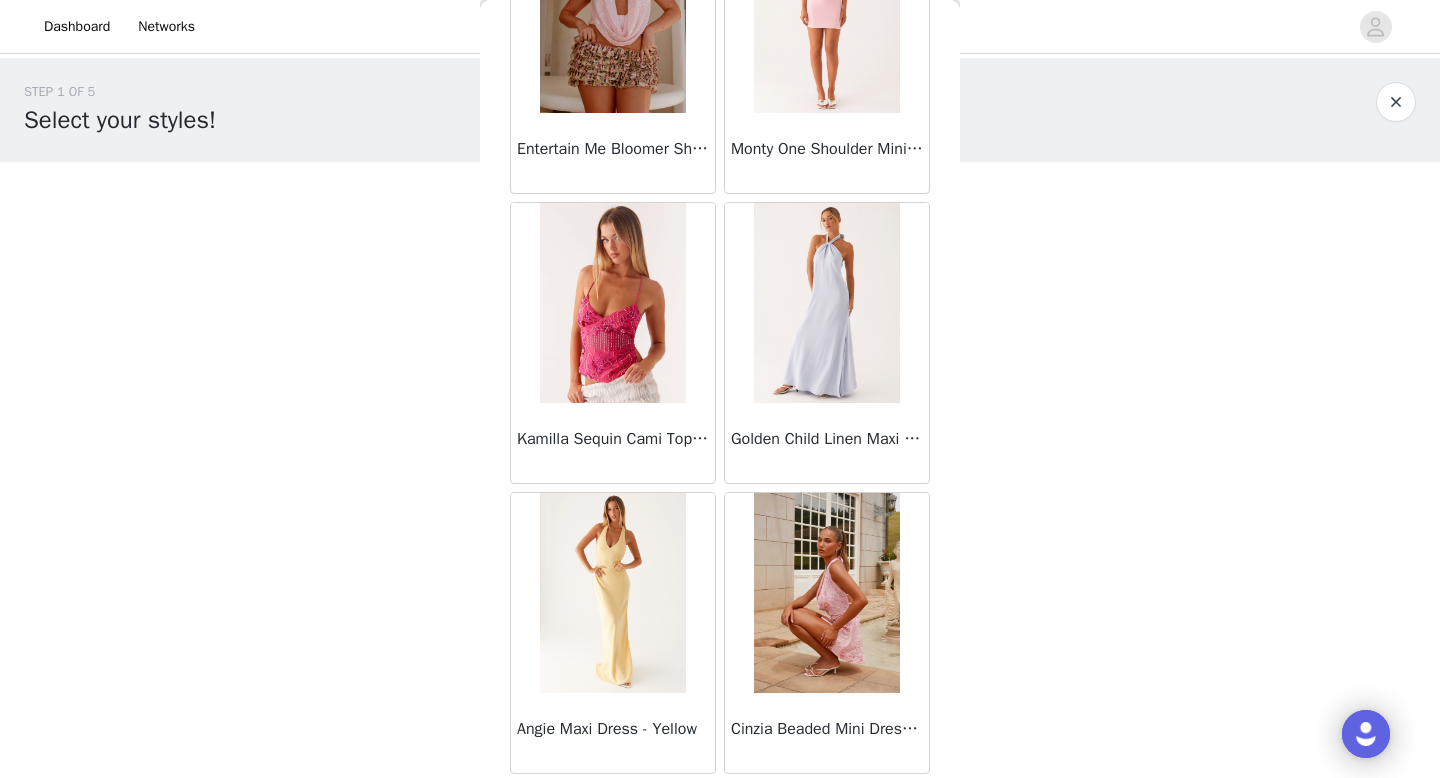 scroll, scrollTop: 22582, scrollLeft: 0, axis: vertical 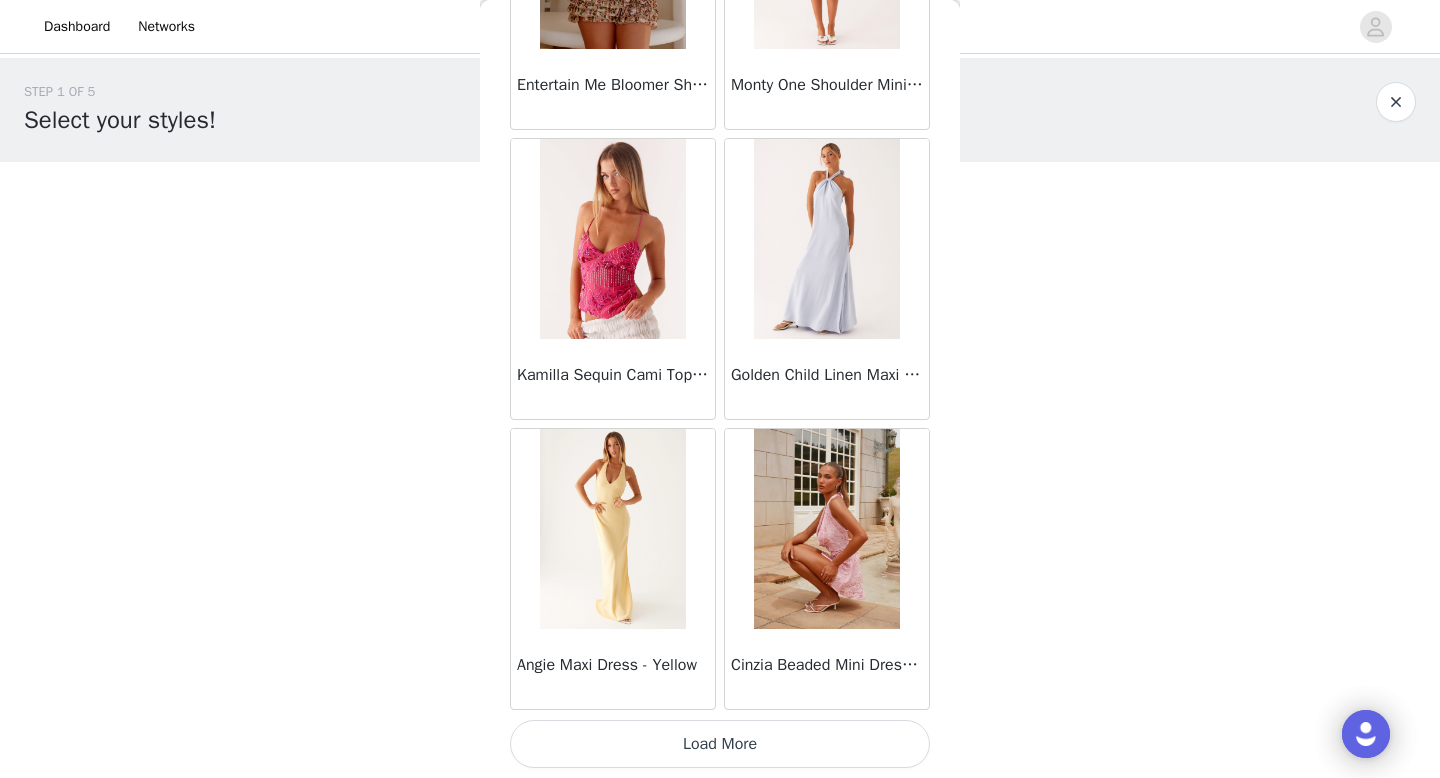 click on "Load More" at bounding box center [720, 744] 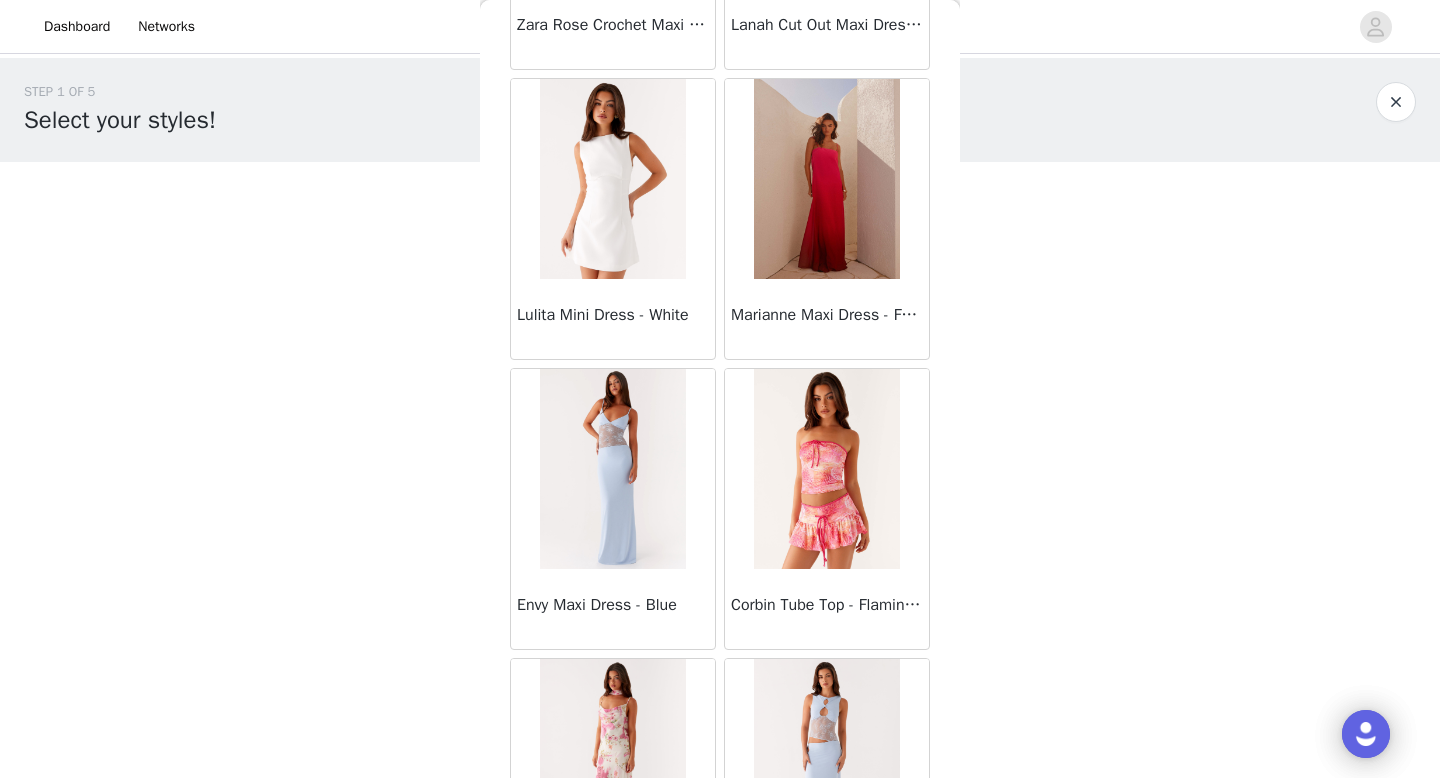 scroll, scrollTop: 25482, scrollLeft: 0, axis: vertical 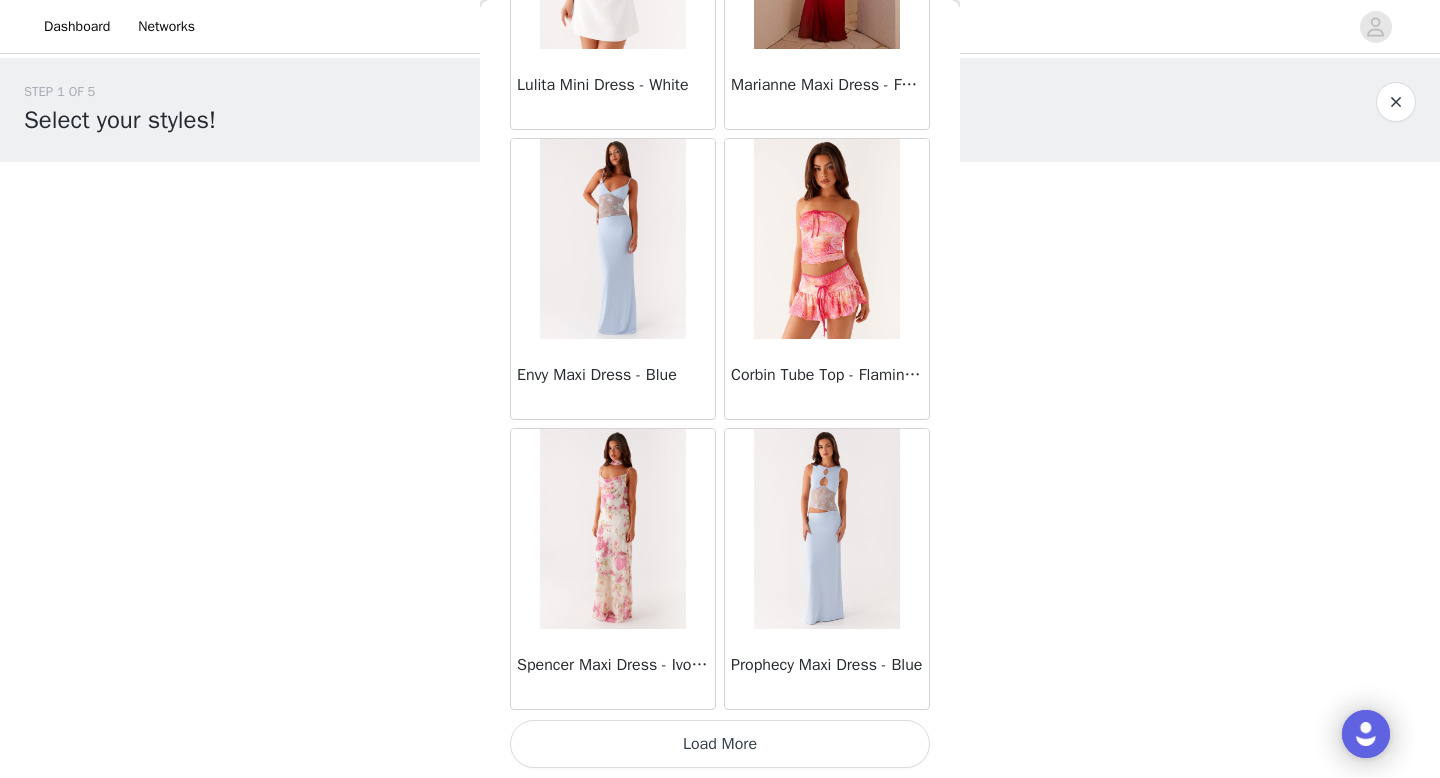 click on "Load More" at bounding box center (720, 744) 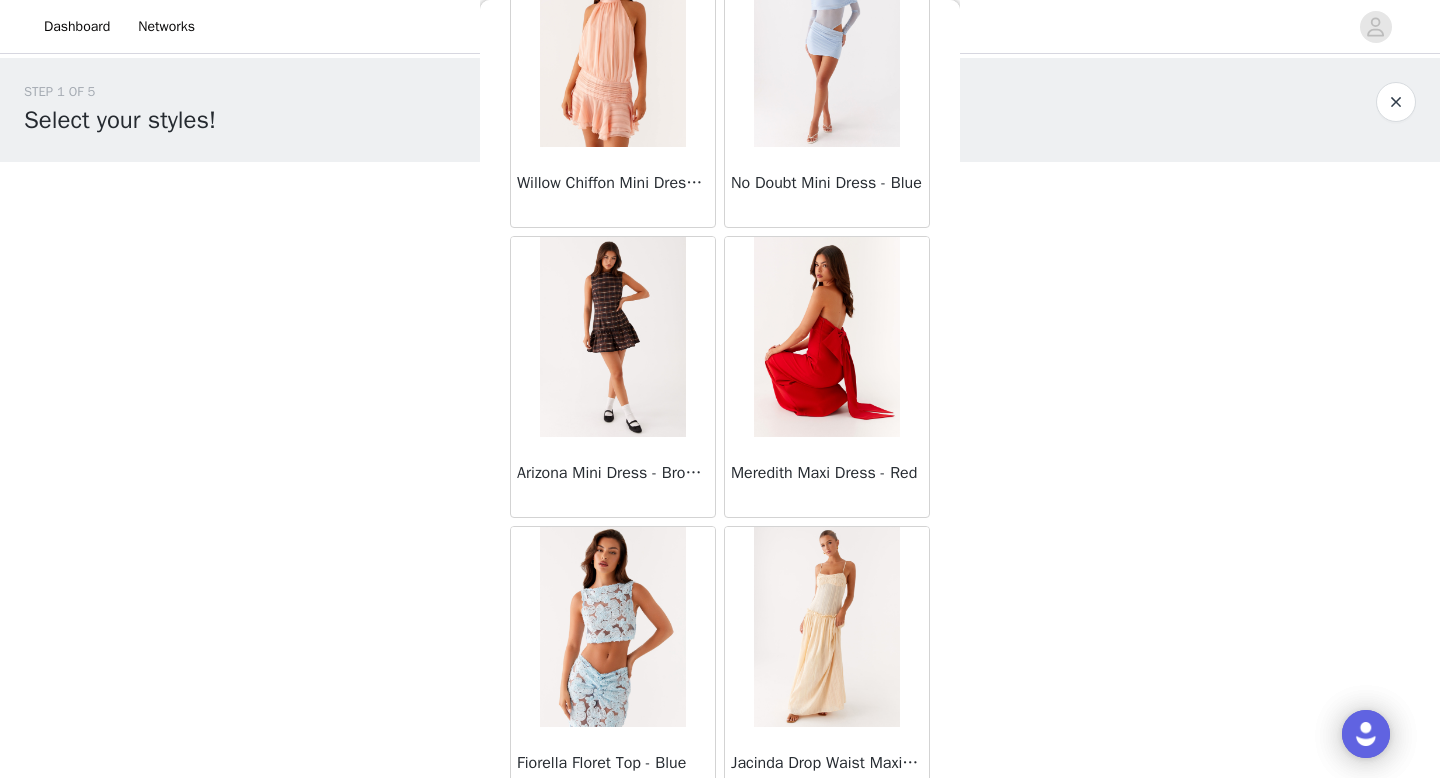 scroll, scrollTop: 28382, scrollLeft: 0, axis: vertical 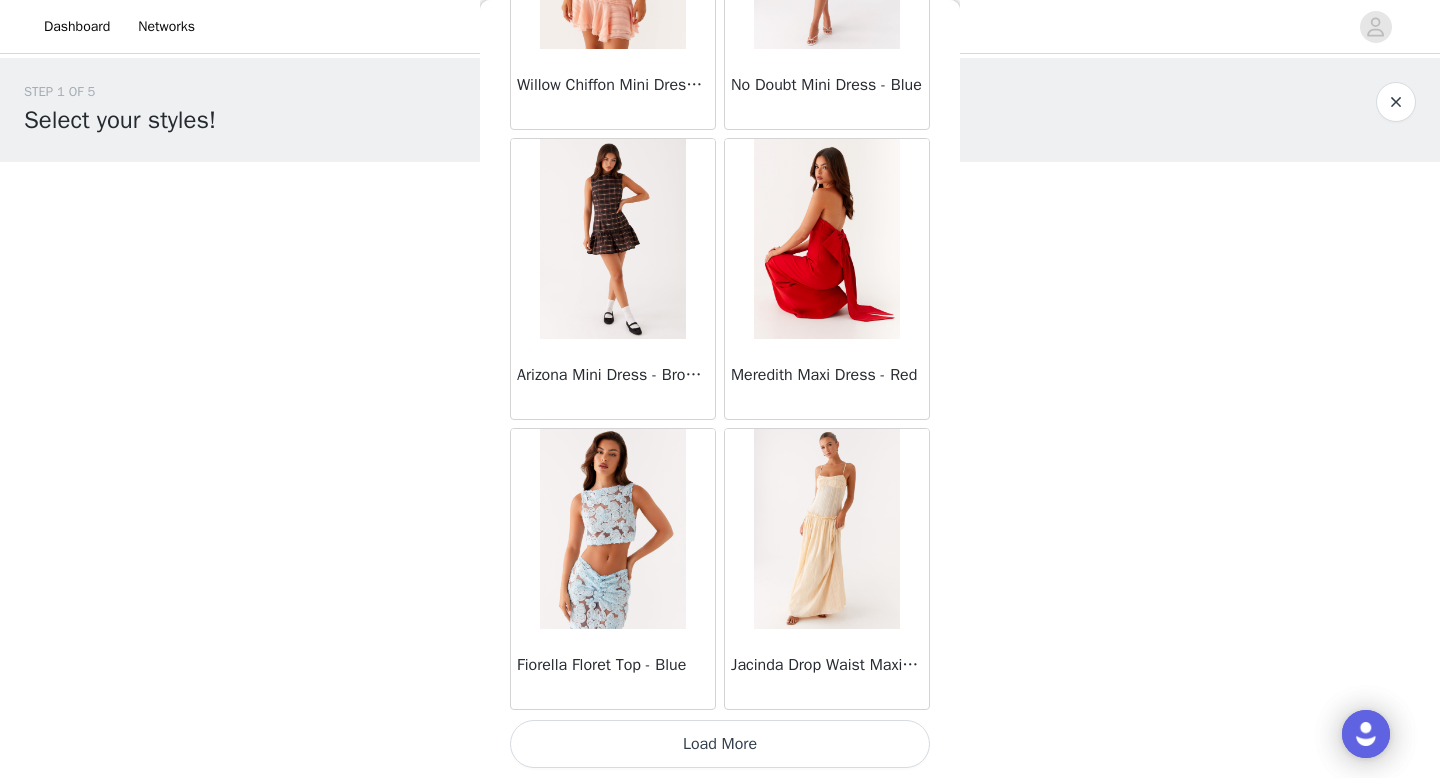 click on "Load More" at bounding box center (720, 744) 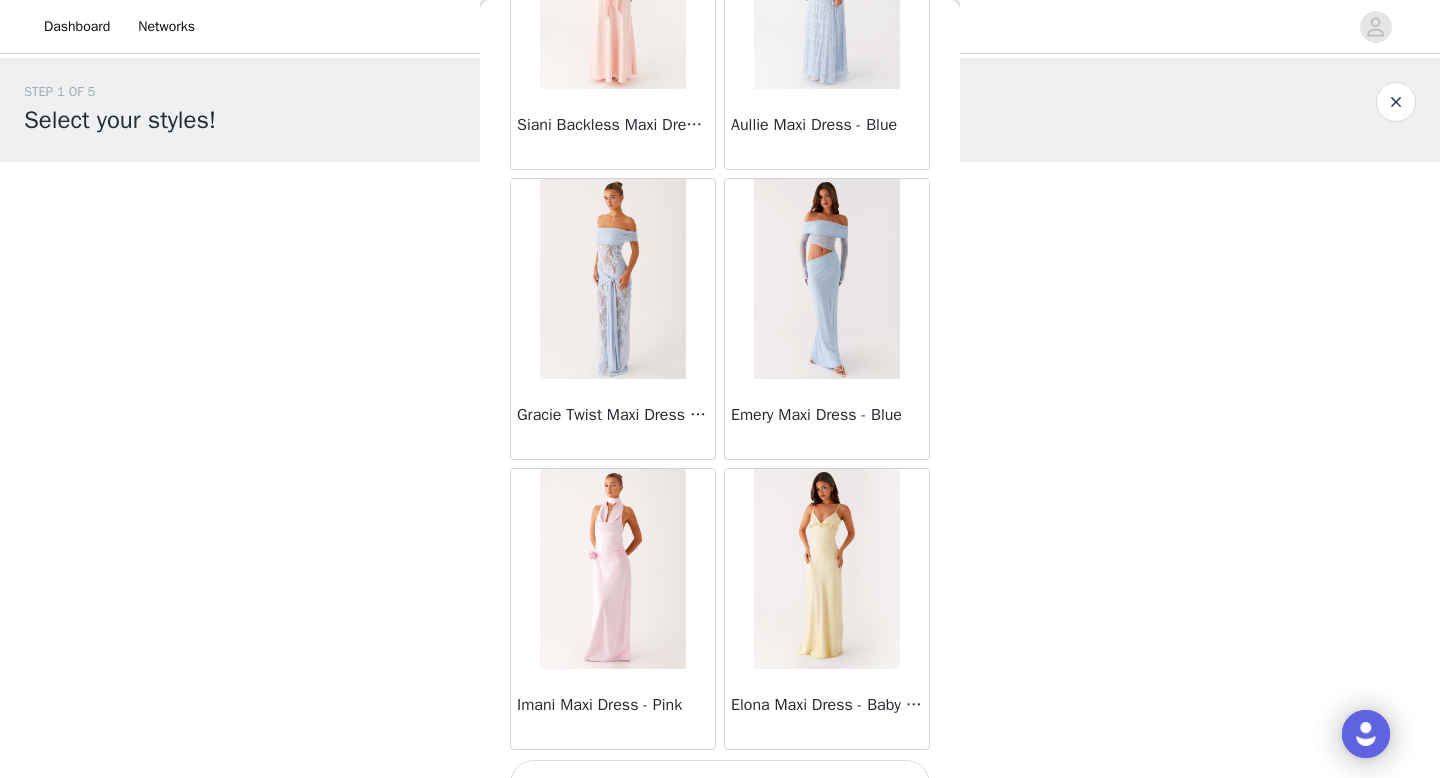 scroll, scrollTop: 31282, scrollLeft: 0, axis: vertical 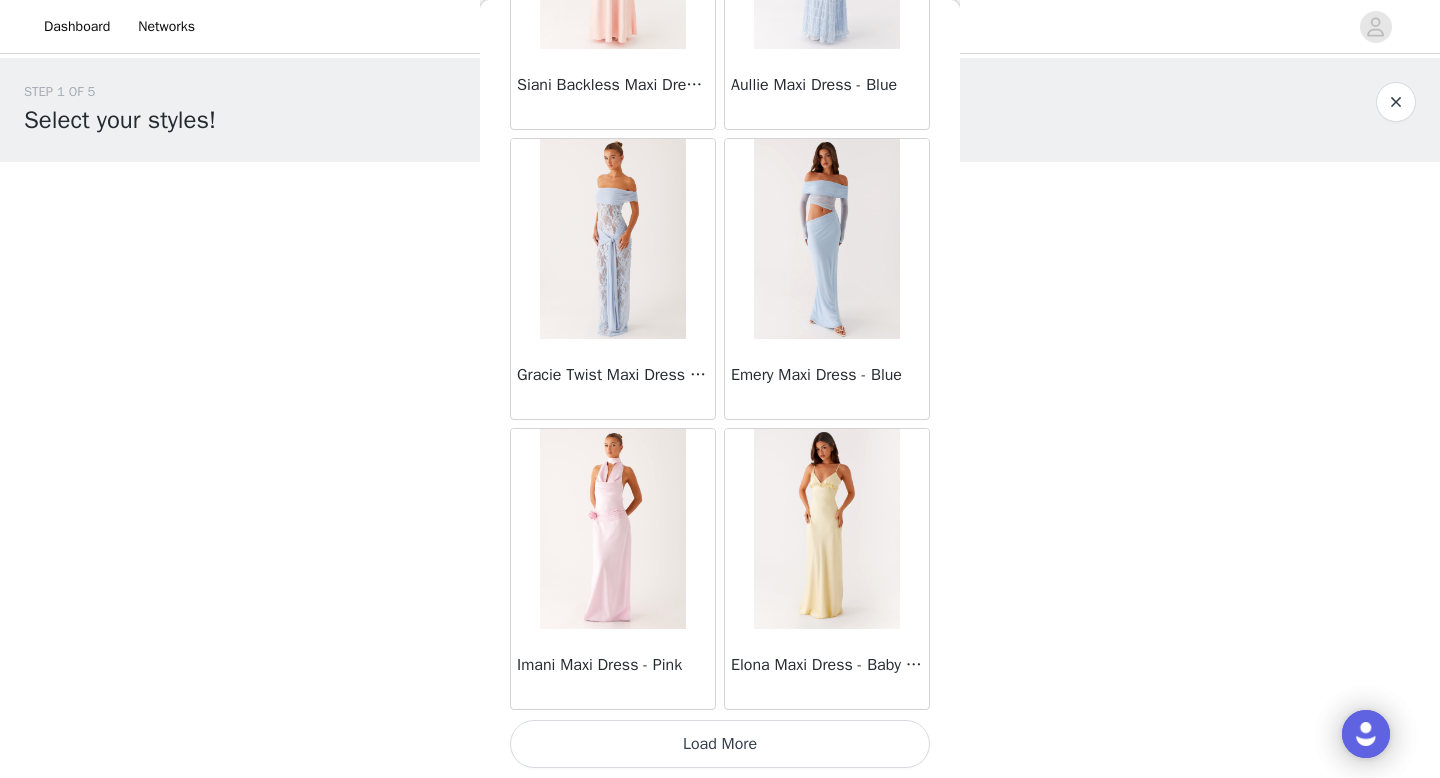 click on "Load More" at bounding box center (720, 744) 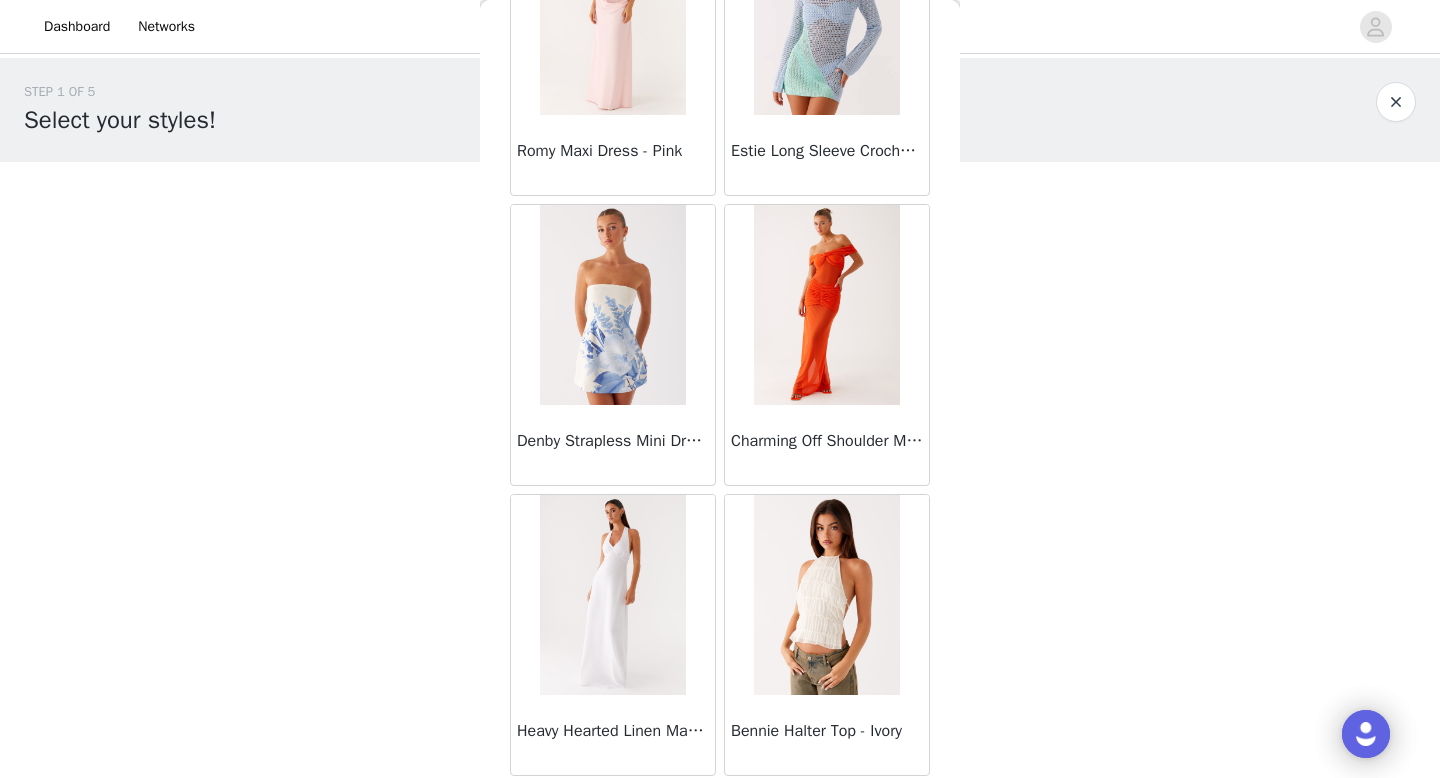 scroll, scrollTop: 34182, scrollLeft: 0, axis: vertical 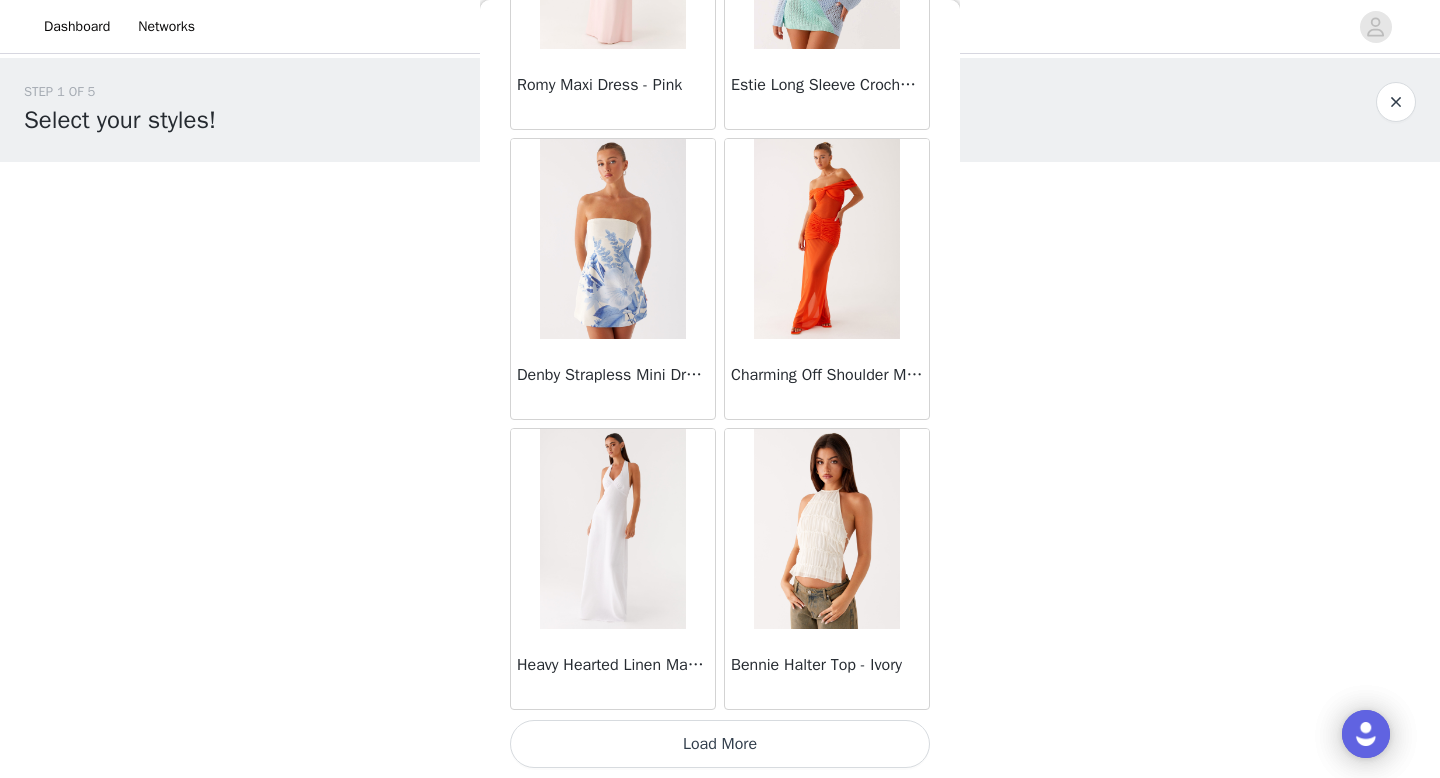click on "Load More" at bounding box center [720, 744] 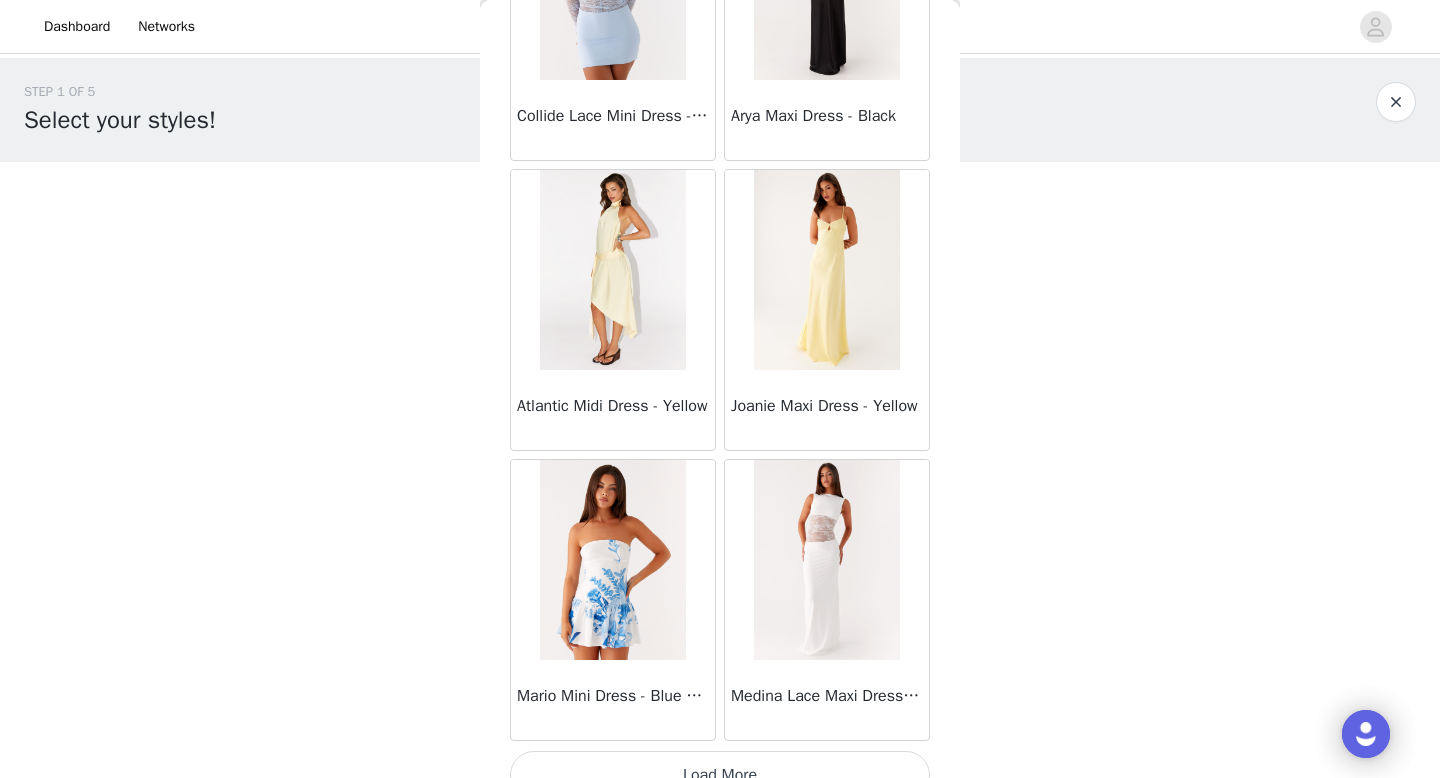 scroll, scrollTop: 37082, scrollLeft: 0, axis: vertical 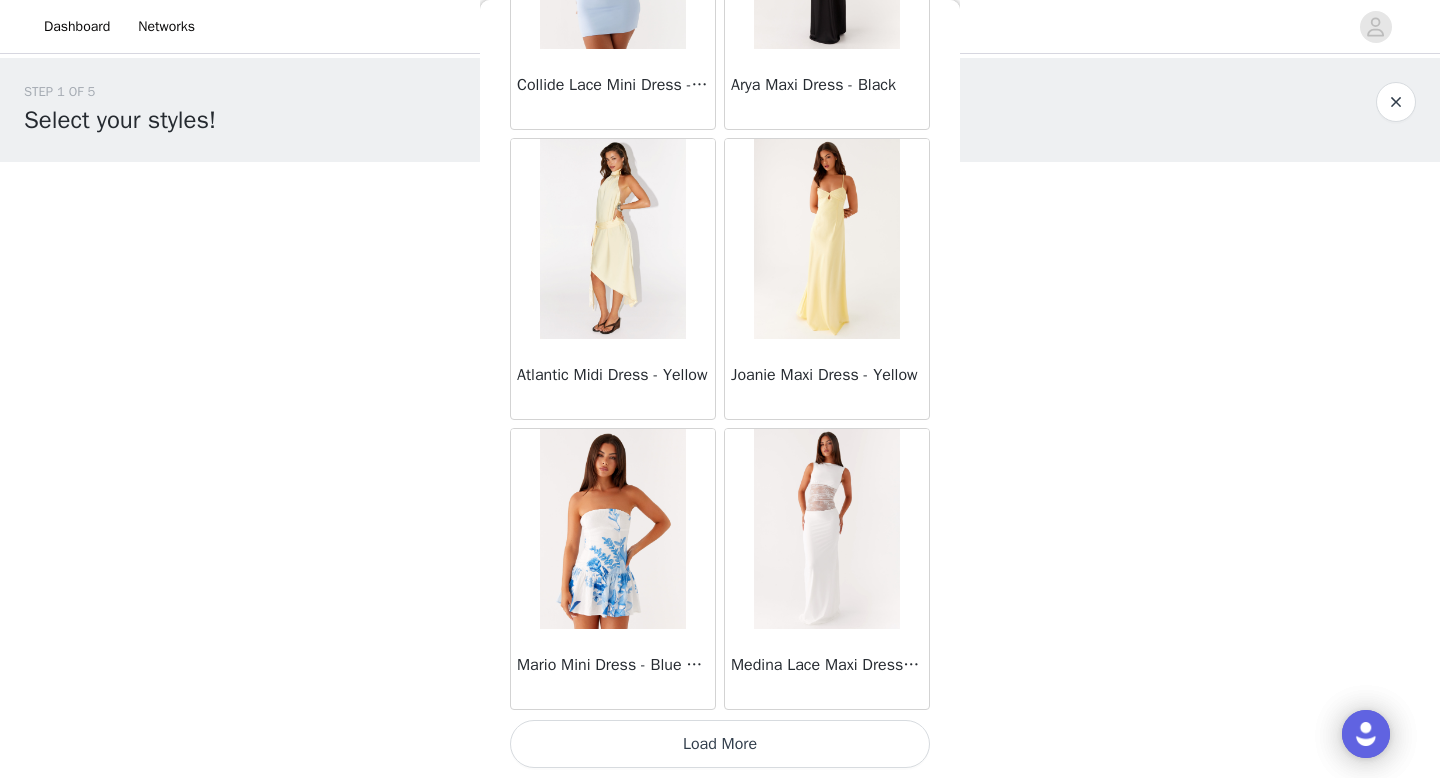 click on "Load More" at bounding box center [720, 744] 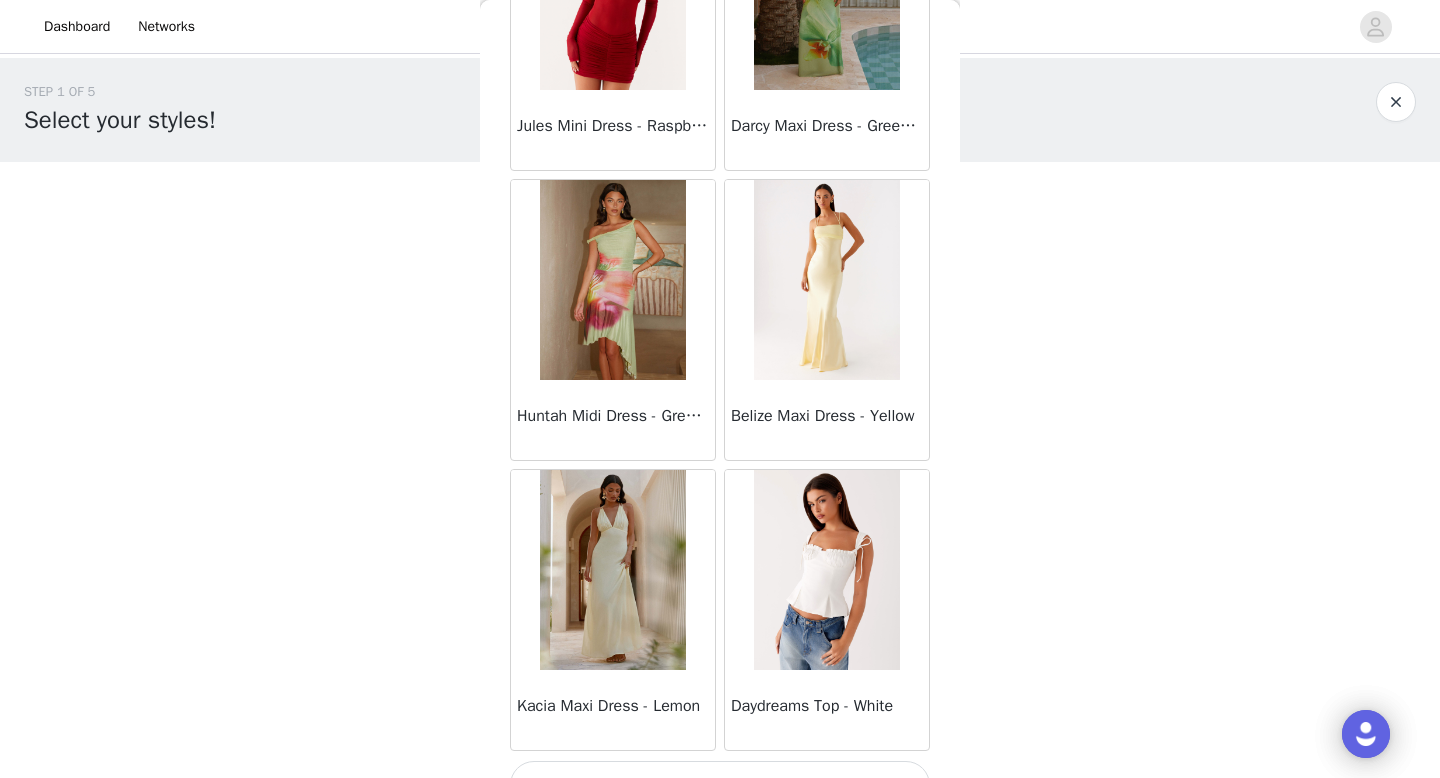 scroll, scrollTop: 39982, scrollLeft: 0, axis: vertical 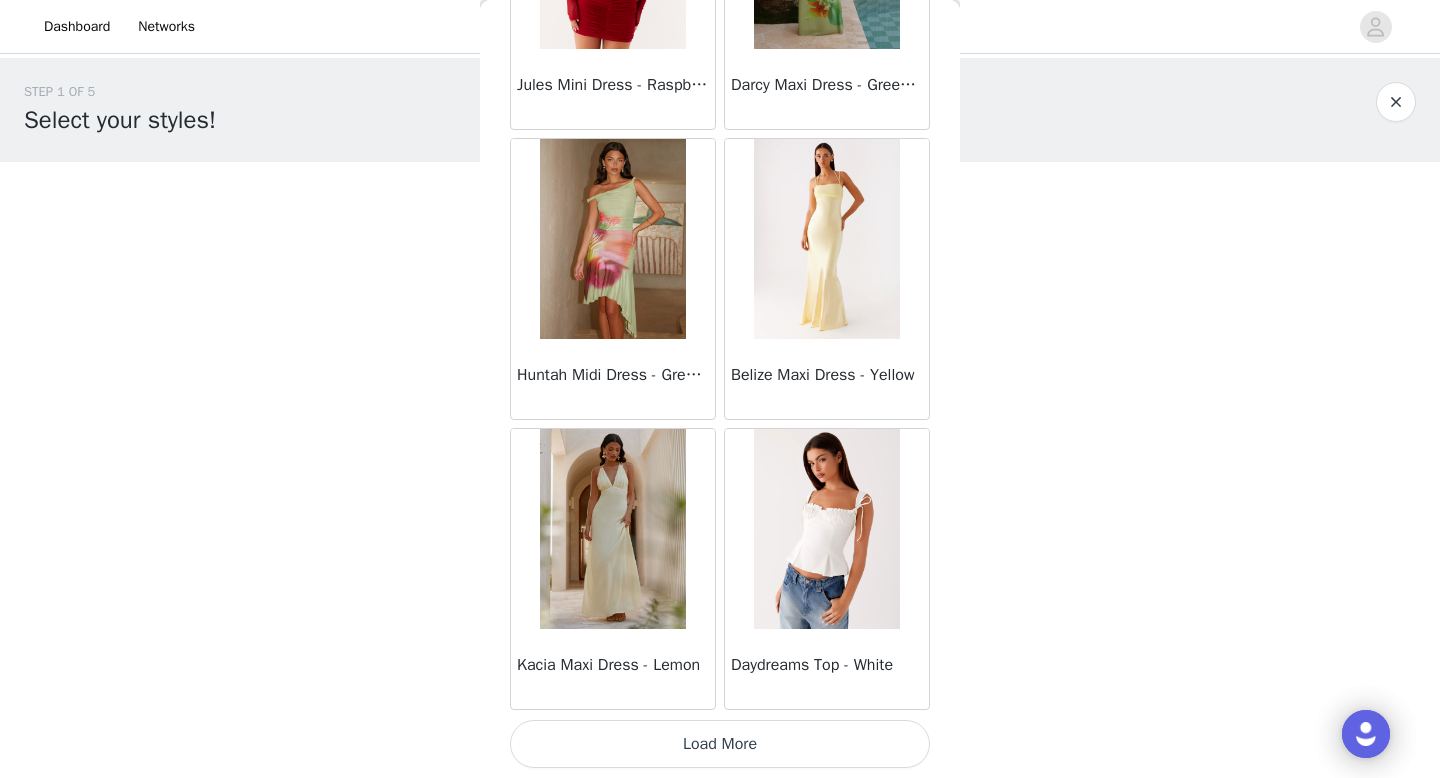 click on "Load More" at bounding box center (720, 744) 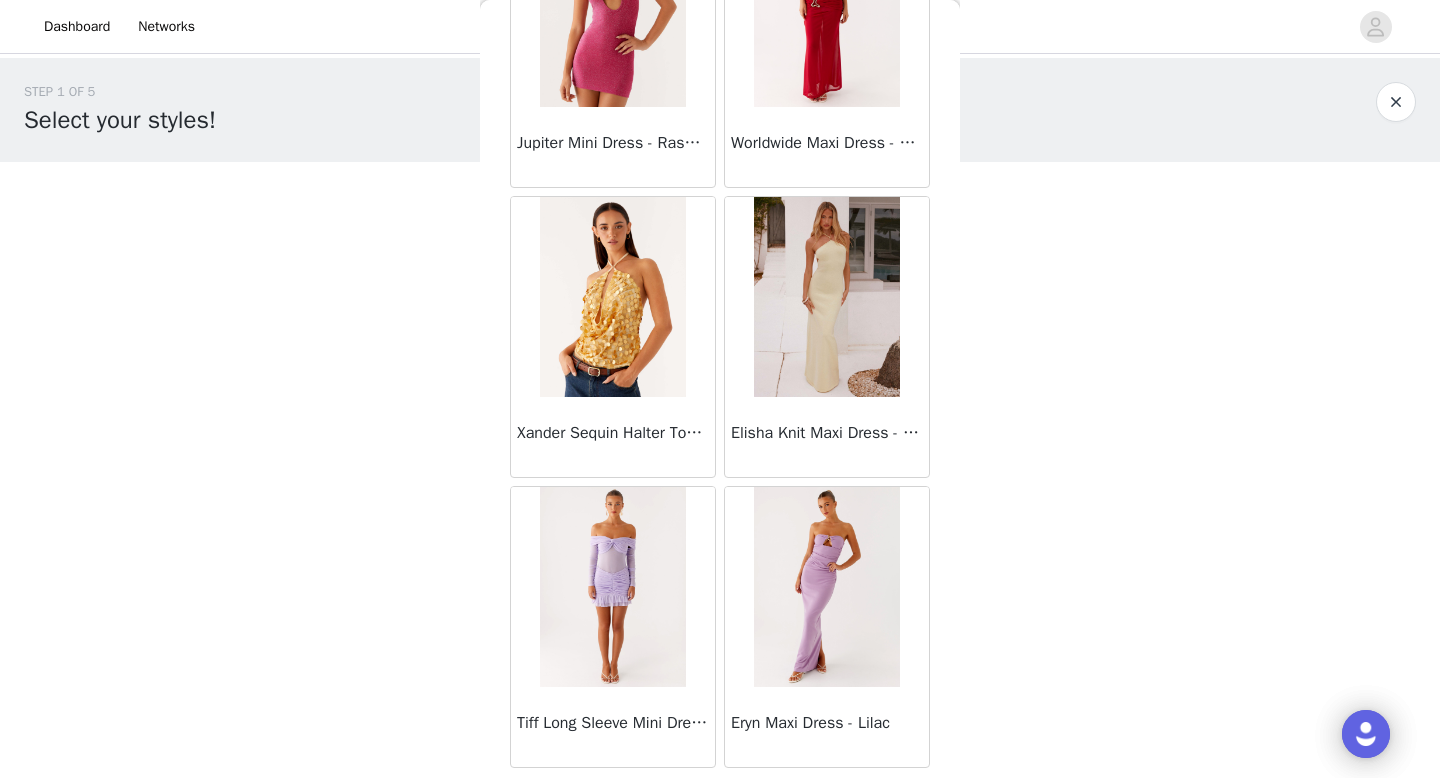 scroll, scrollTop: 42882, scrollLeft: 0, axis: vertical 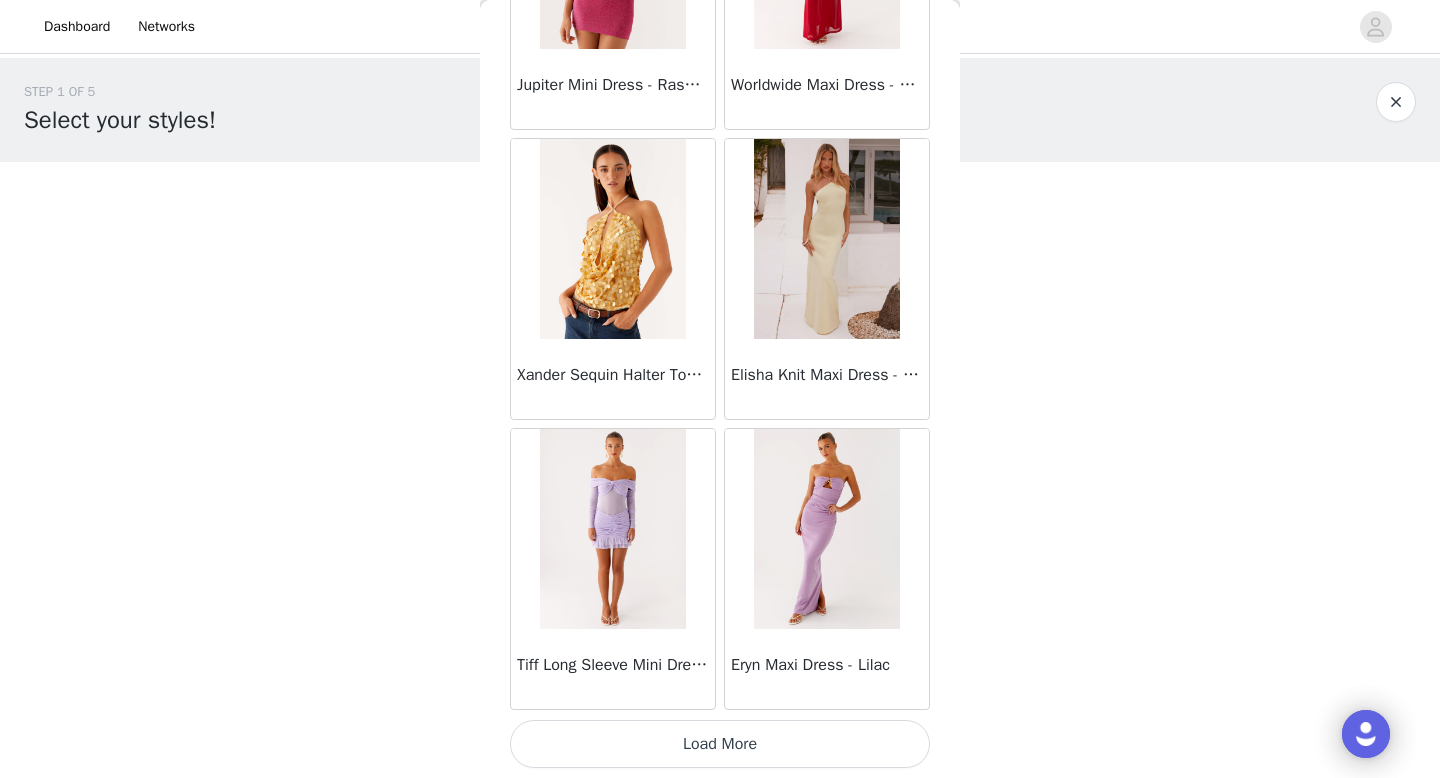 click on "Load More" at bounding box center (720, 744) 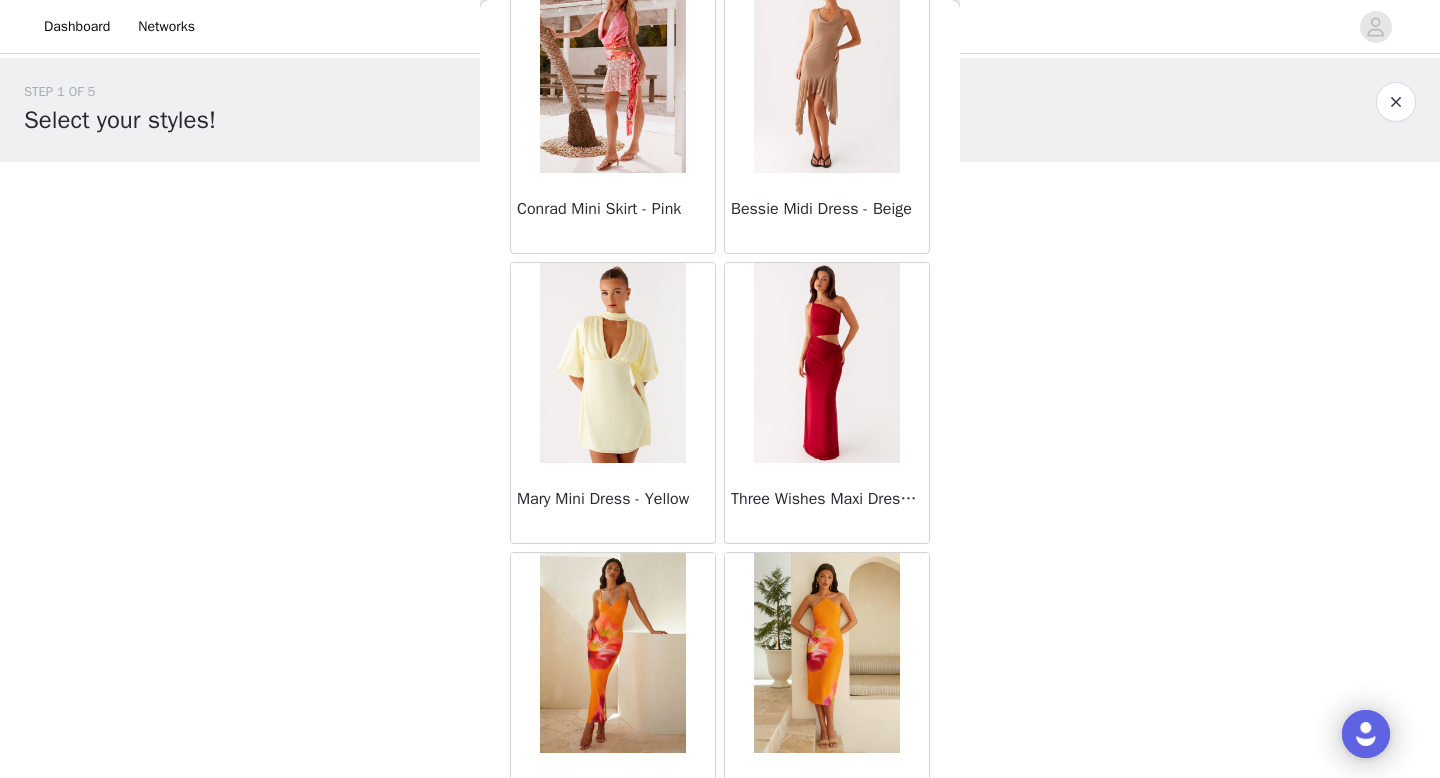 scroll, scrollTop: 45782, scrollLeft: 0, axis: vertical 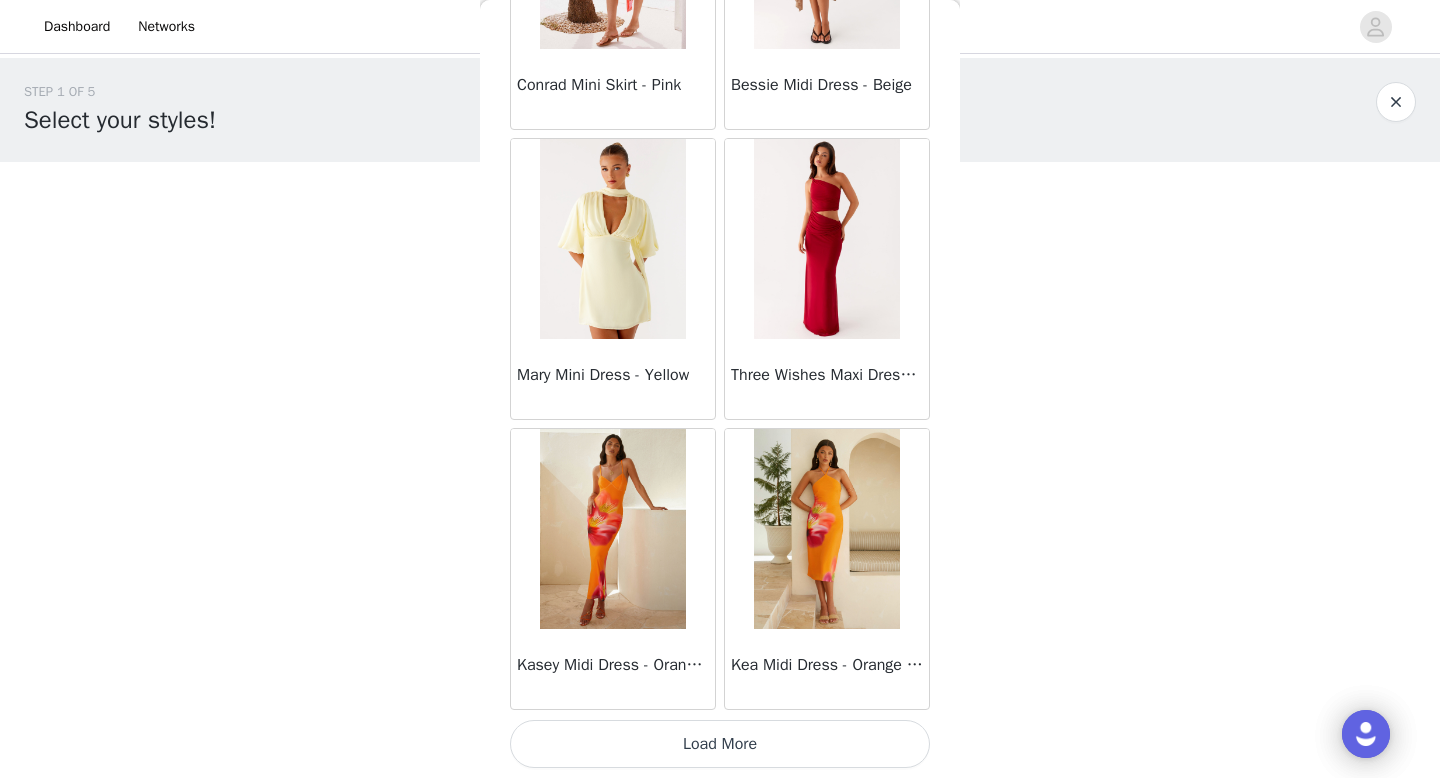 click on "Load More" at bounding box center (720, 744) 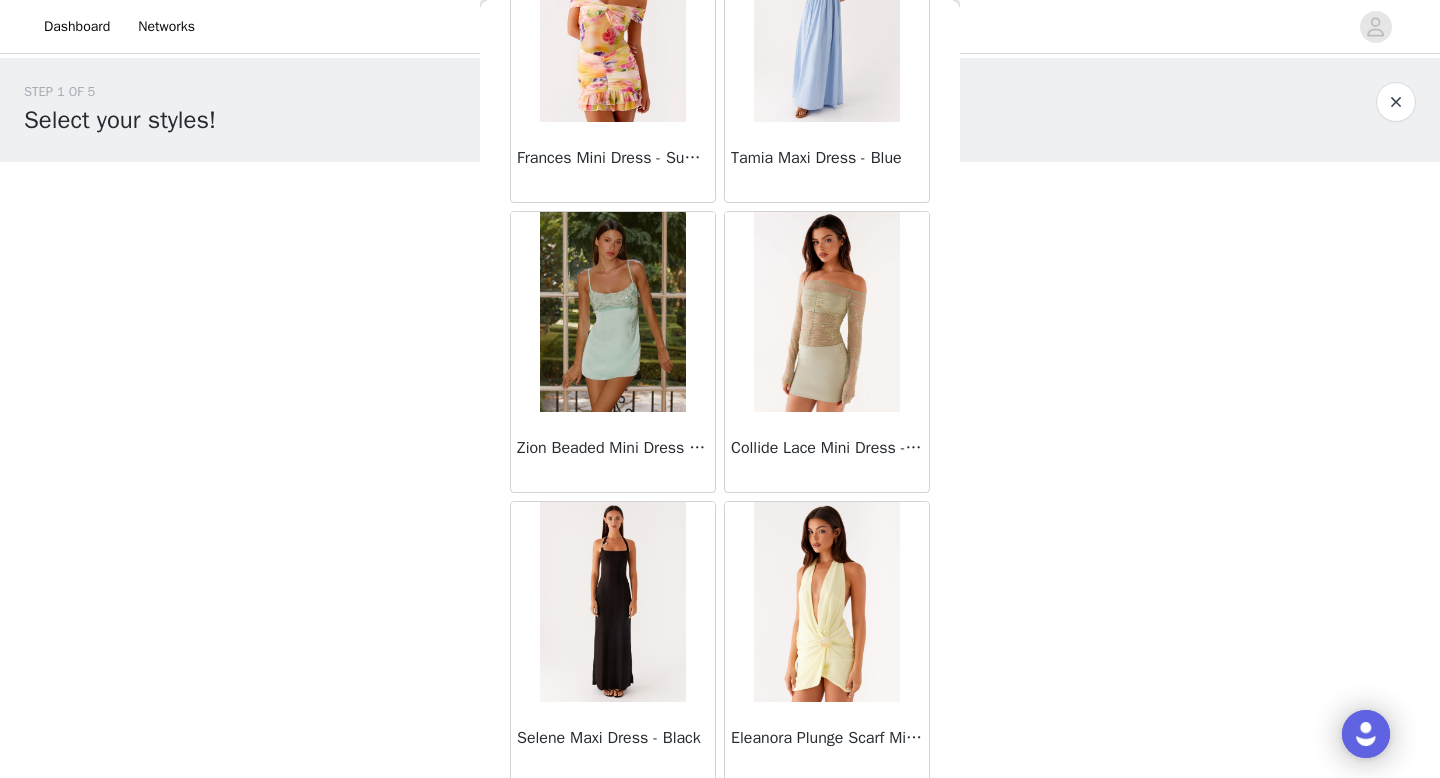 scroll, scrollTop: 48682, scrollLeft: 0, axis: vertical 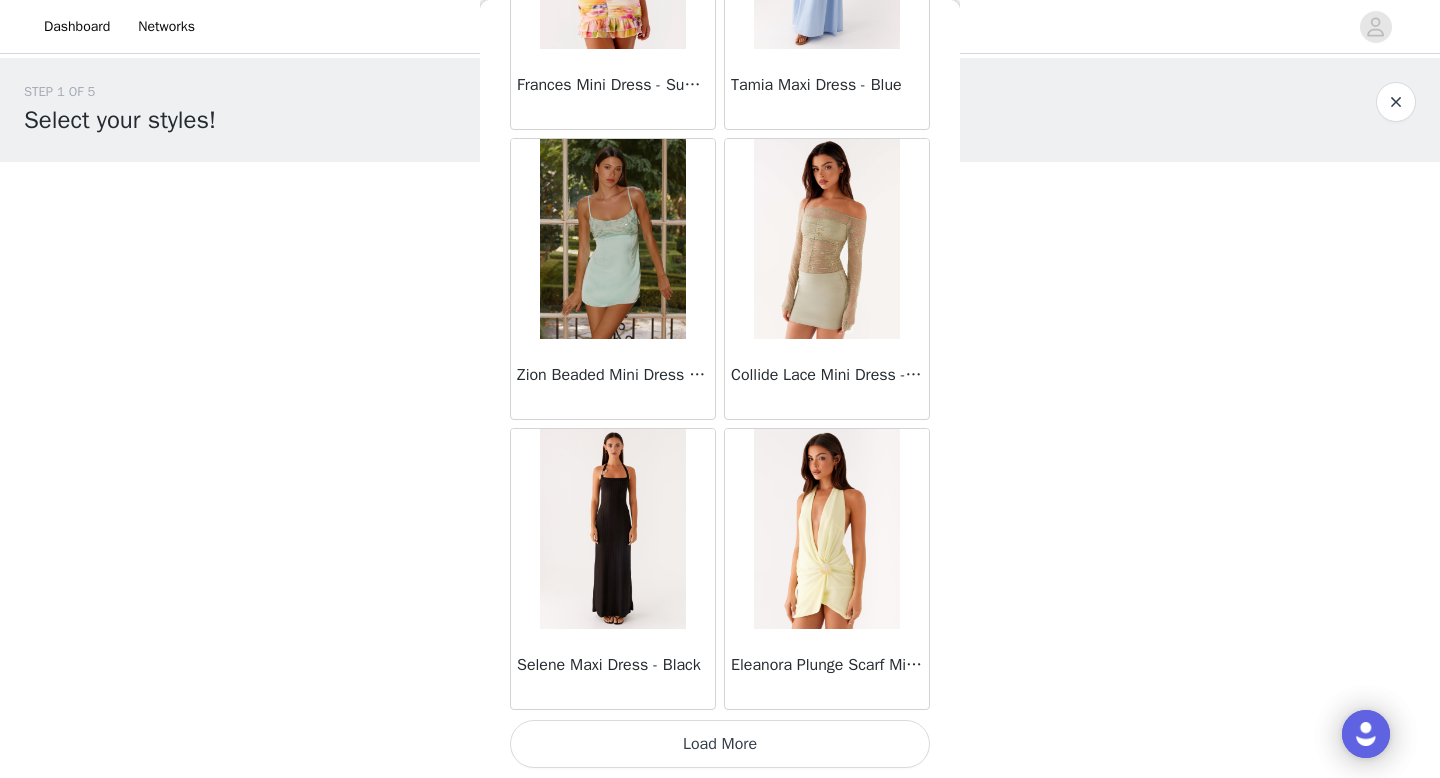 click on "Load More" at bounding box center [720, 744] 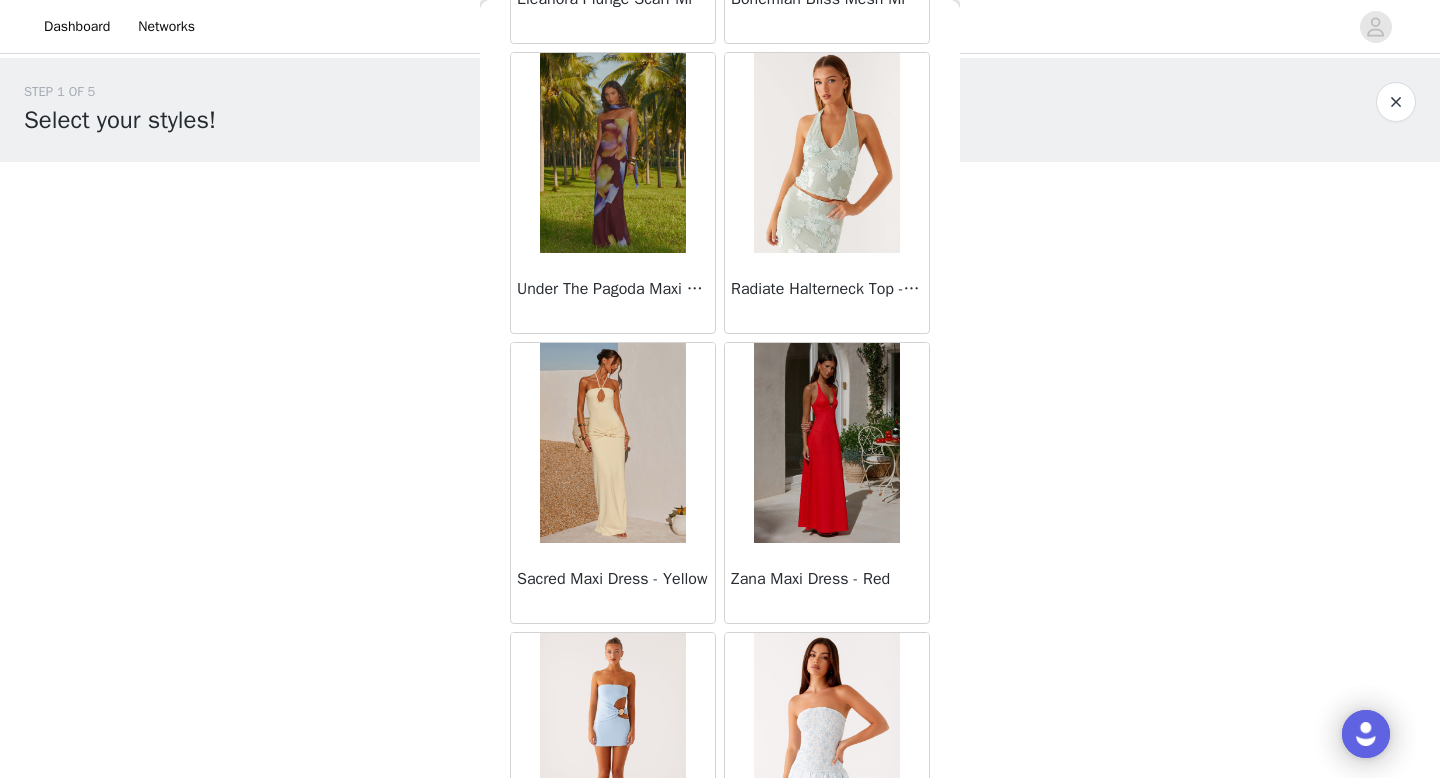 scroll, scrollTop: 51582, scrollLeft: 0, axis: vertical 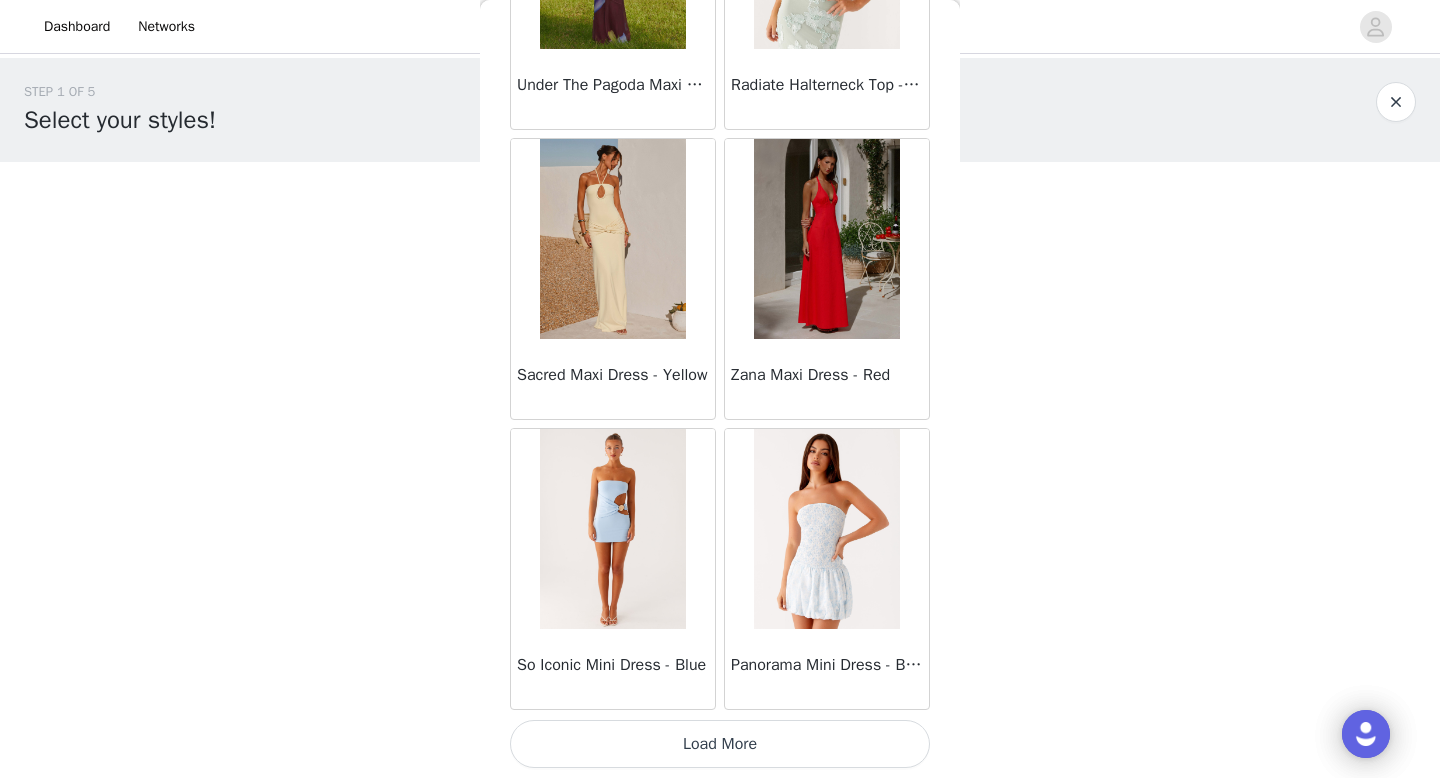 click on "Load More" at bounding box center (720, 744) 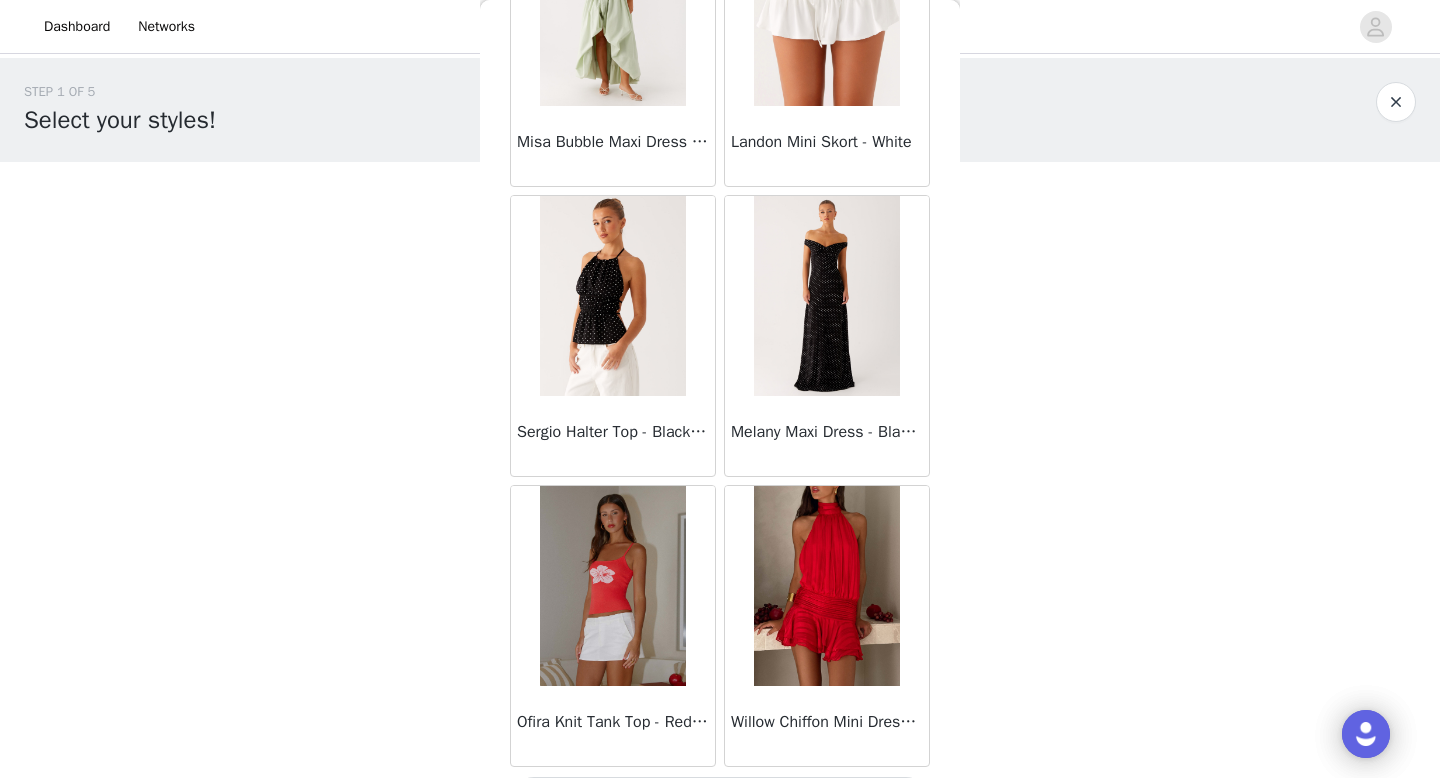 scroll, scrollTop: 54482, scrollLeft: 0, axis: vertical 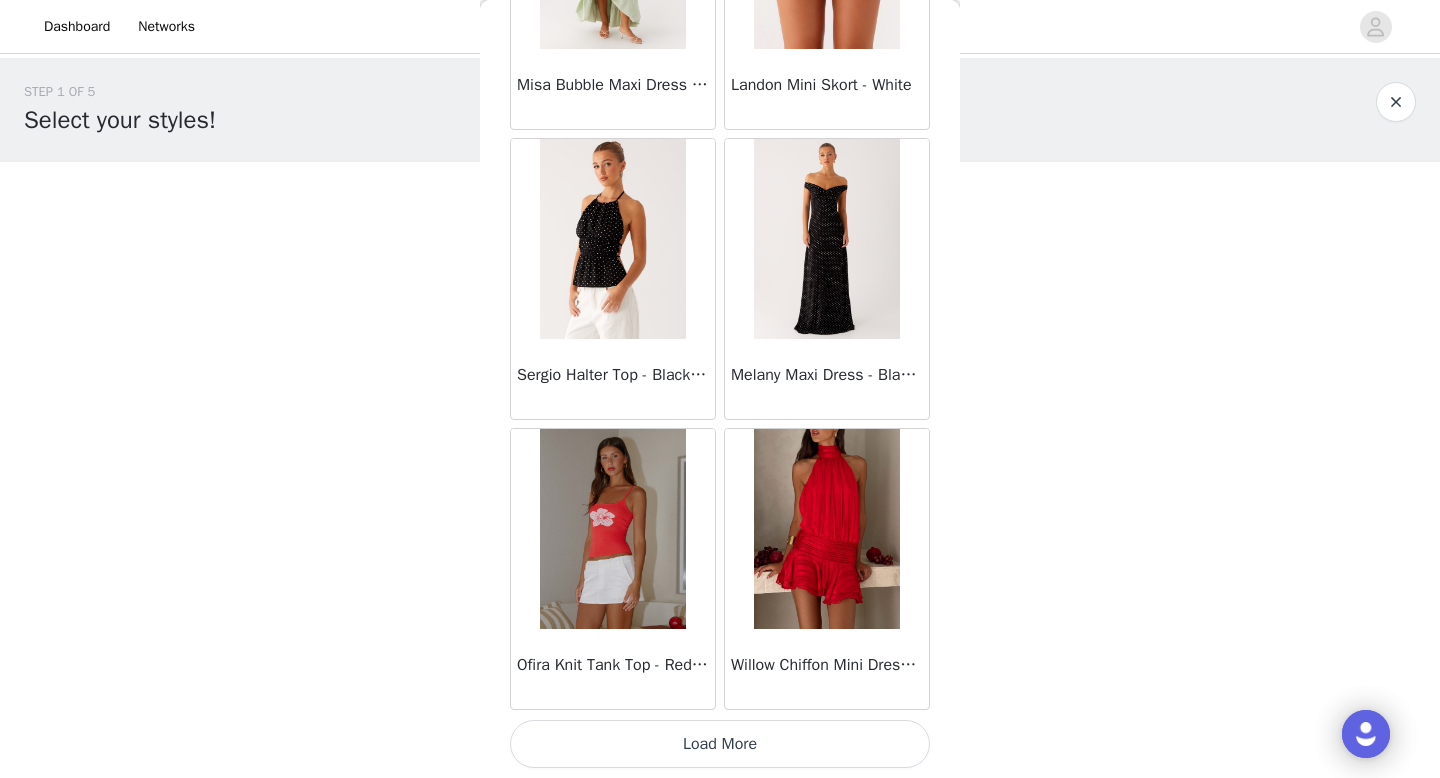 click on "Load More" at bounding box center [720, 744] 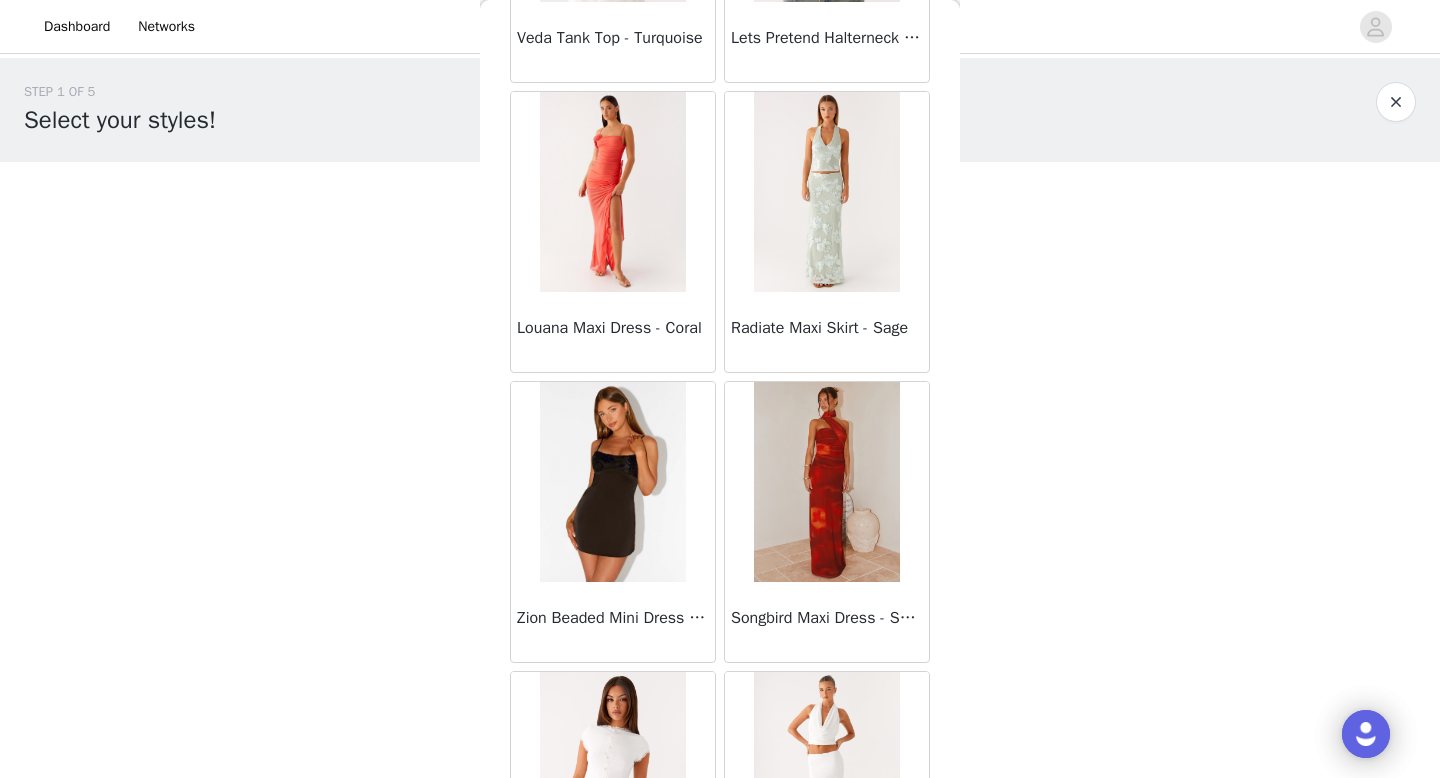 scroll, scrollTop: 57382, scrollLeft: 0, axis: vertical 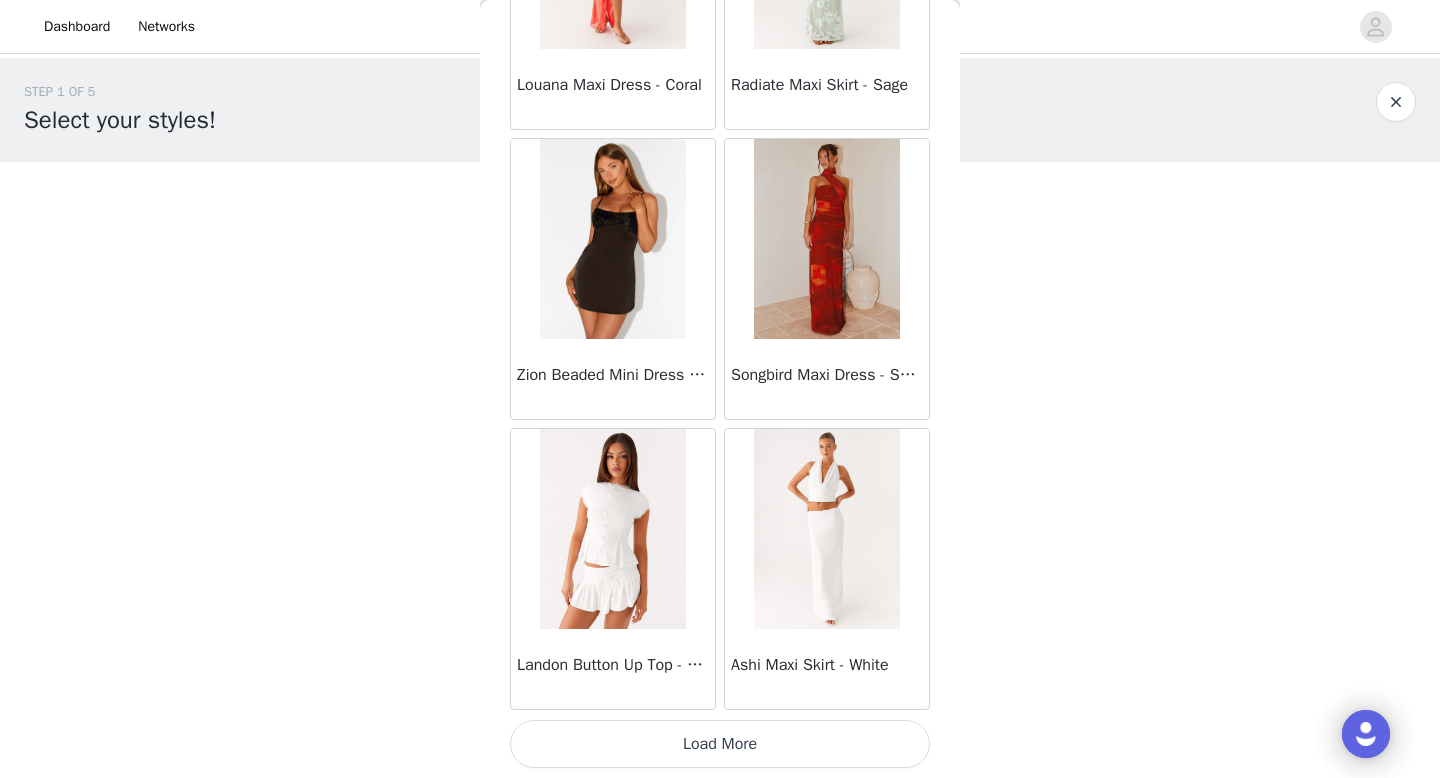 click on "Load More" at bounding box center [720, 744] 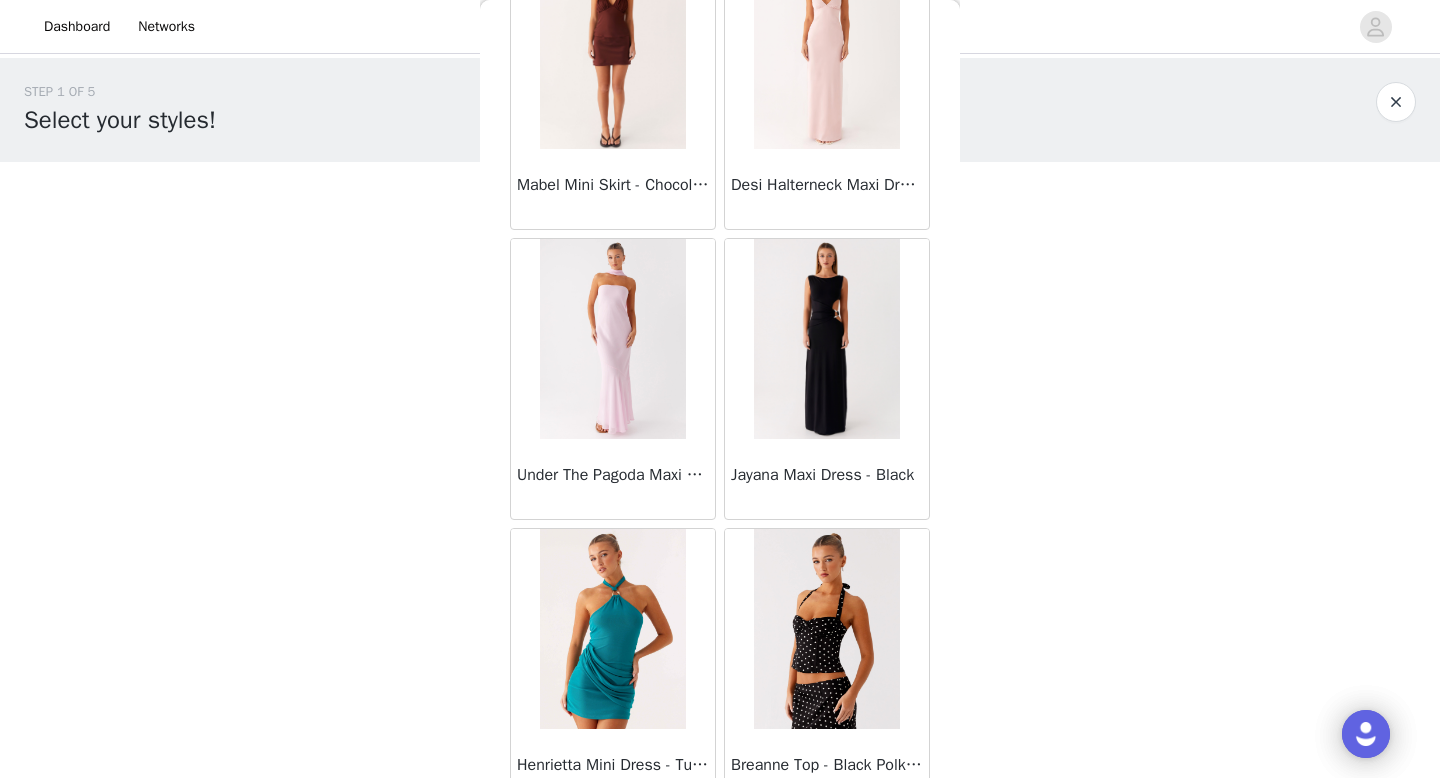 scroll, scrollTop: 60282, scrollLeft: 0, axis: vertical 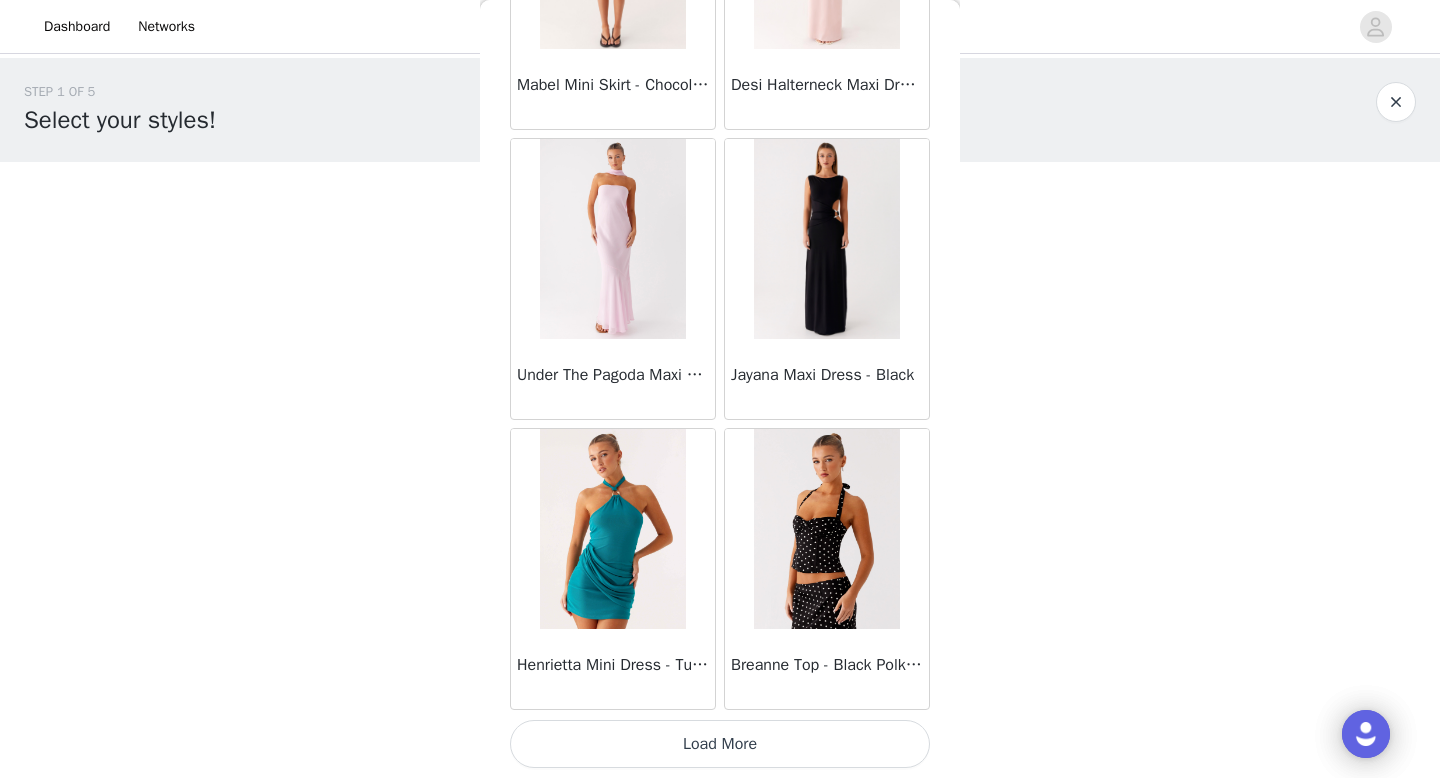 click on "Load More" at bounding box center [720, 744] 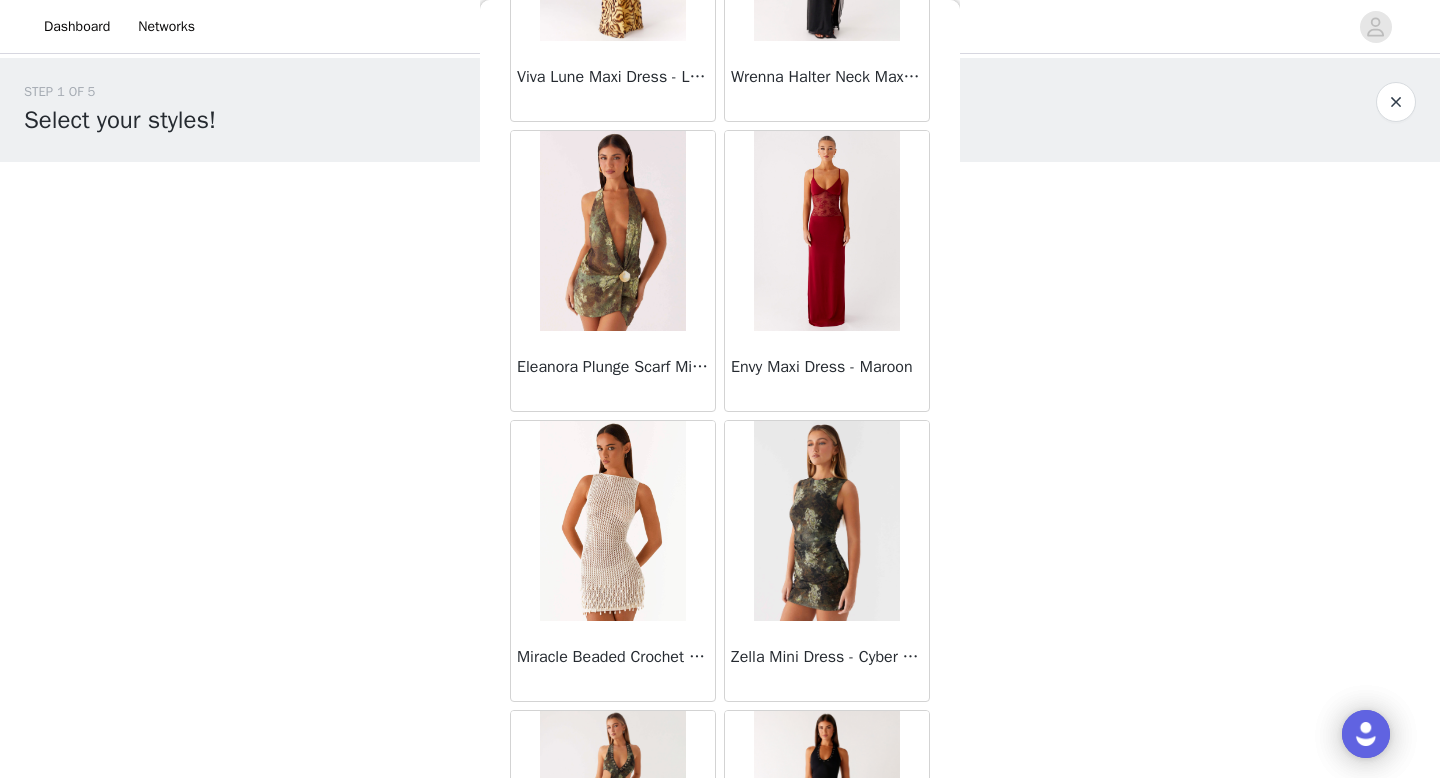 scroll, scrollTop: 63182, scrollLeft: 0, axis: vertical 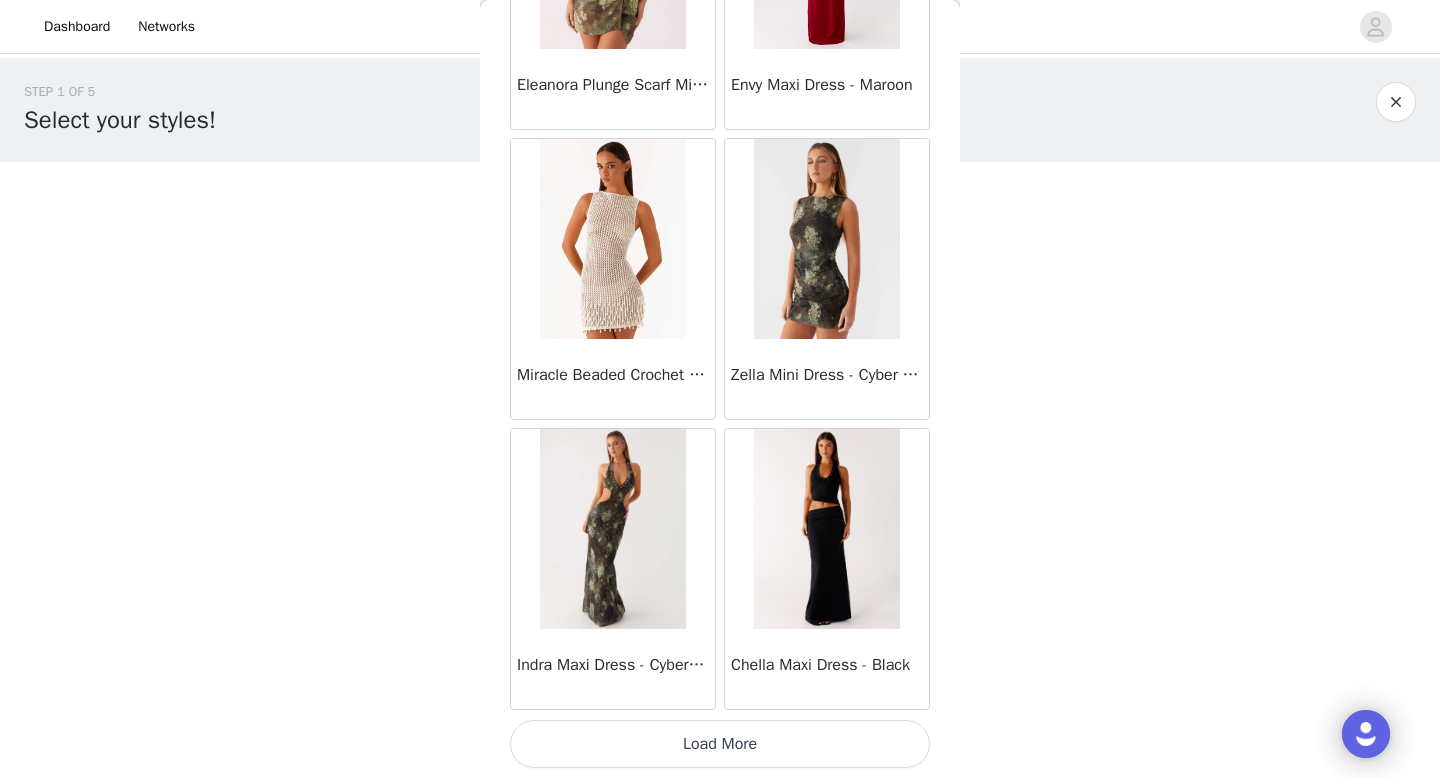 click on "Load More" at bounding box center (720, 744) 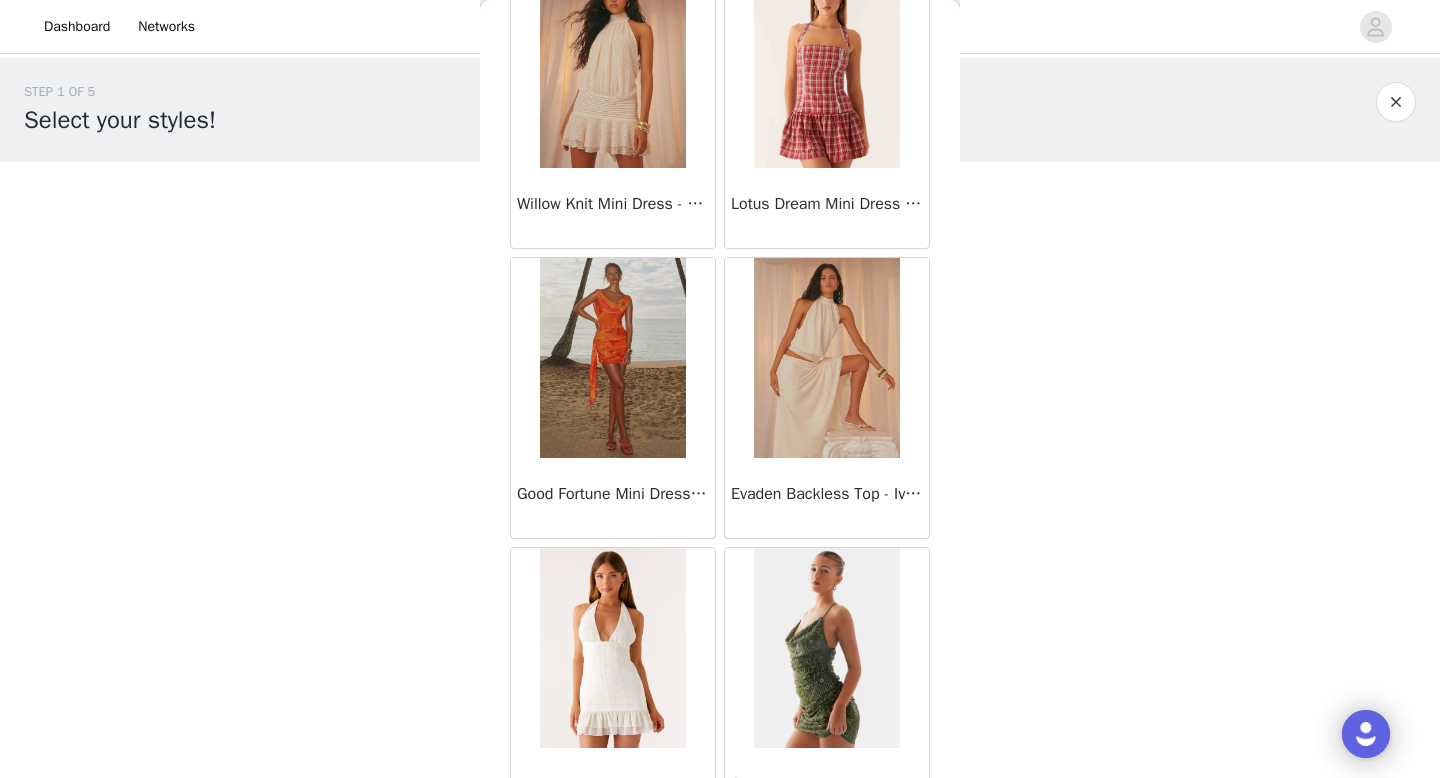 scroll, scrollTop: 64514, scrollLeft: 0, axis: vertical 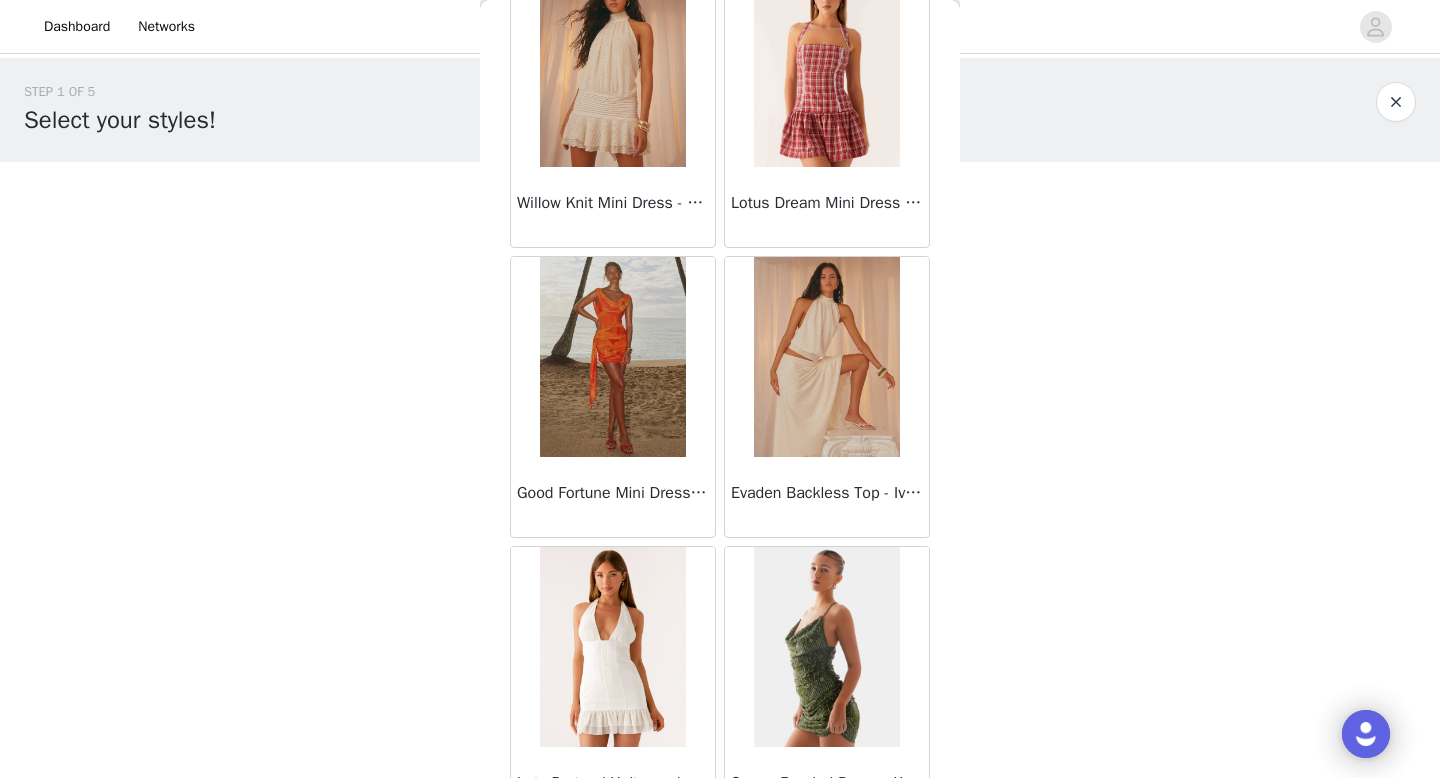 click at bounding box center (826, 357) 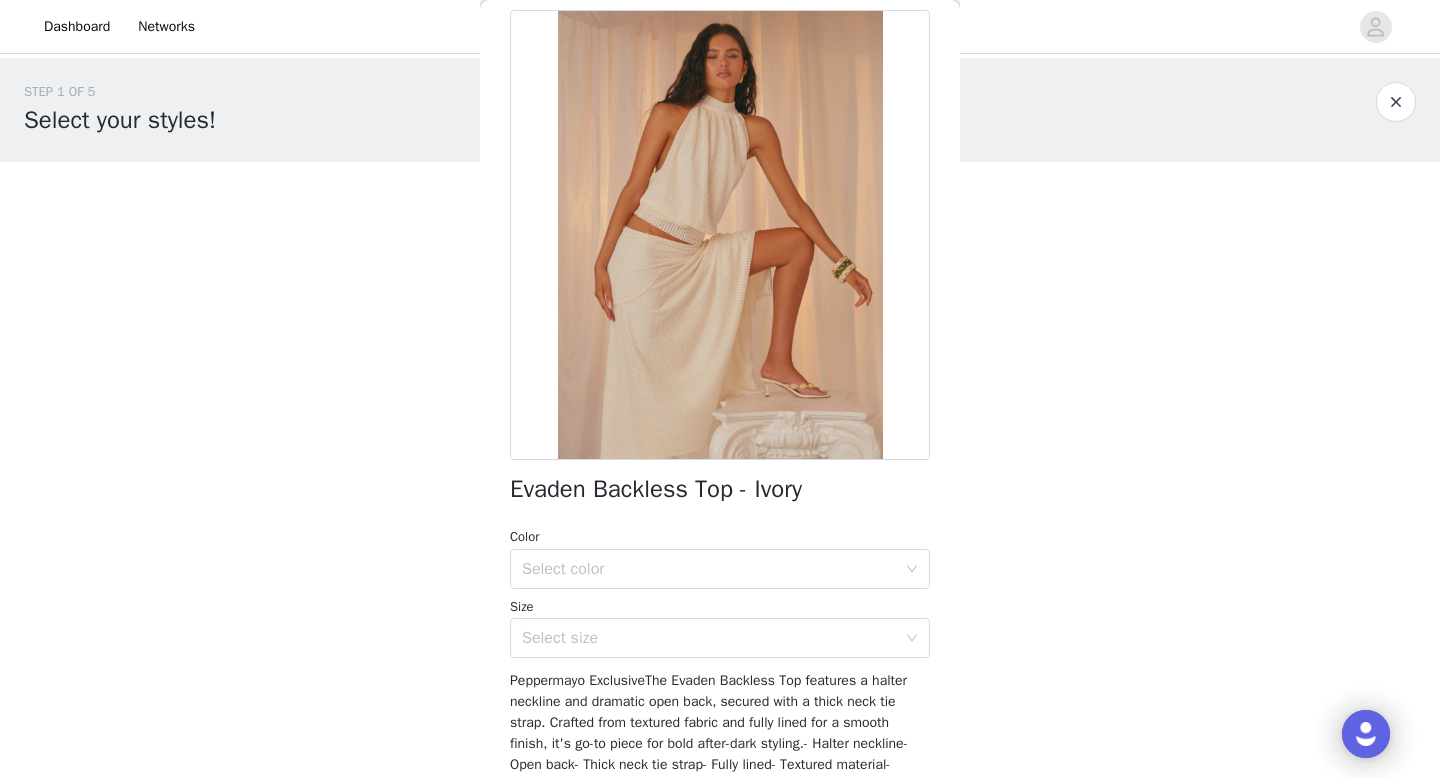 scroll, scrollTop: 130, scrollLeft: 0, axis: vertical 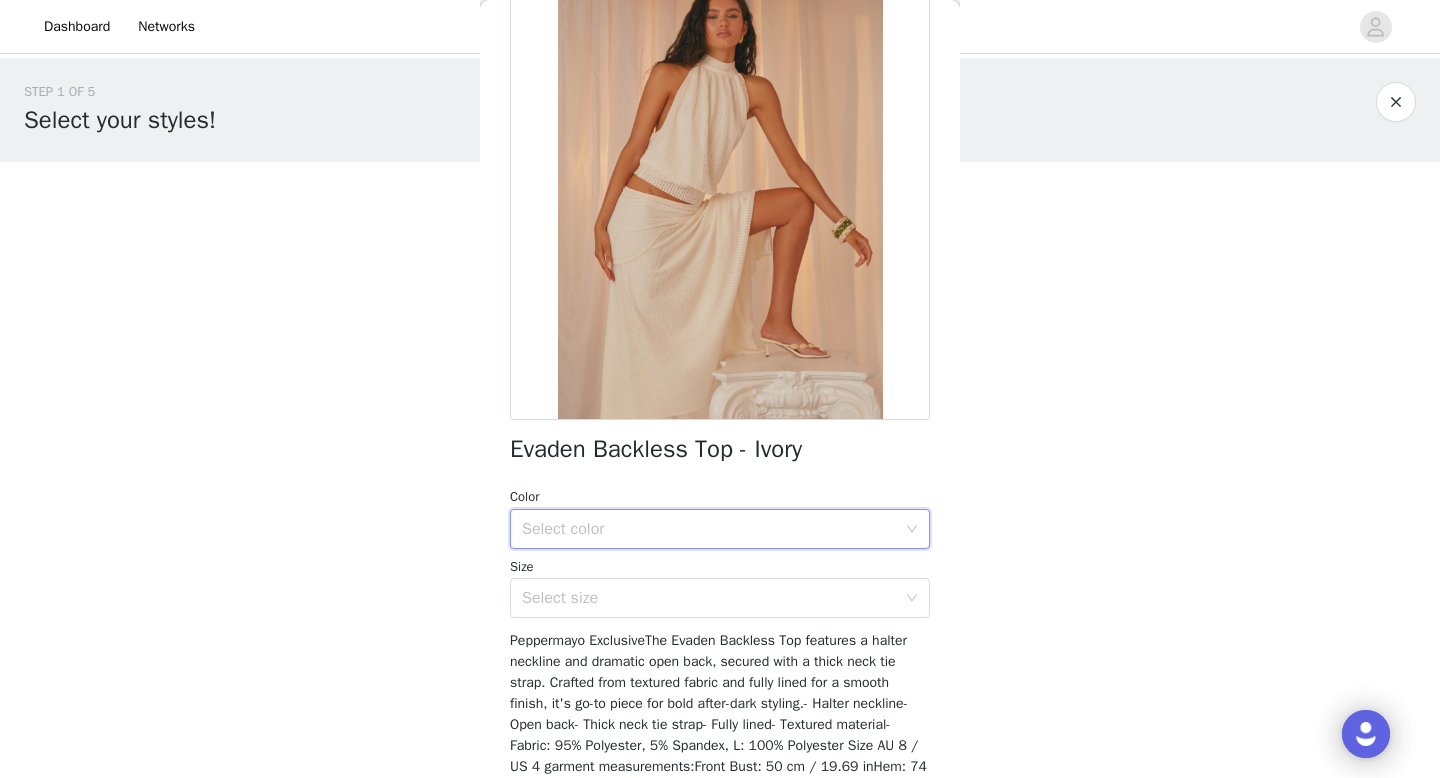 click on "Select color" at bounding box center (713, 529) 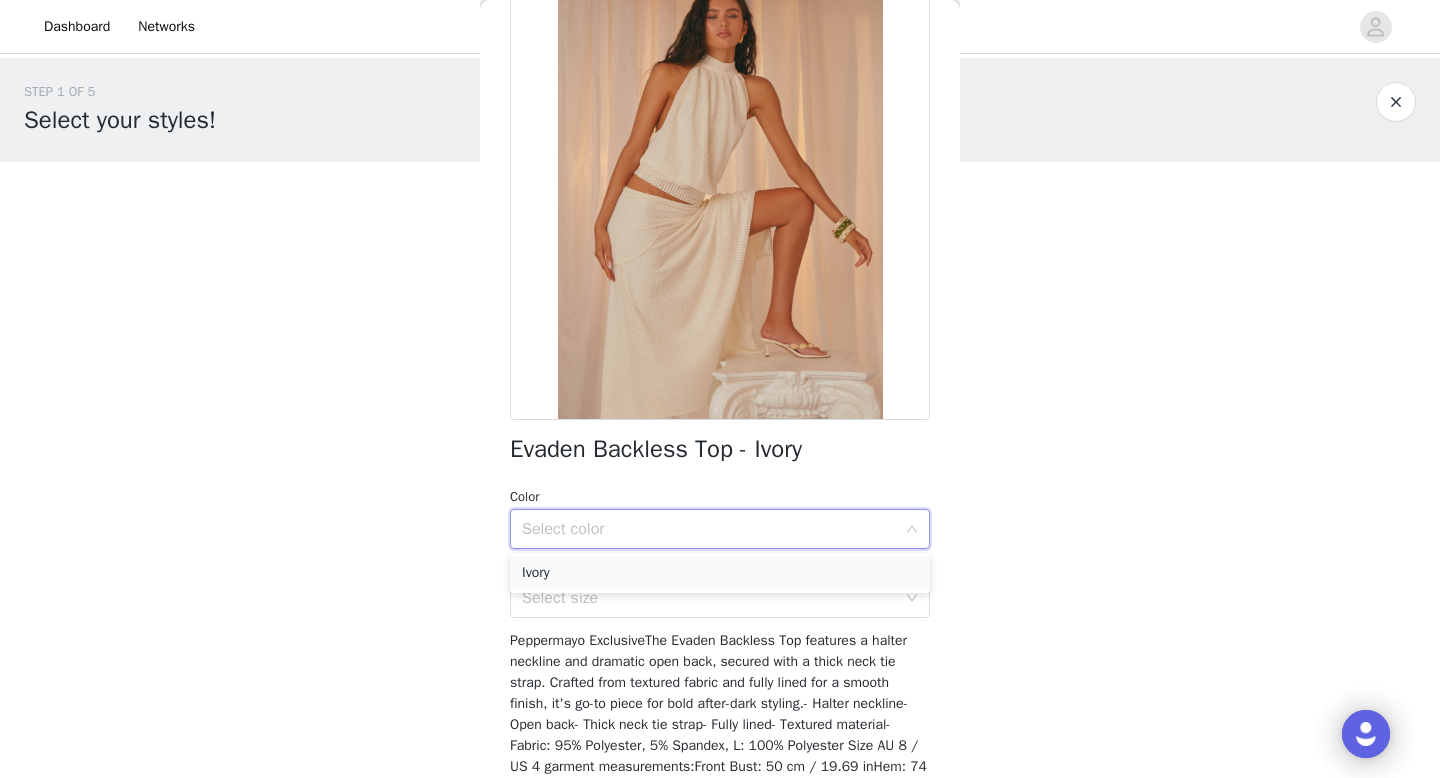 click on "Ivory" at bounding box center (720, 573) 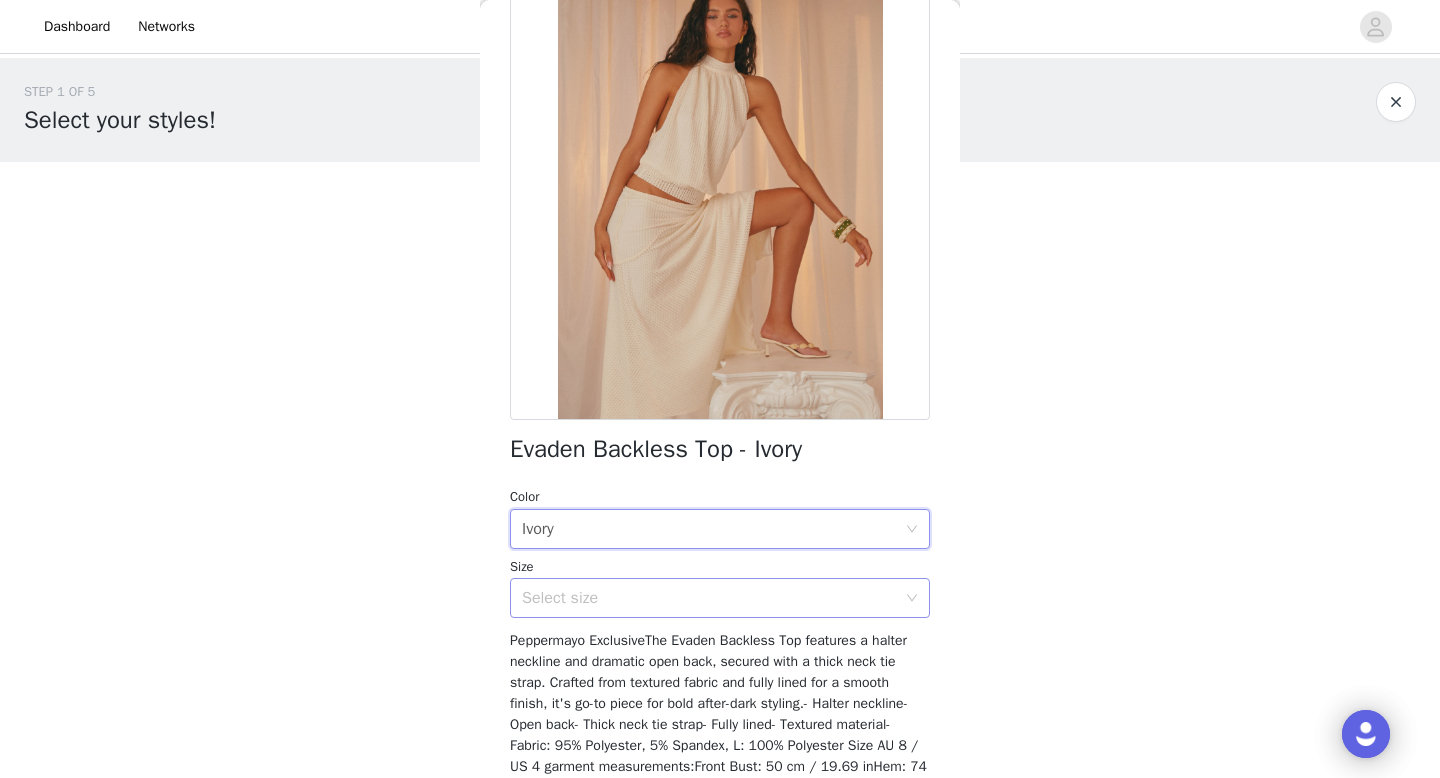 click on "Select size" at bounding box center [709, 598] 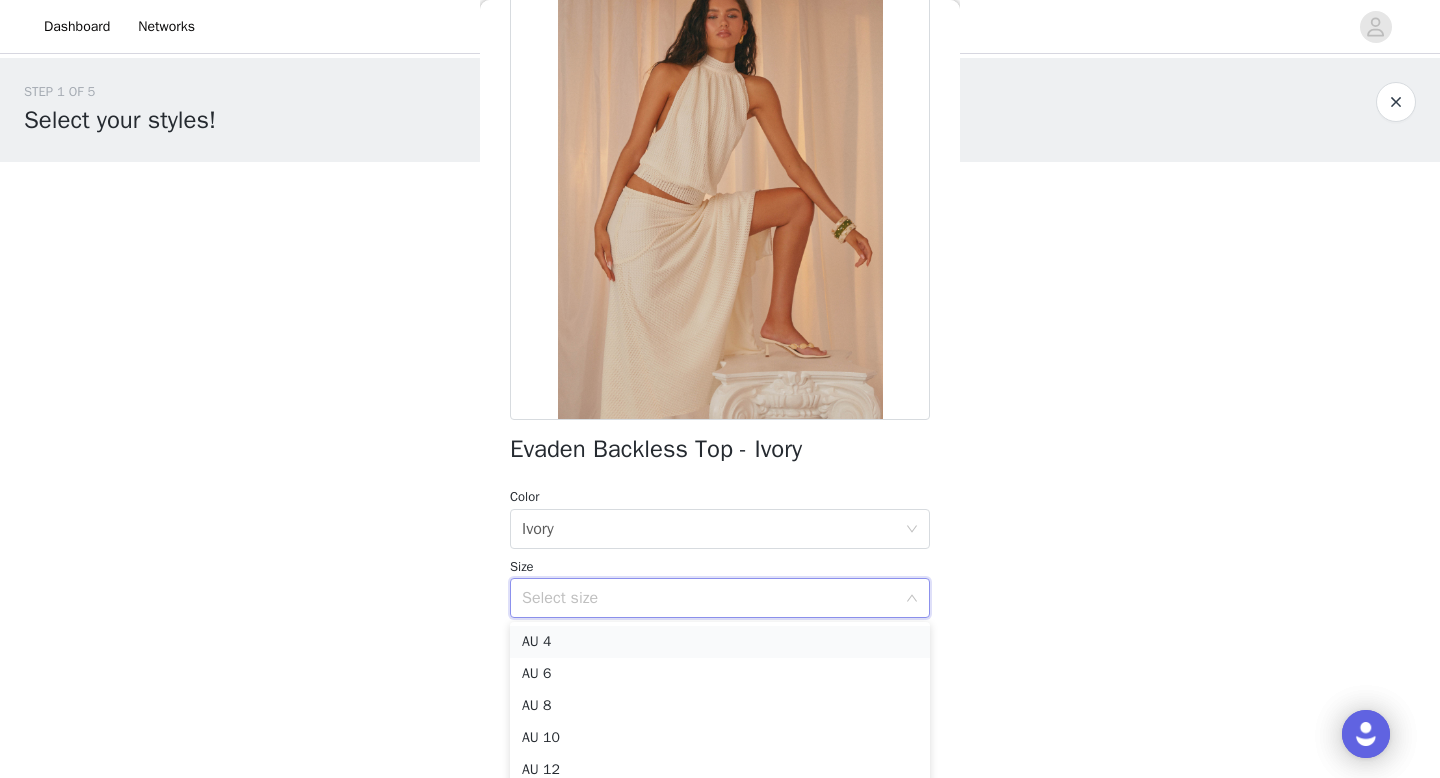 click on "AU 4" at bounding box center (720, 642) 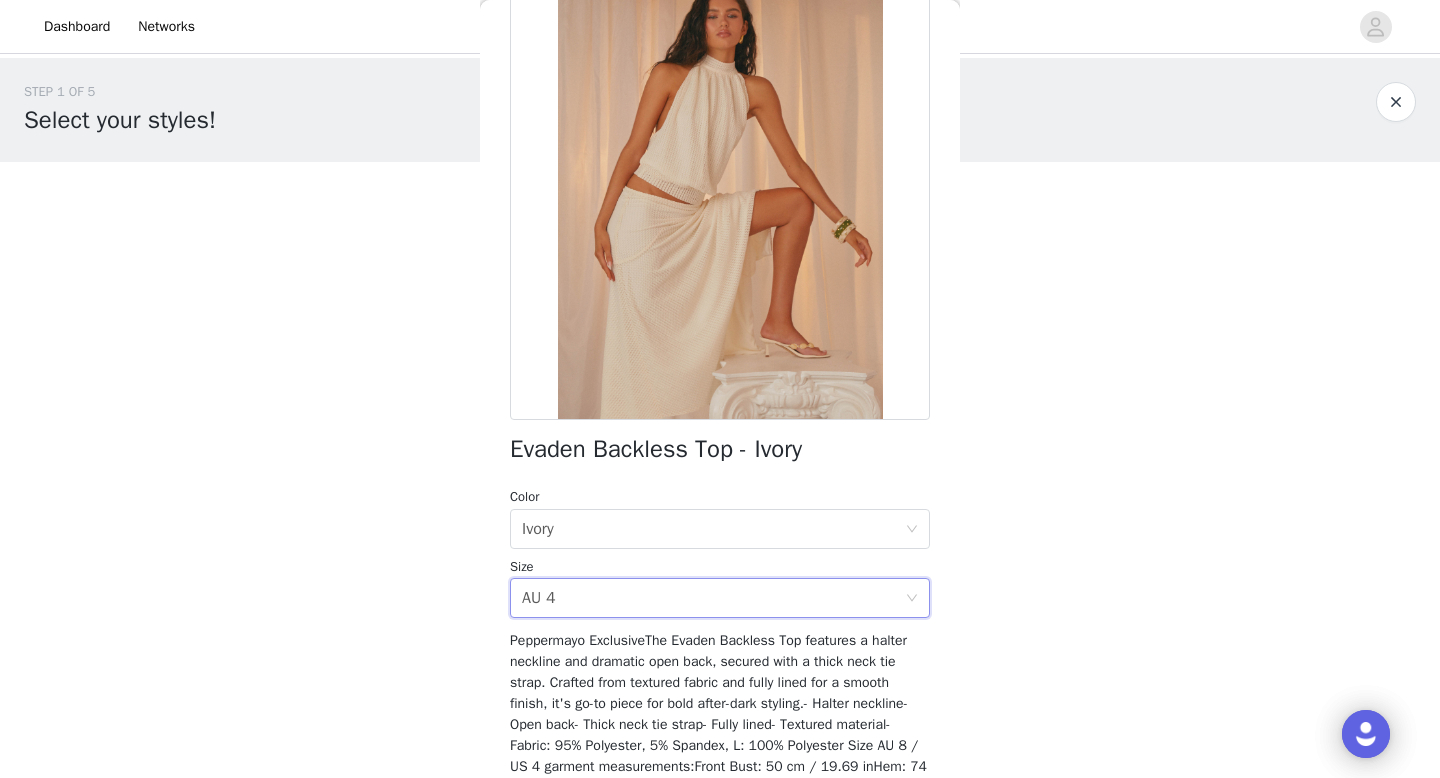 scroll, scrollTop: 276, scrollLeft: 0, axis: vertical 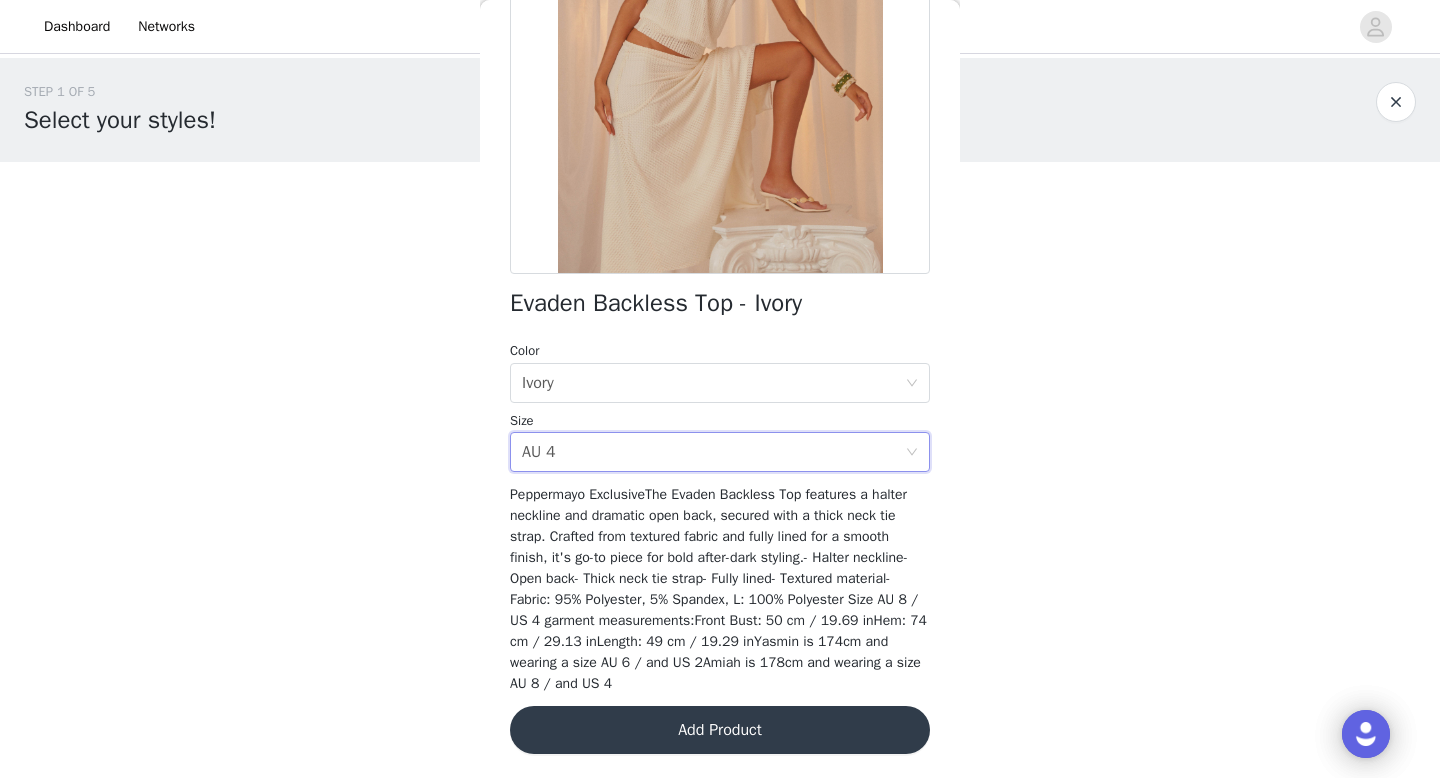 click on "Add Product" at bounding box center (720, 730) 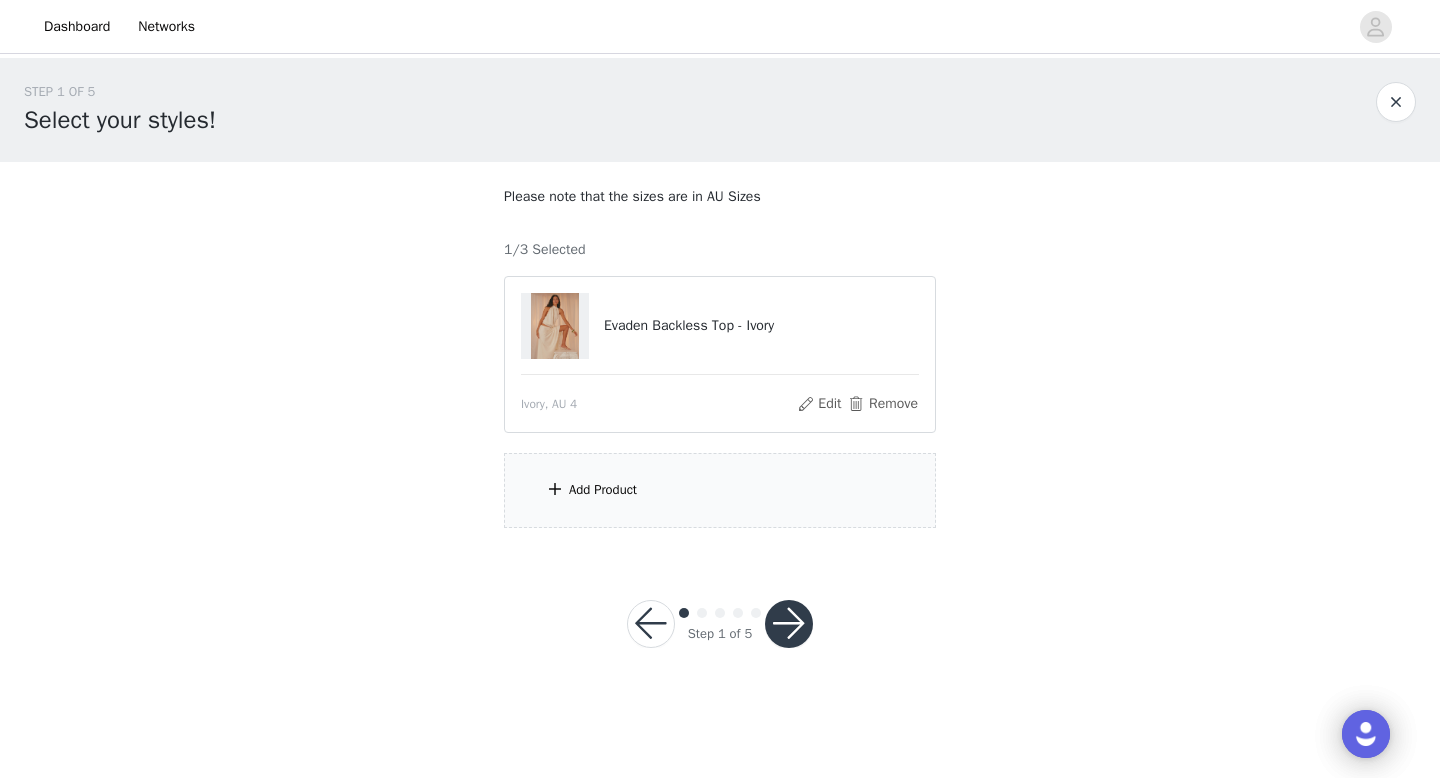click on "Add Product" at bounding box center [720, 490] 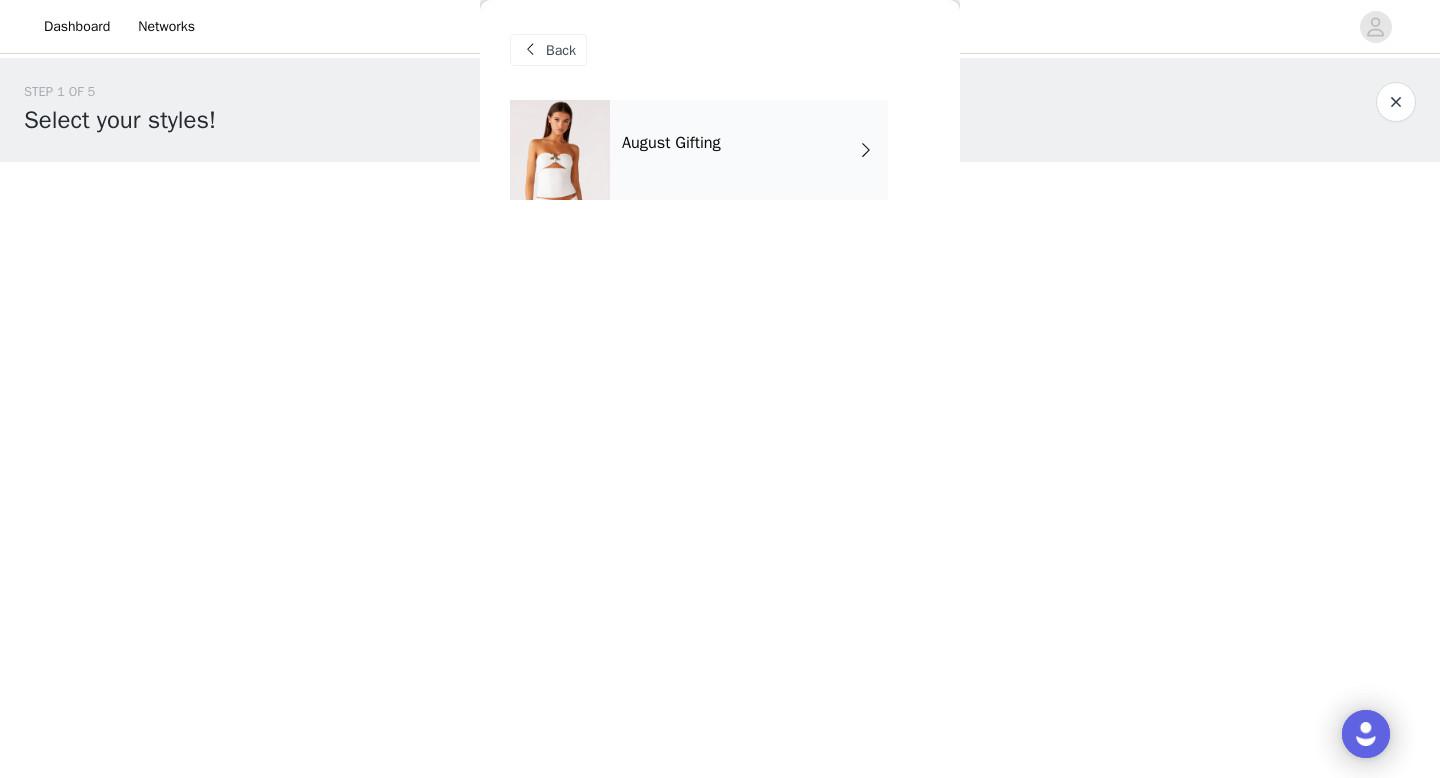 click on "August Gifting" at bounding box center (749, 150) 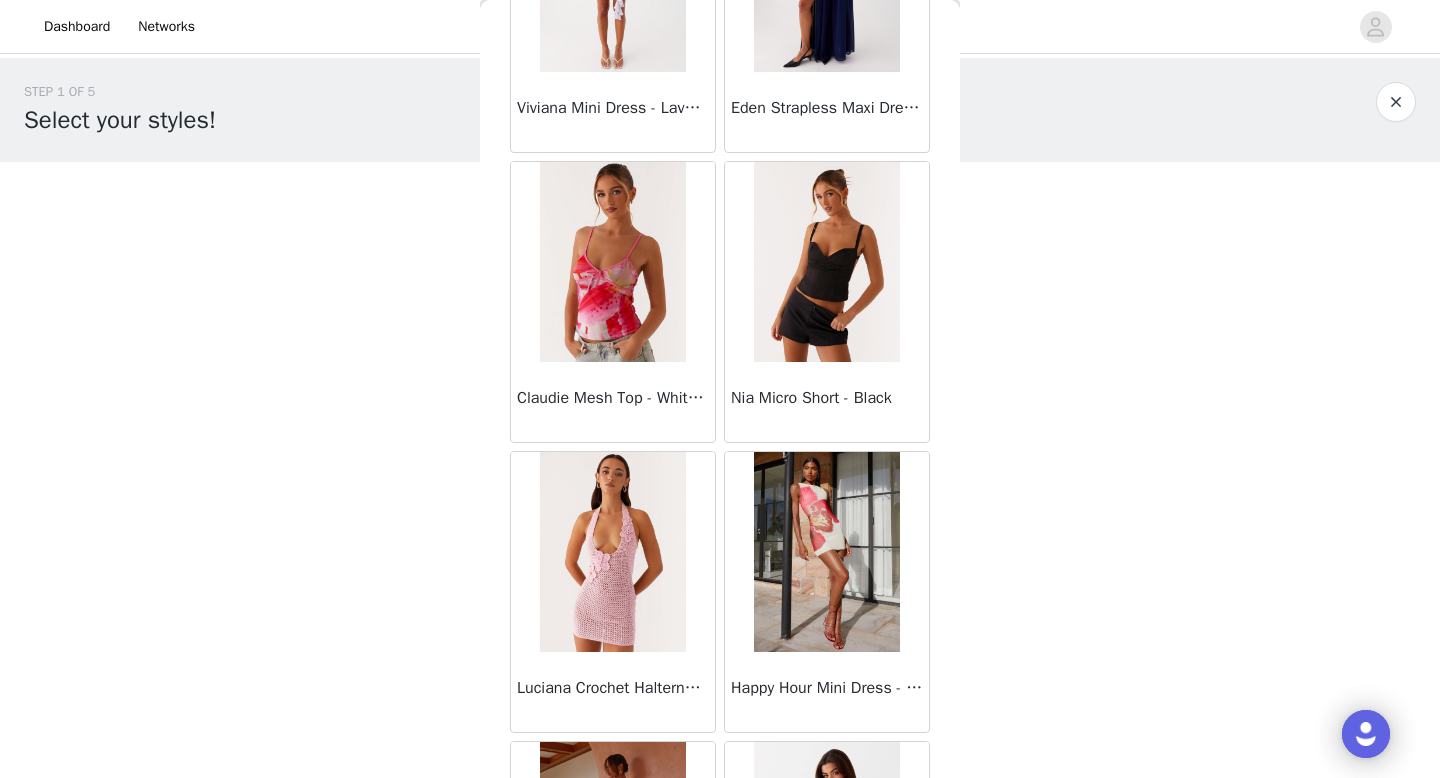 scroll, scrollTop: 2282, scrollLeft: 0, axis: vertical 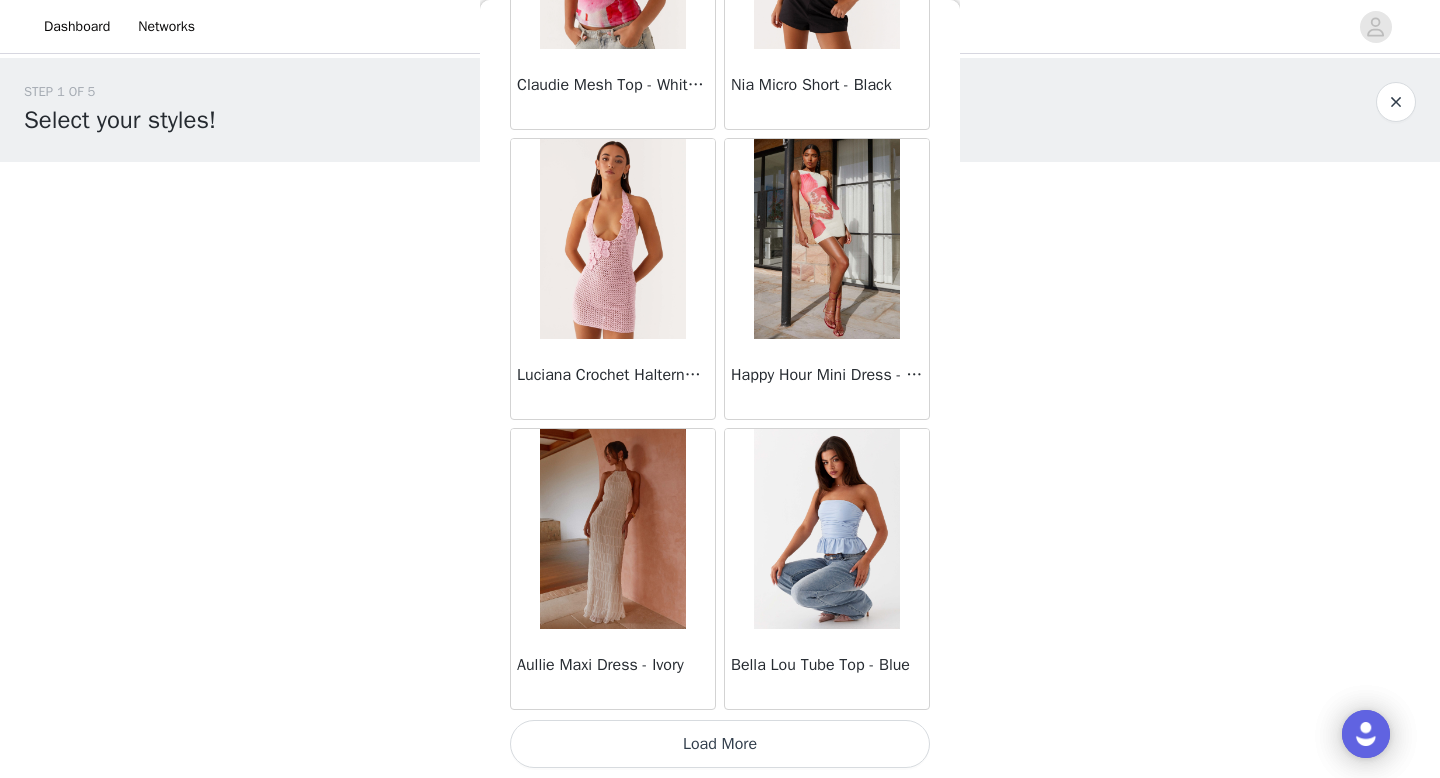 click on "Load More" at bounding box center (720, 744) 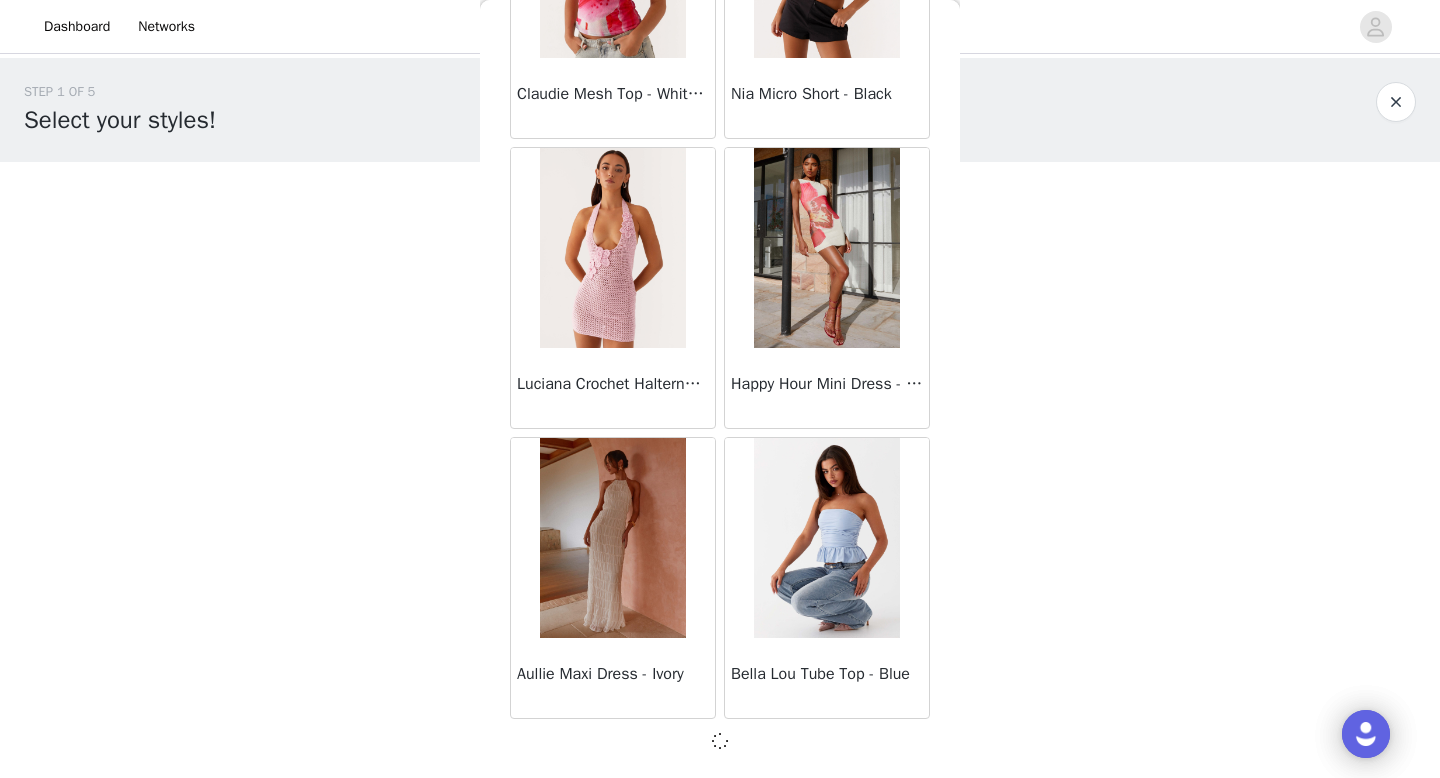 scroll, scrollTop: 2273, scrollLeft: 0, axis: vertical 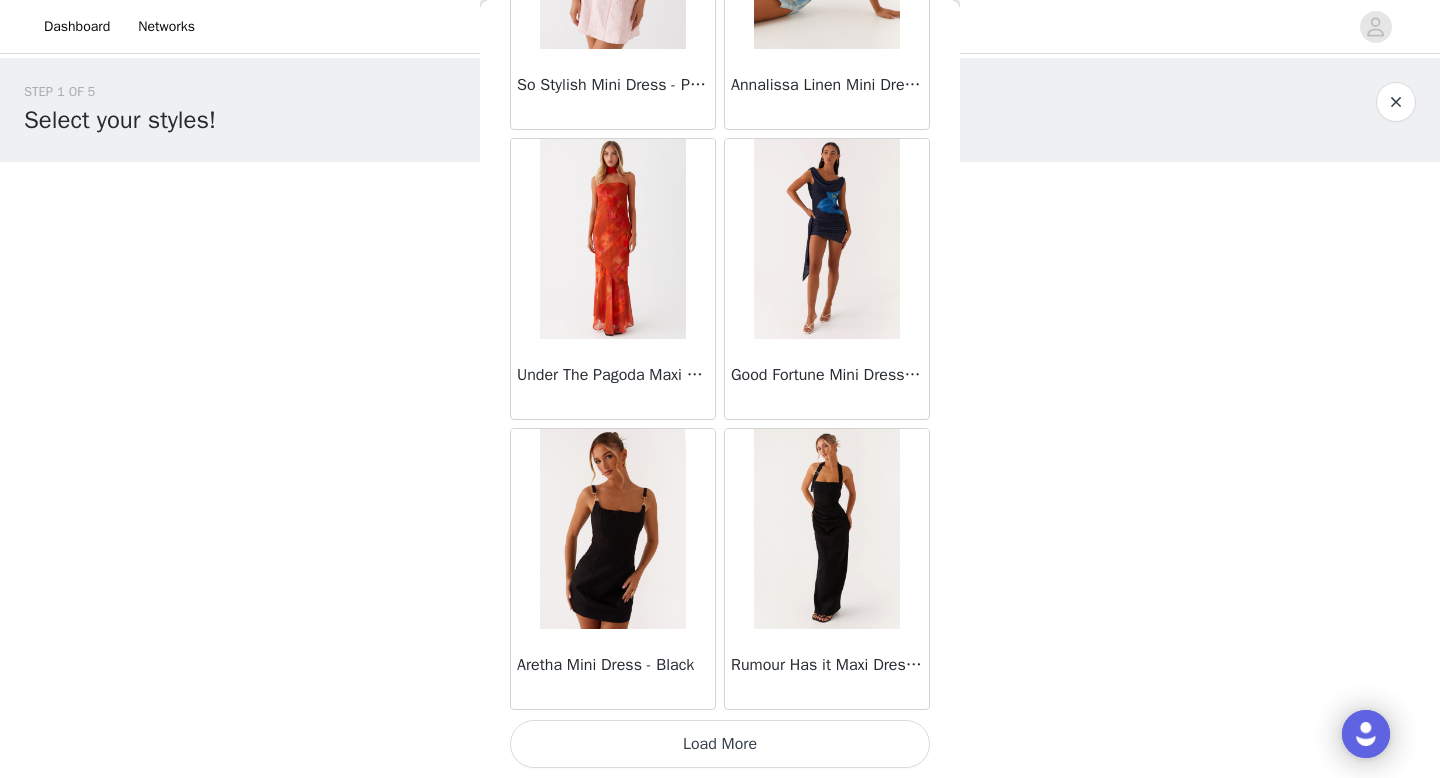 click on "Load More" at bounding box center [720, 744] 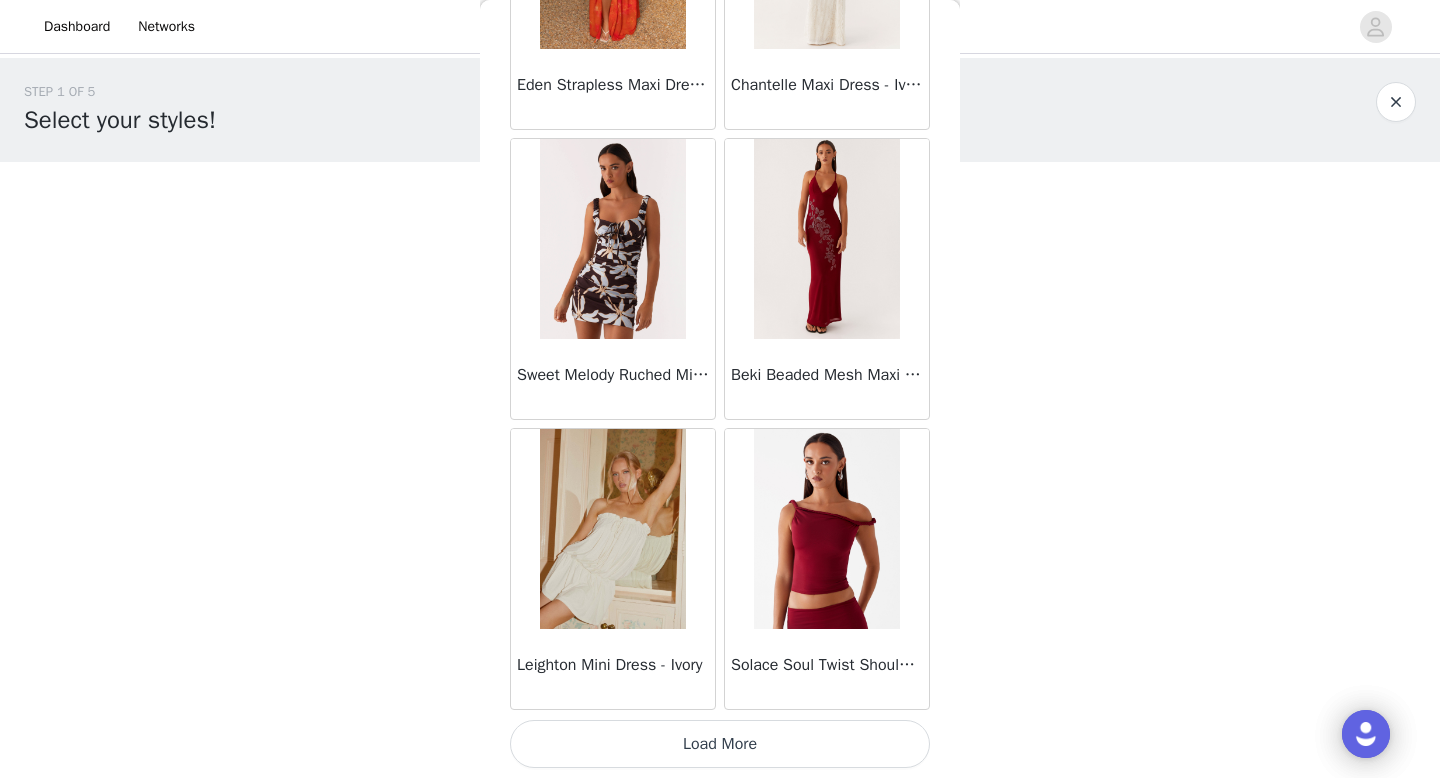 click on "Load More" at bounding box center (720, 744) 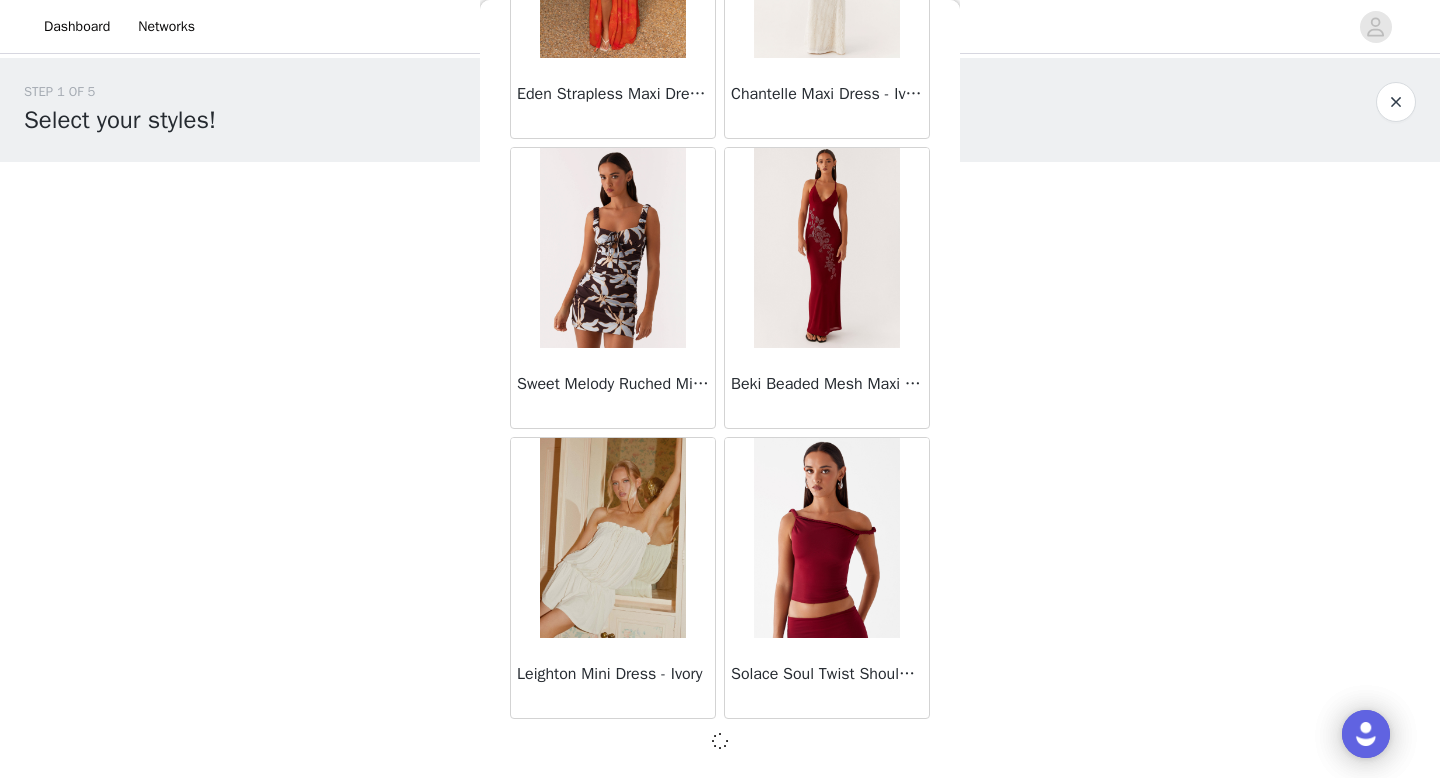 scroll, scrollTop: 8073, scrollLeft: 0, axis: vertical 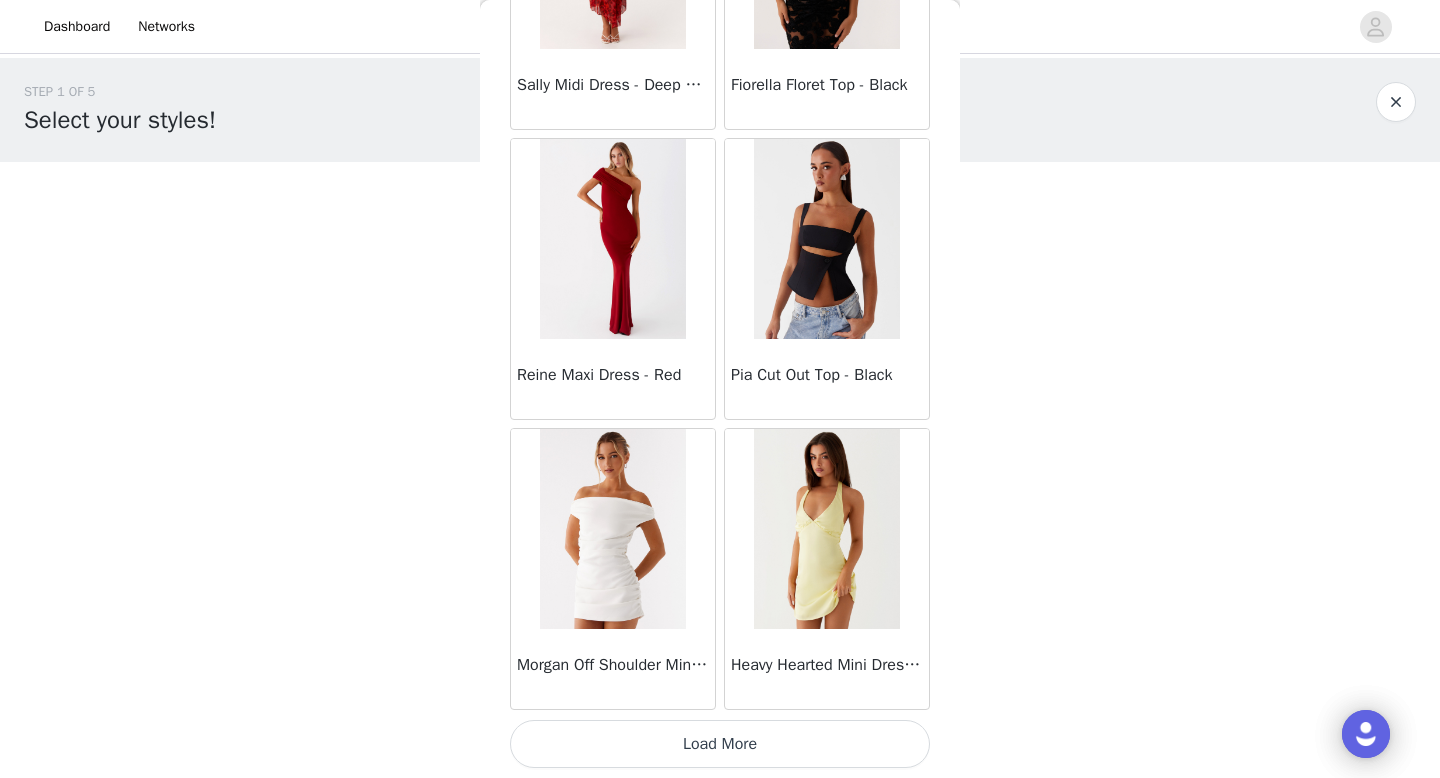 click on "Load More" at bounding box center (720, 744) 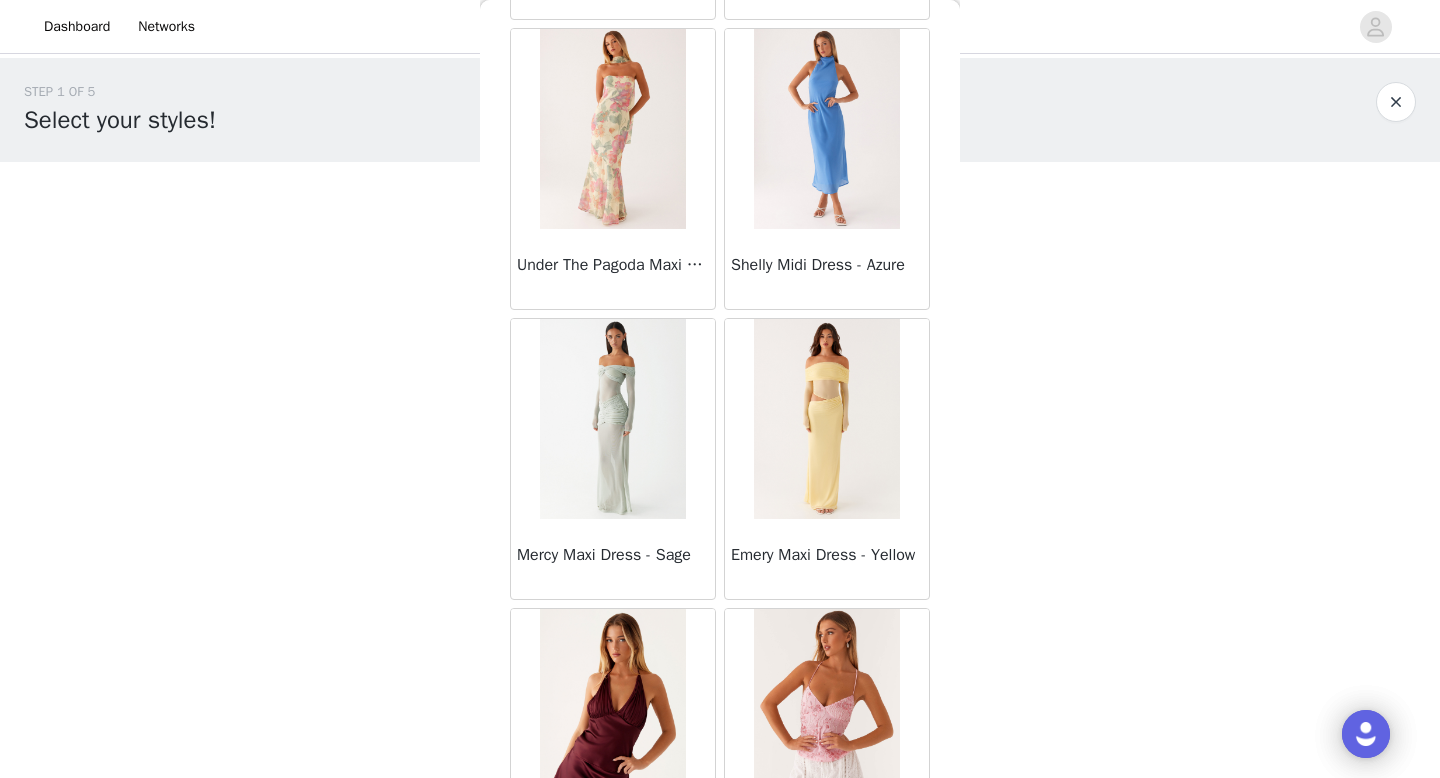 scroll, scrollTop: 13882, scrollLeft: 0, axis: vertical 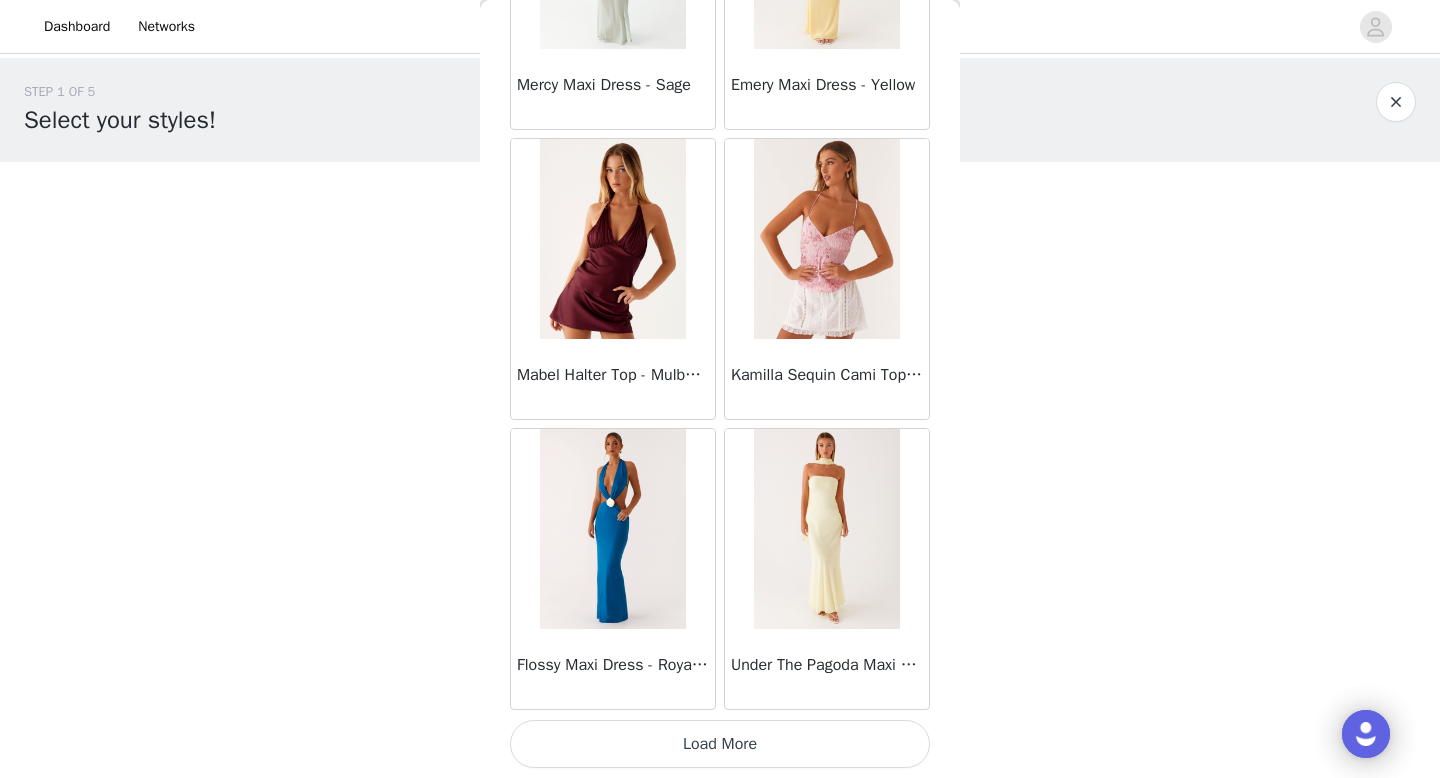 click on "Load More" at bounding box center (720, 744) 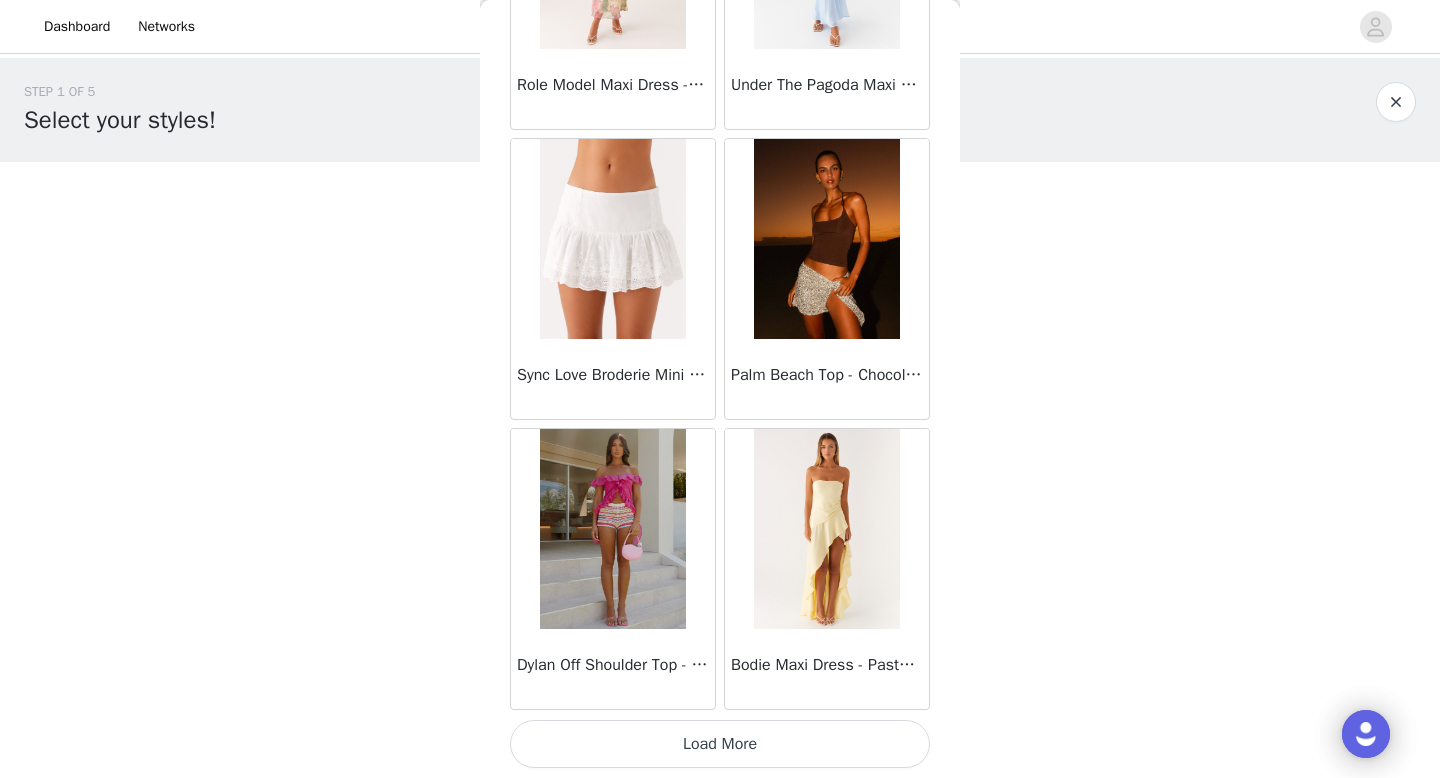 click on "Load More" at bounding box center (720, 744) 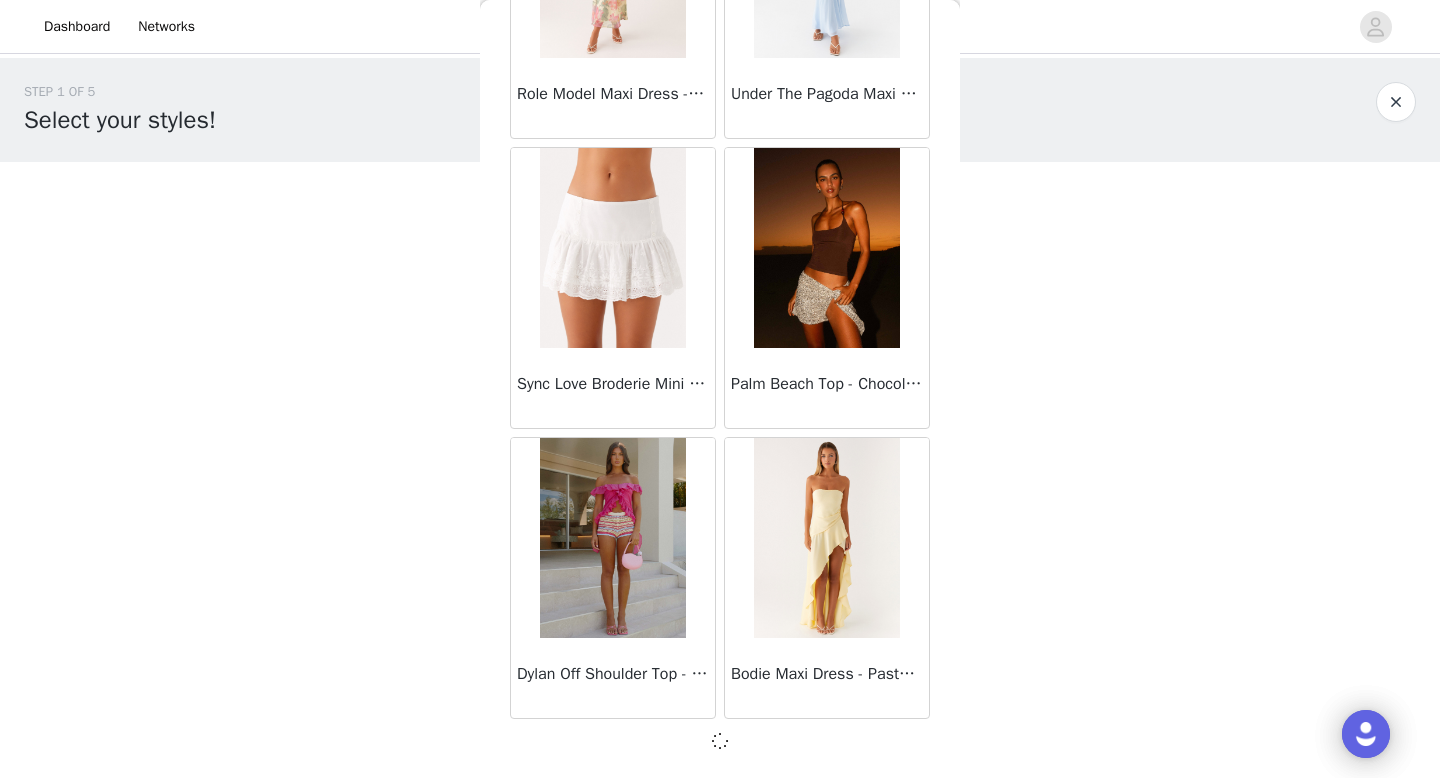 scroll, scrollTop: 16773, scrollLeft: 0, axis: vertical 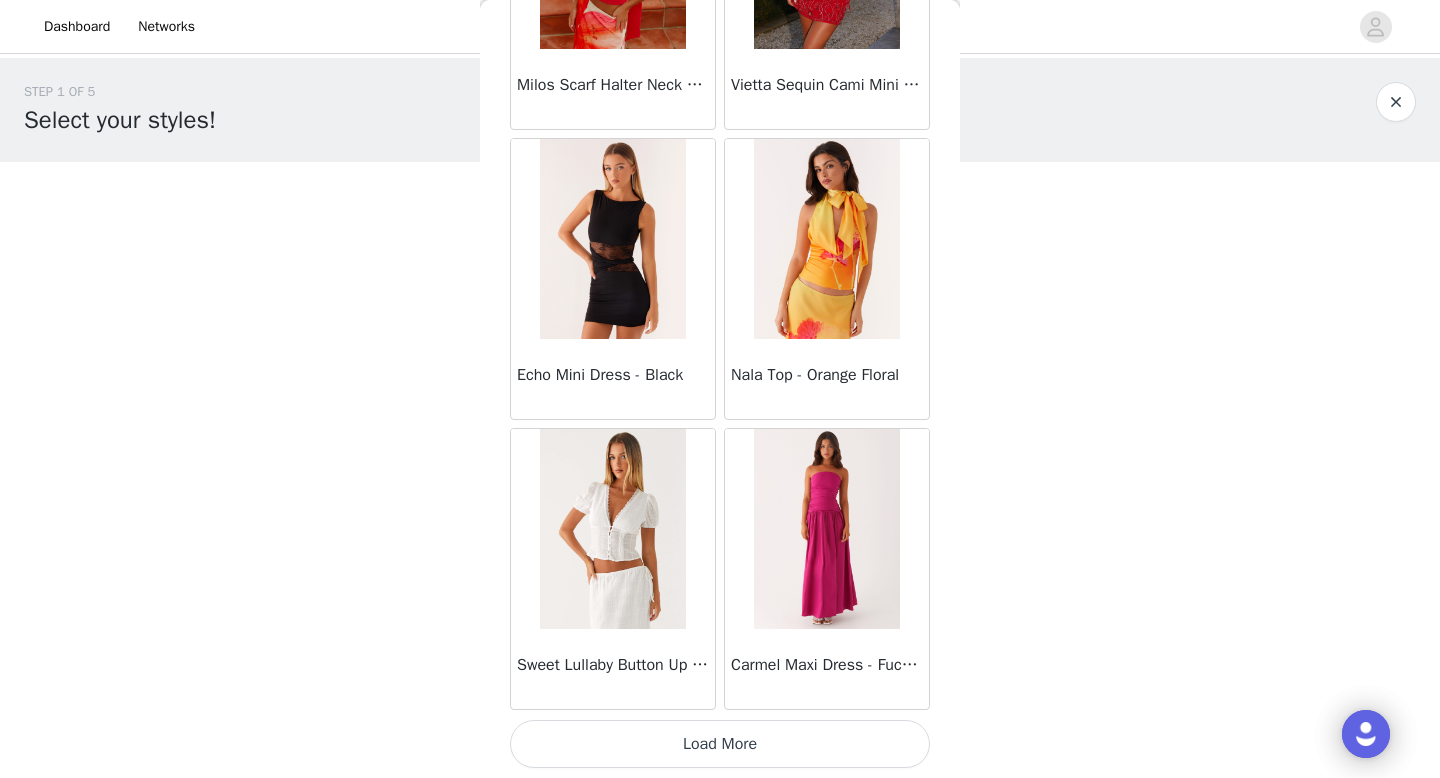 click on "Load More" at bounding box center [720, 744] 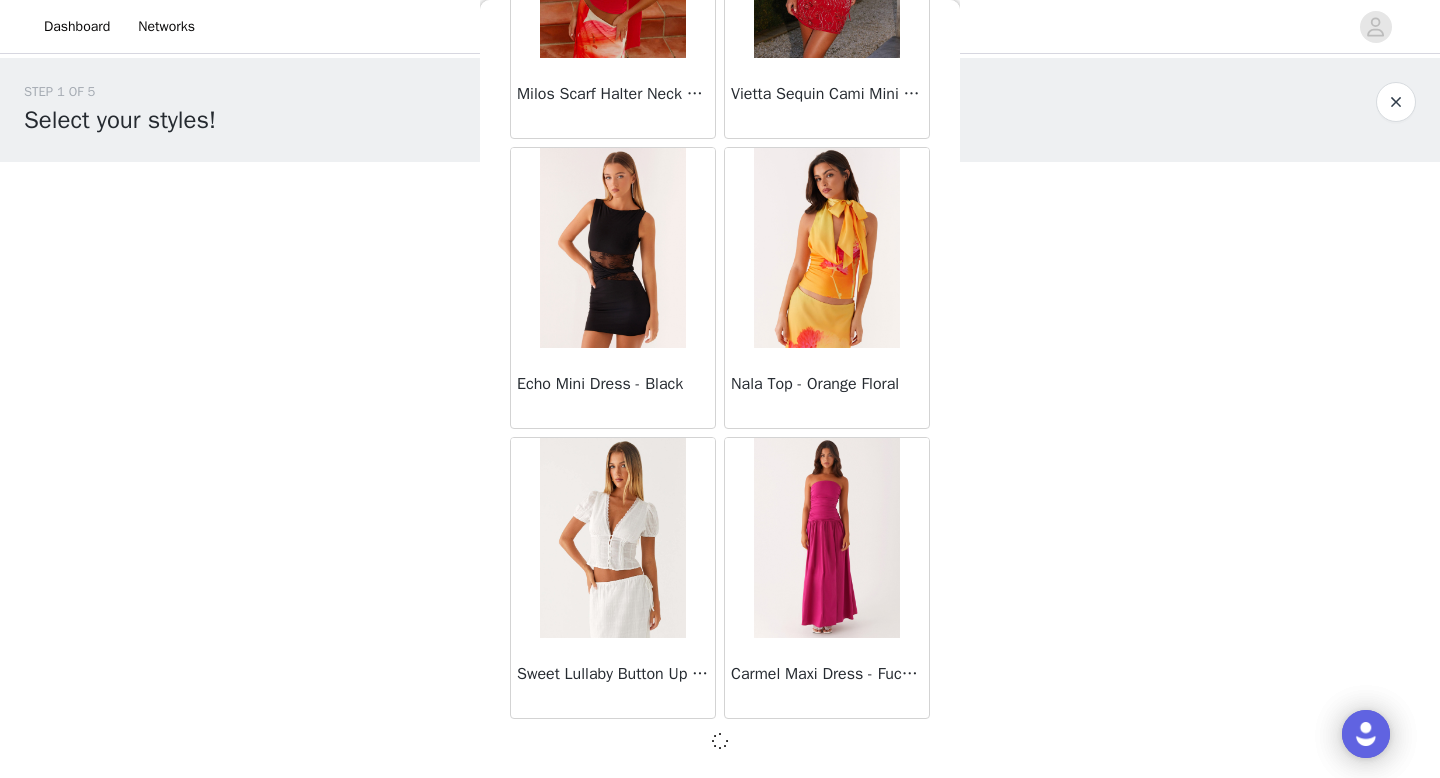 scroll, scrollTop: 19673, scrollLeft: 0, axis: vertical 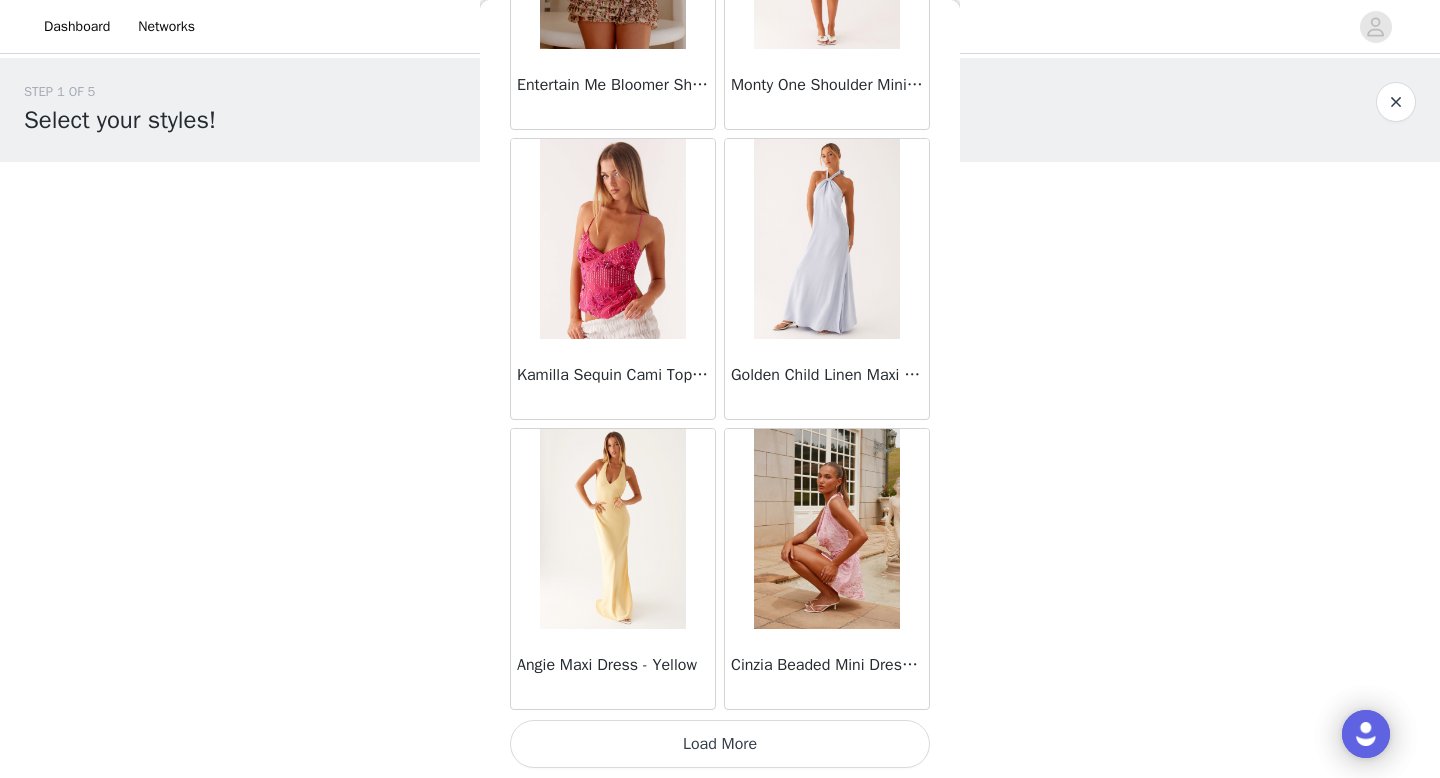 click on "Load More" at bounding box center (720, 744) 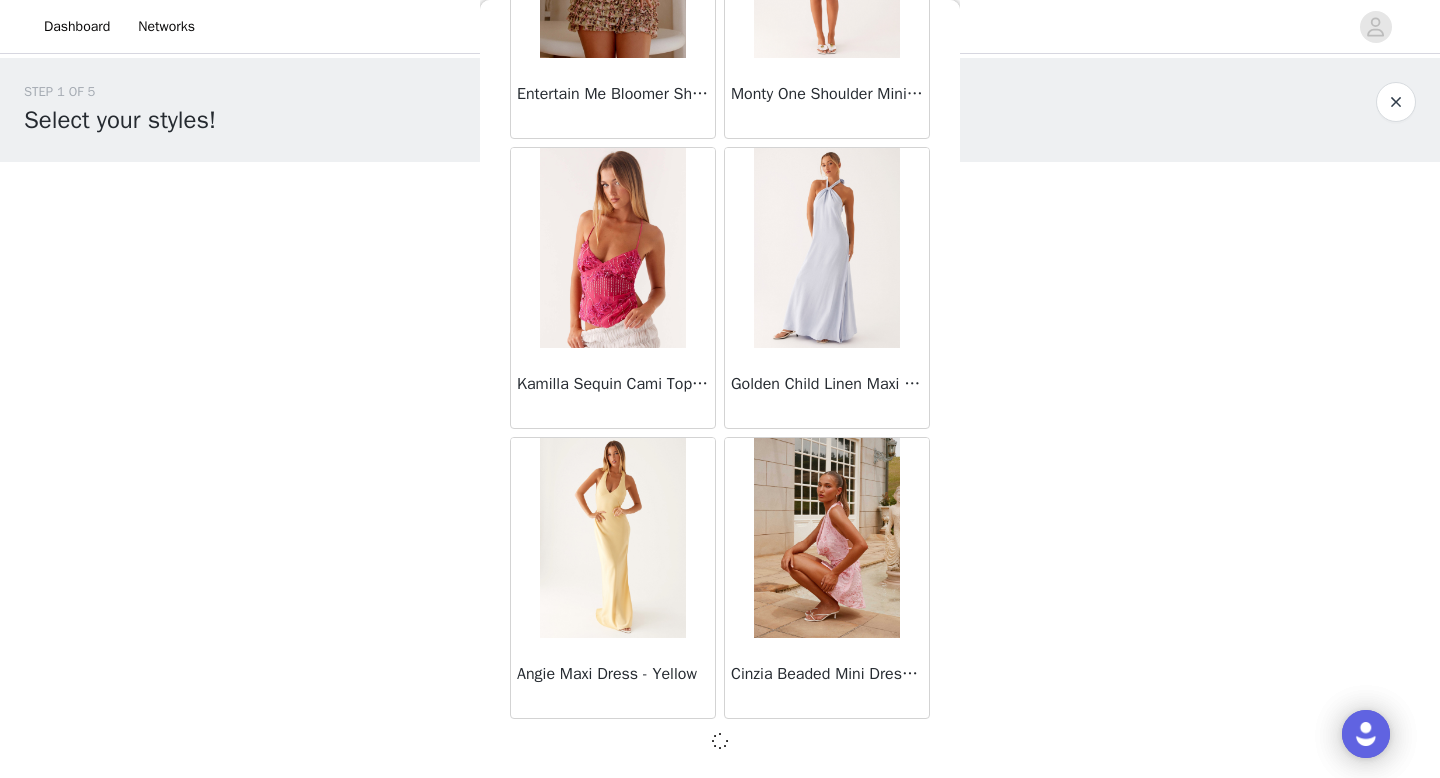 scroll, scrollTop: 22573, scrollLeft: 0, axis: vertical 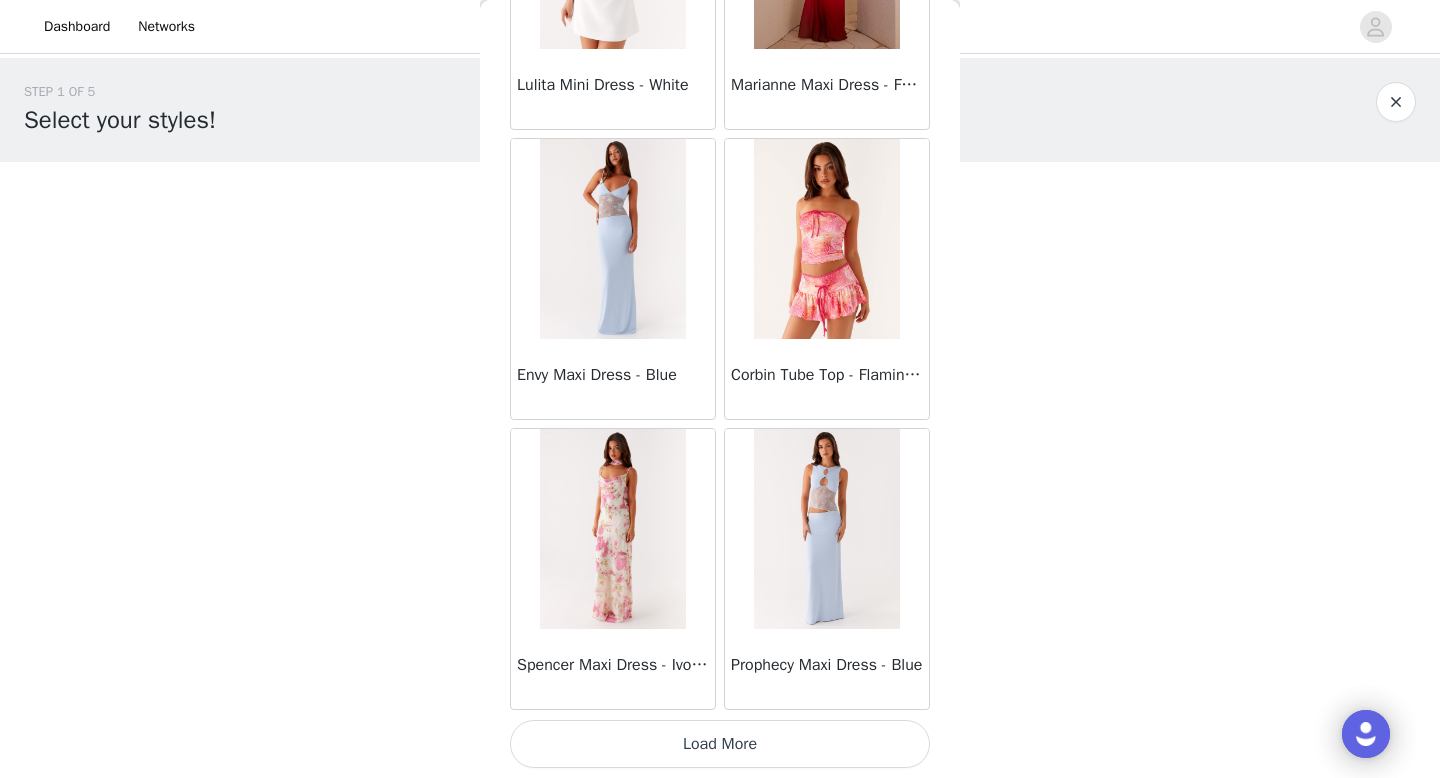 click on "Load More" at bounding box center (720, 744) 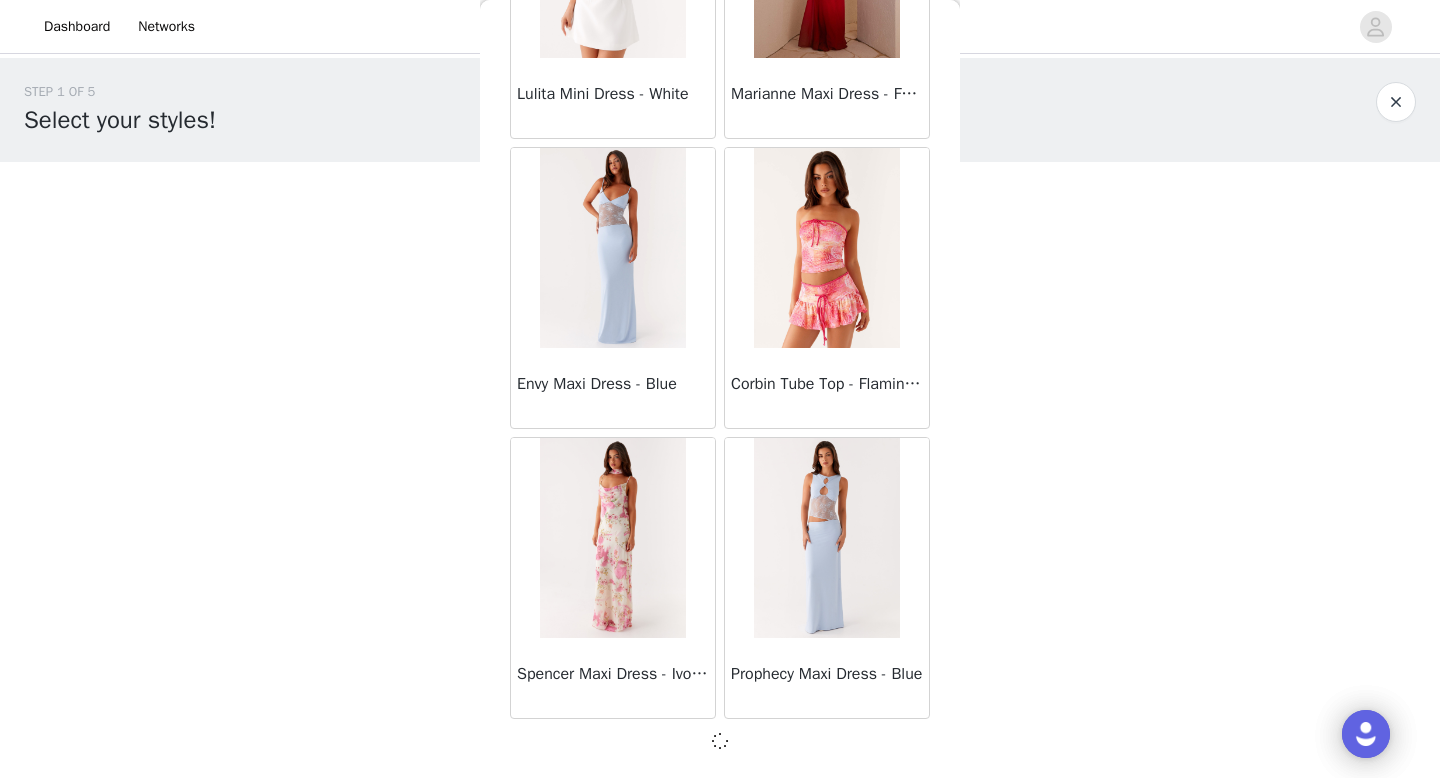 scroll, scrollTop: 25473, scrollLeft: 0, axis: vertical 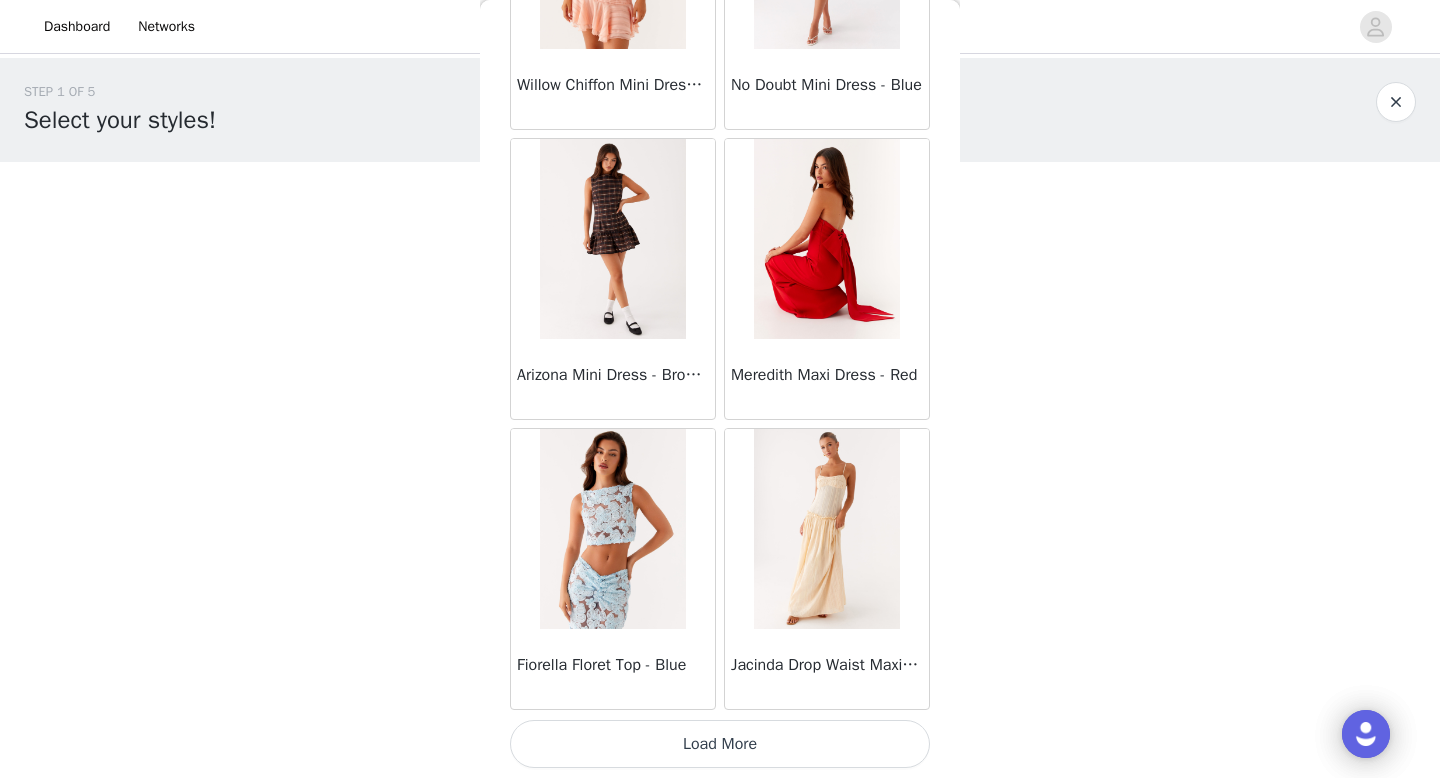 click on "Load More" at bounding box center (720, 744) 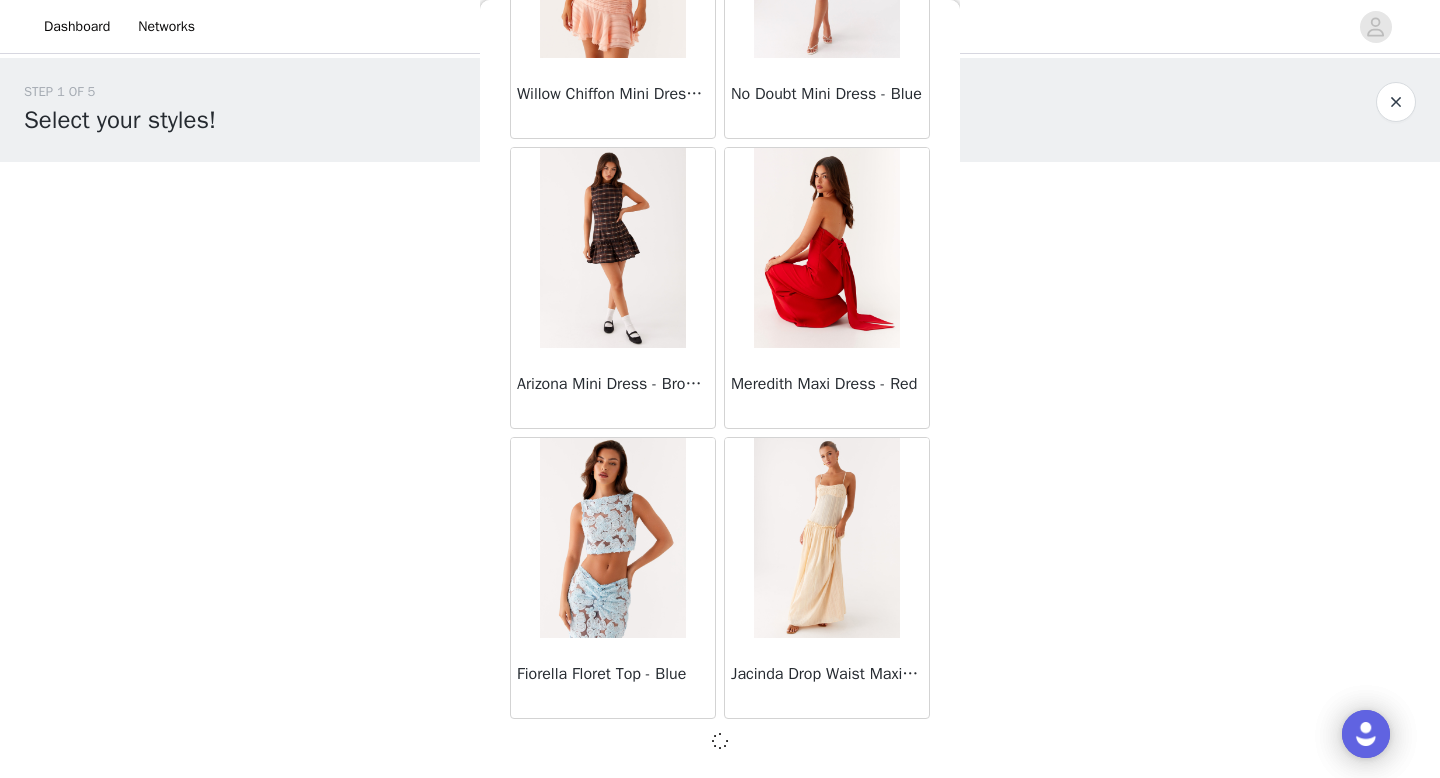scroll, scrollTop: 28373, scrollLeft: 0, axis: vertical 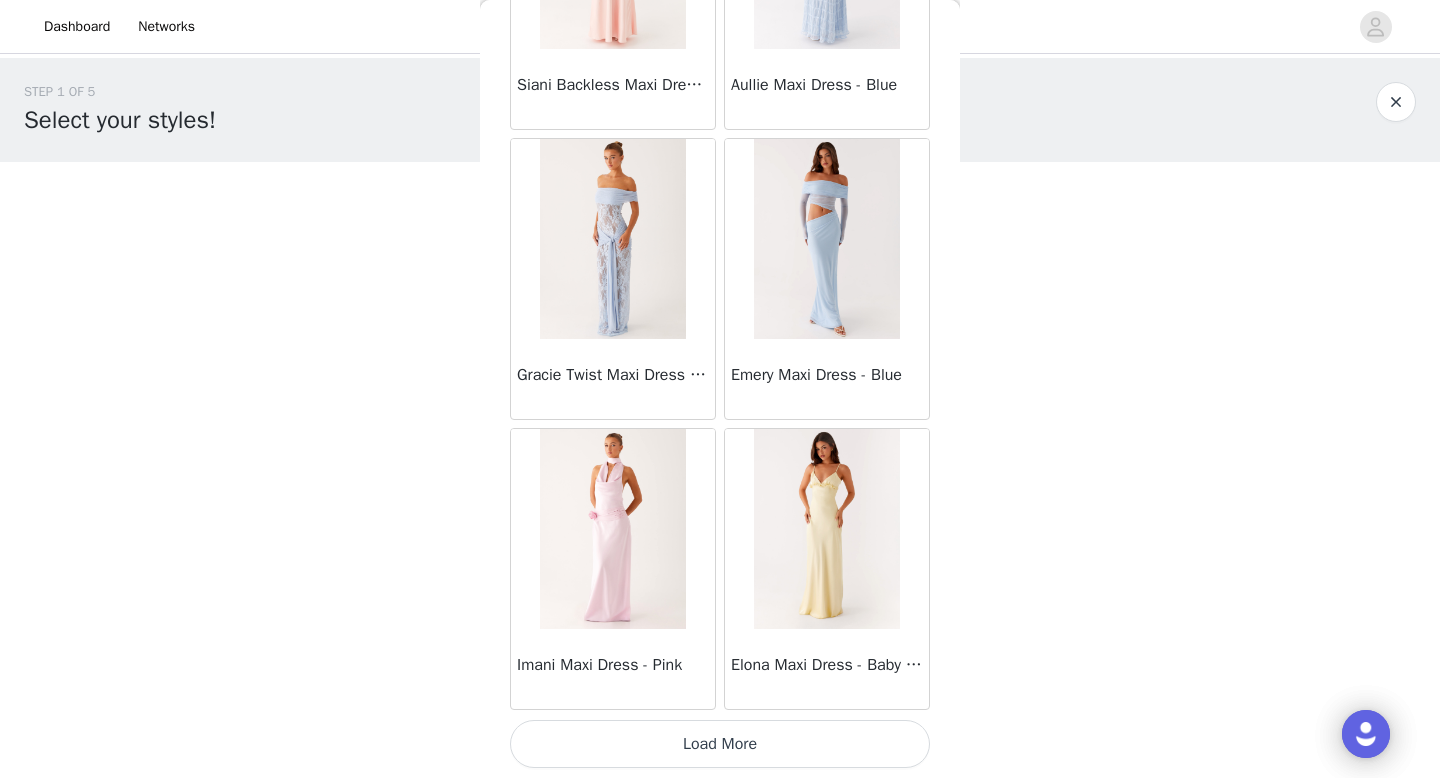 click on "Load More" at bounding box center (720, 744) 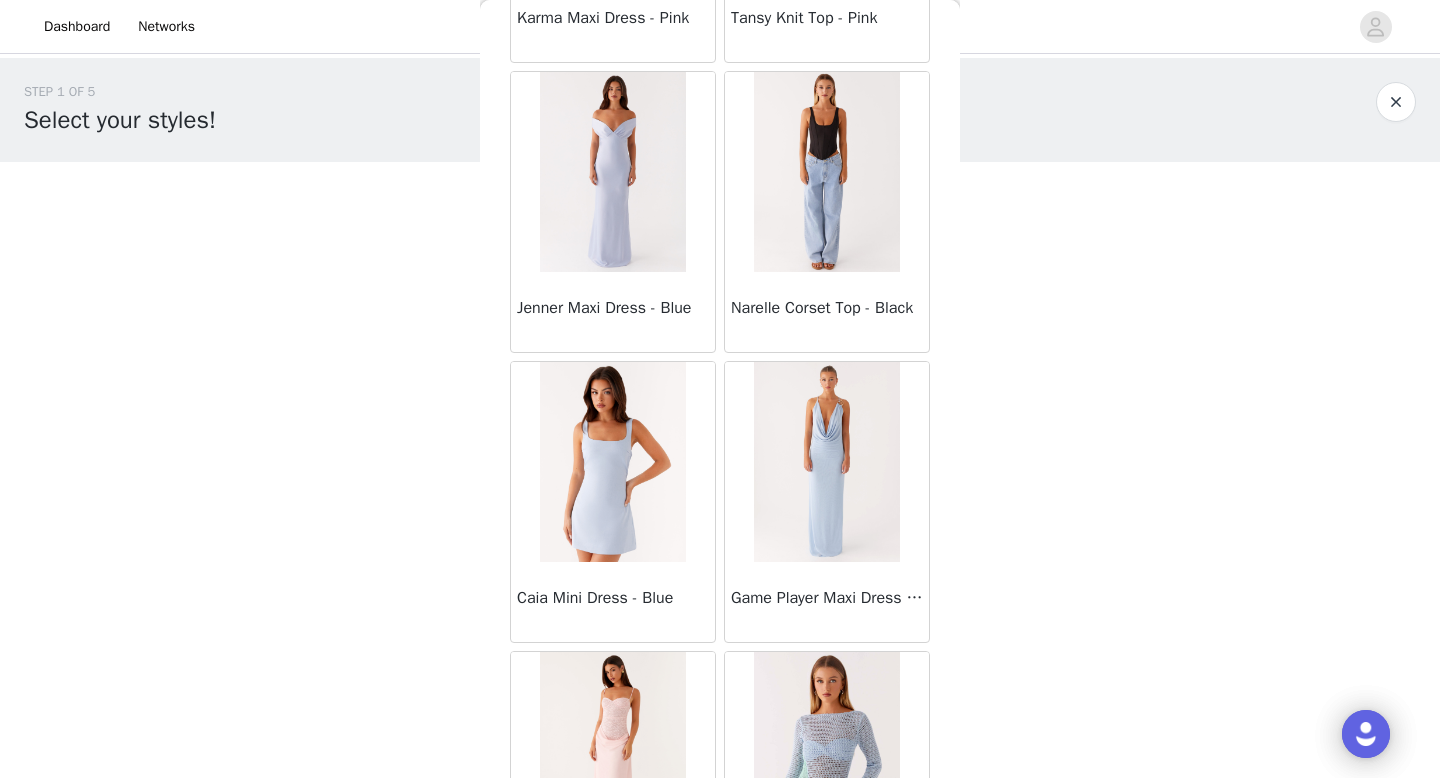 scroll, scrollTop: 34182, scrollLeft: 0, axis: vertical 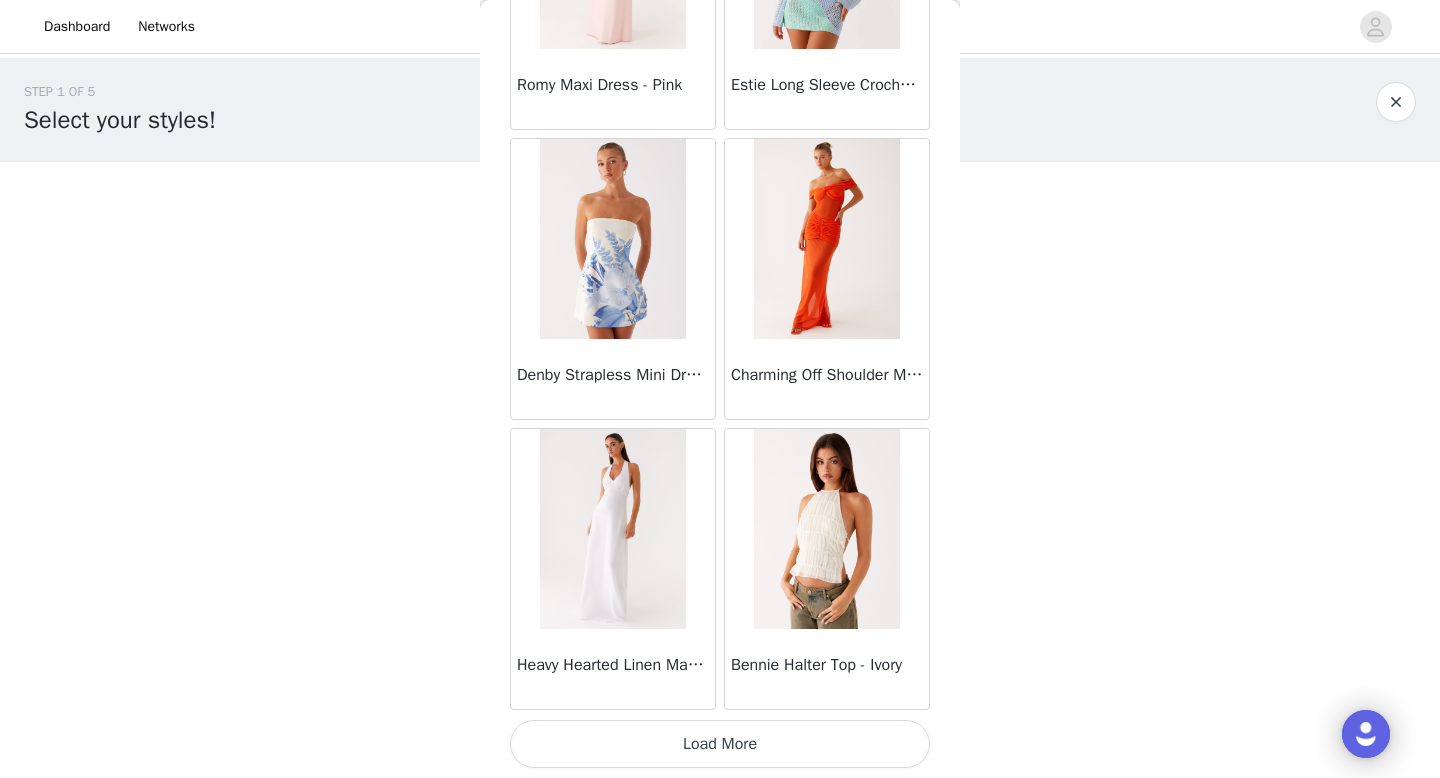 click on "Load More" at bounding box center [720, 744] 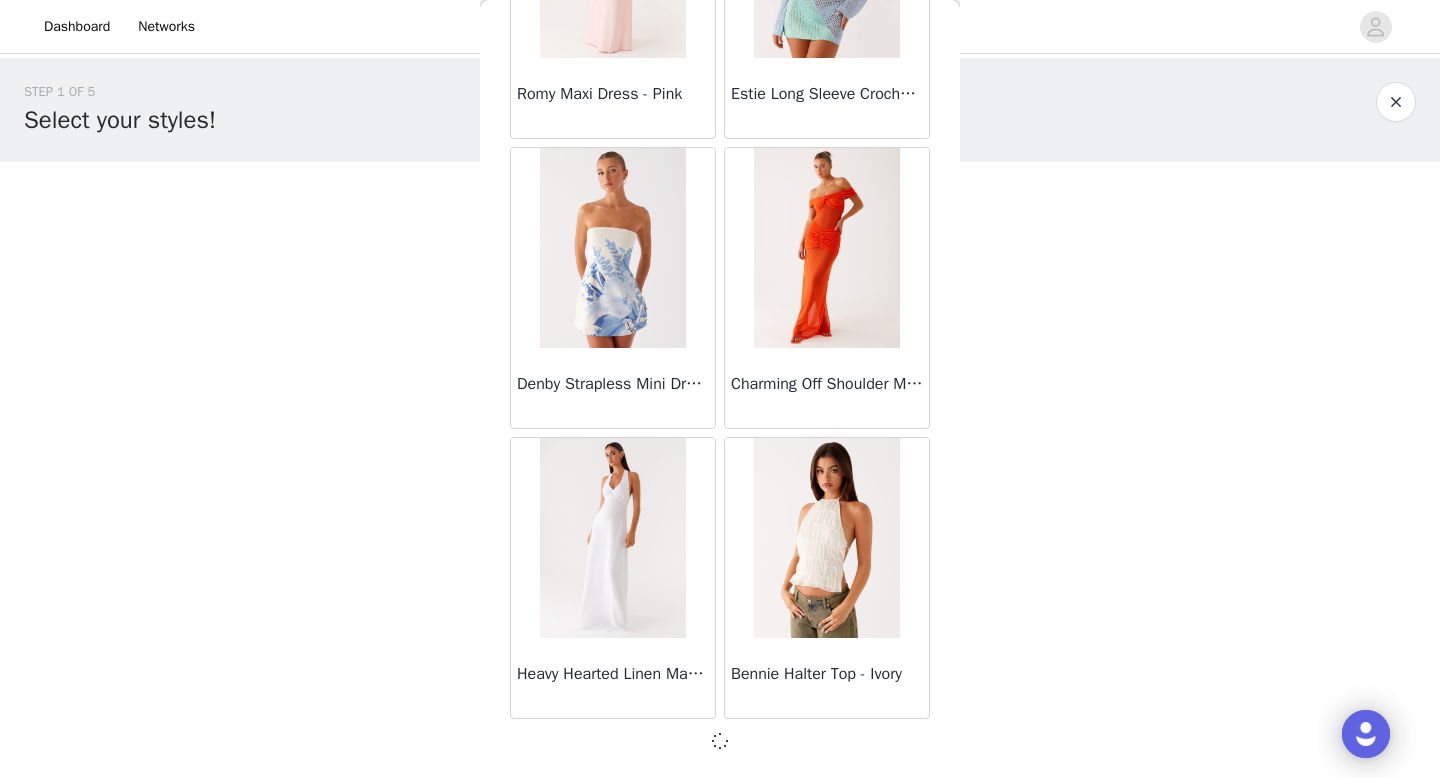 scroll, scrollTop: 34173, scrollLeft: 0, axis: vertical 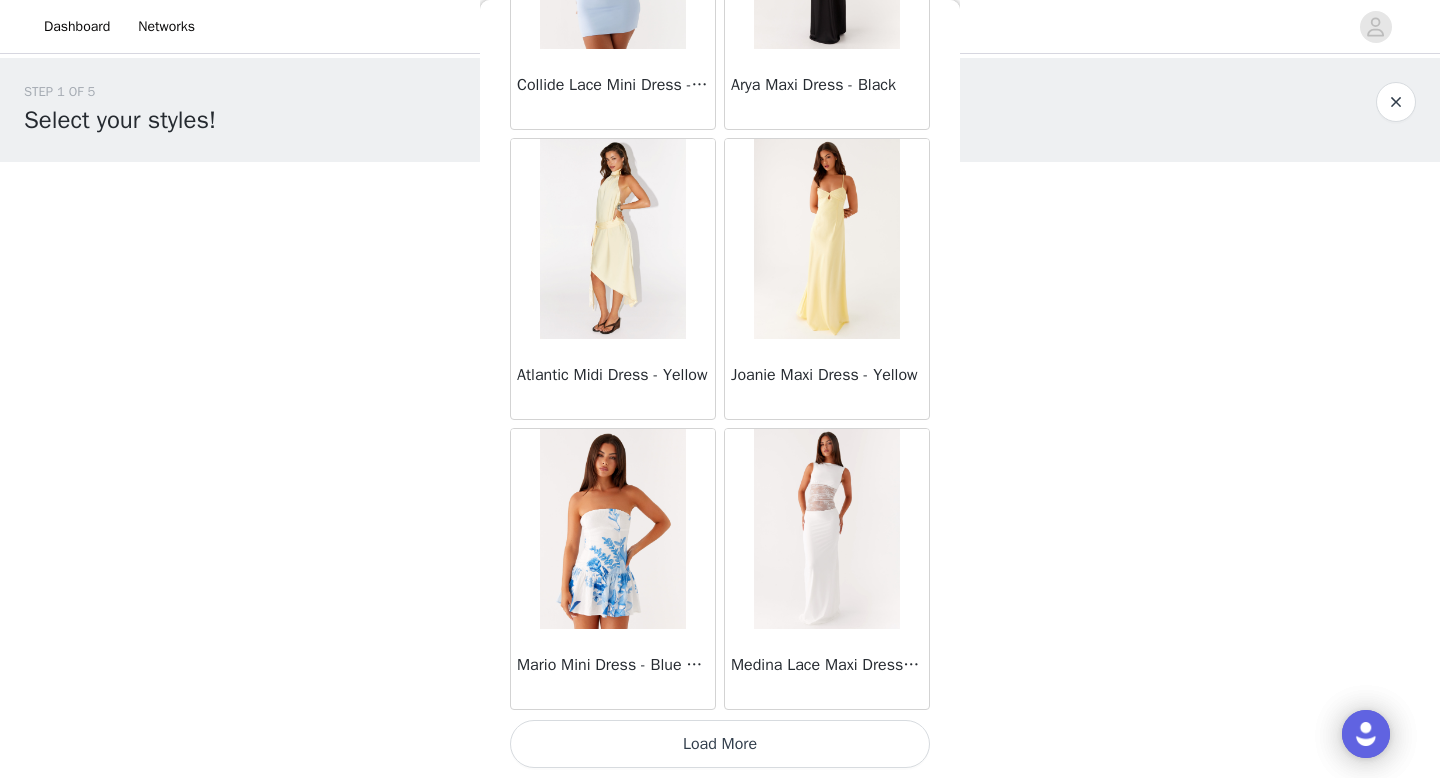 click on "Load More" at bounding box center (720, 744) 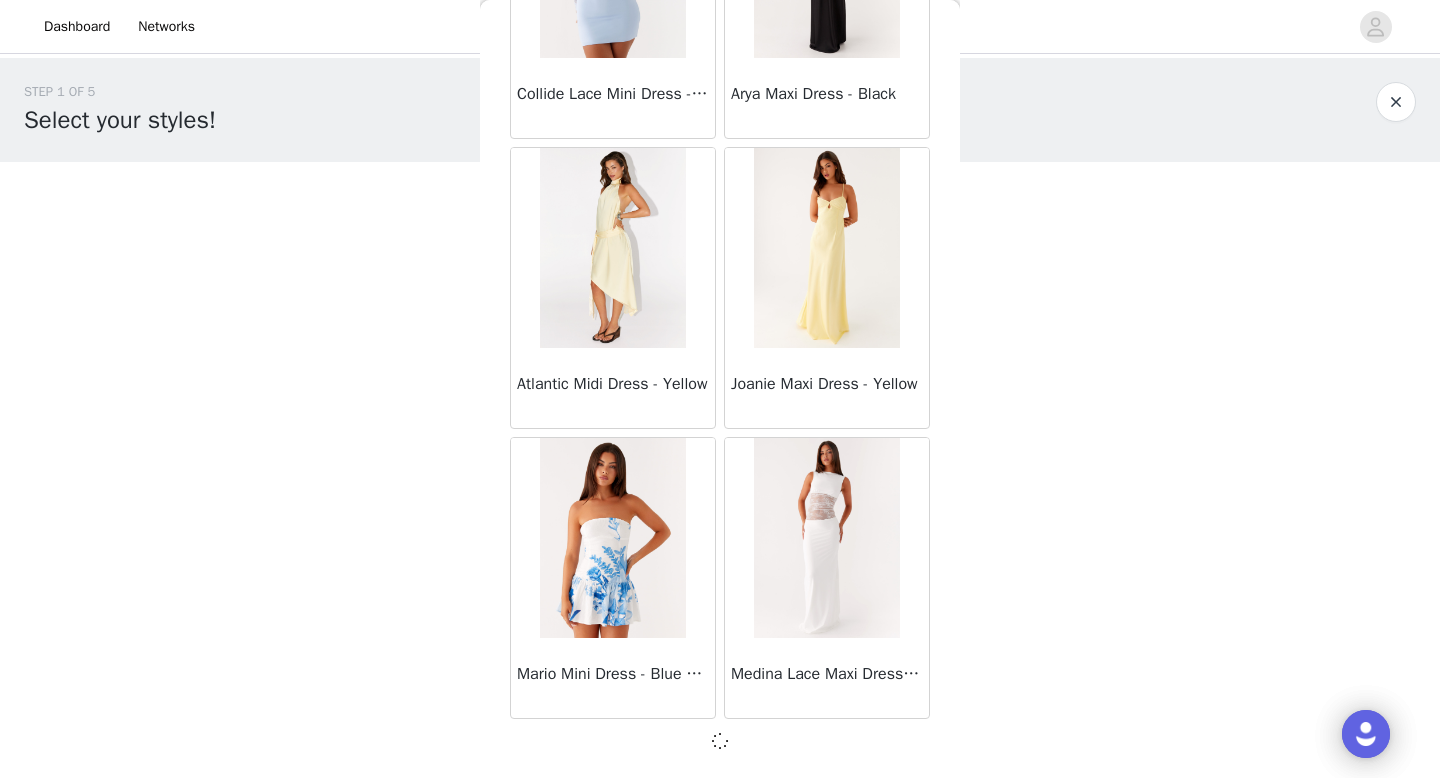 scroll, scrollTop: 37073, scrollLeft: 0, axis: vertical 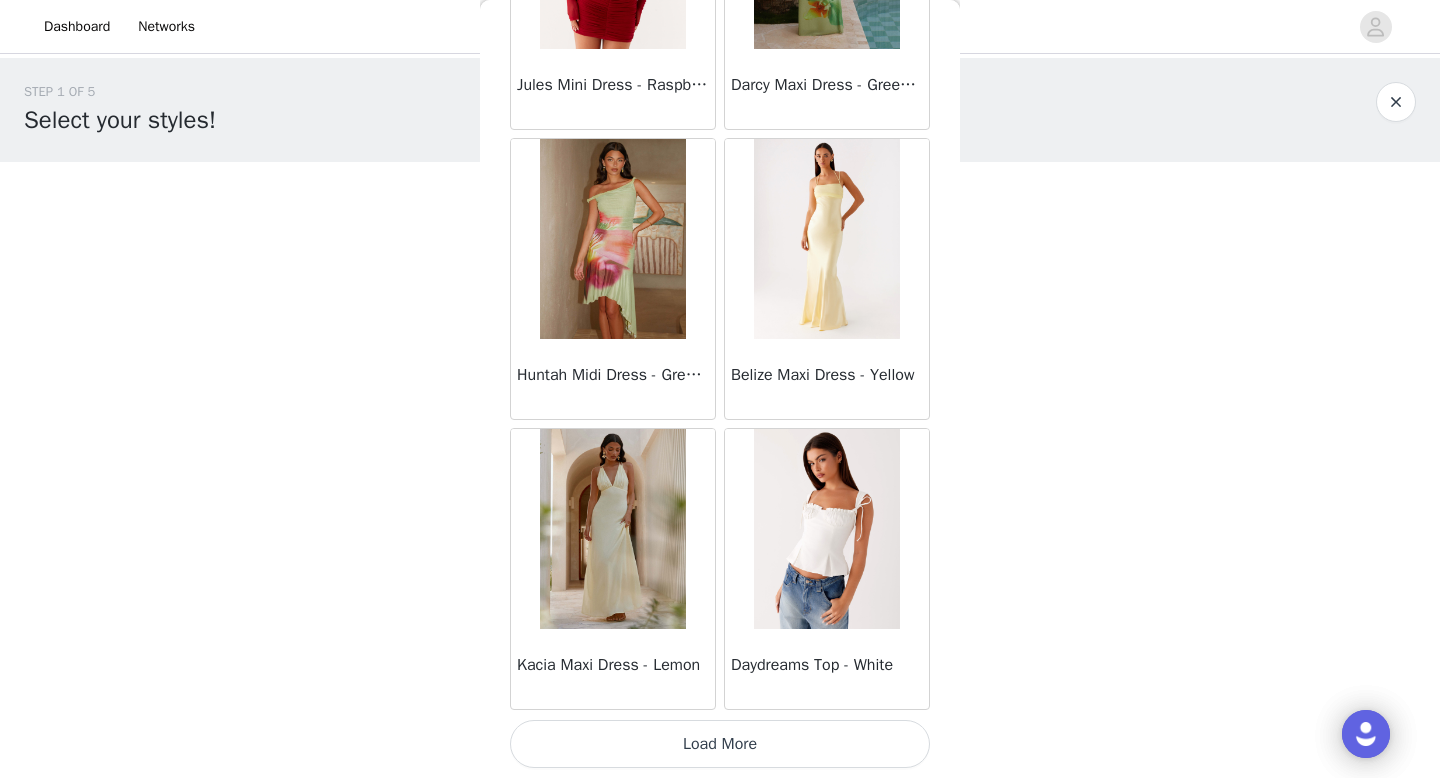 click on "Load More" at bounding box center [720, 744] 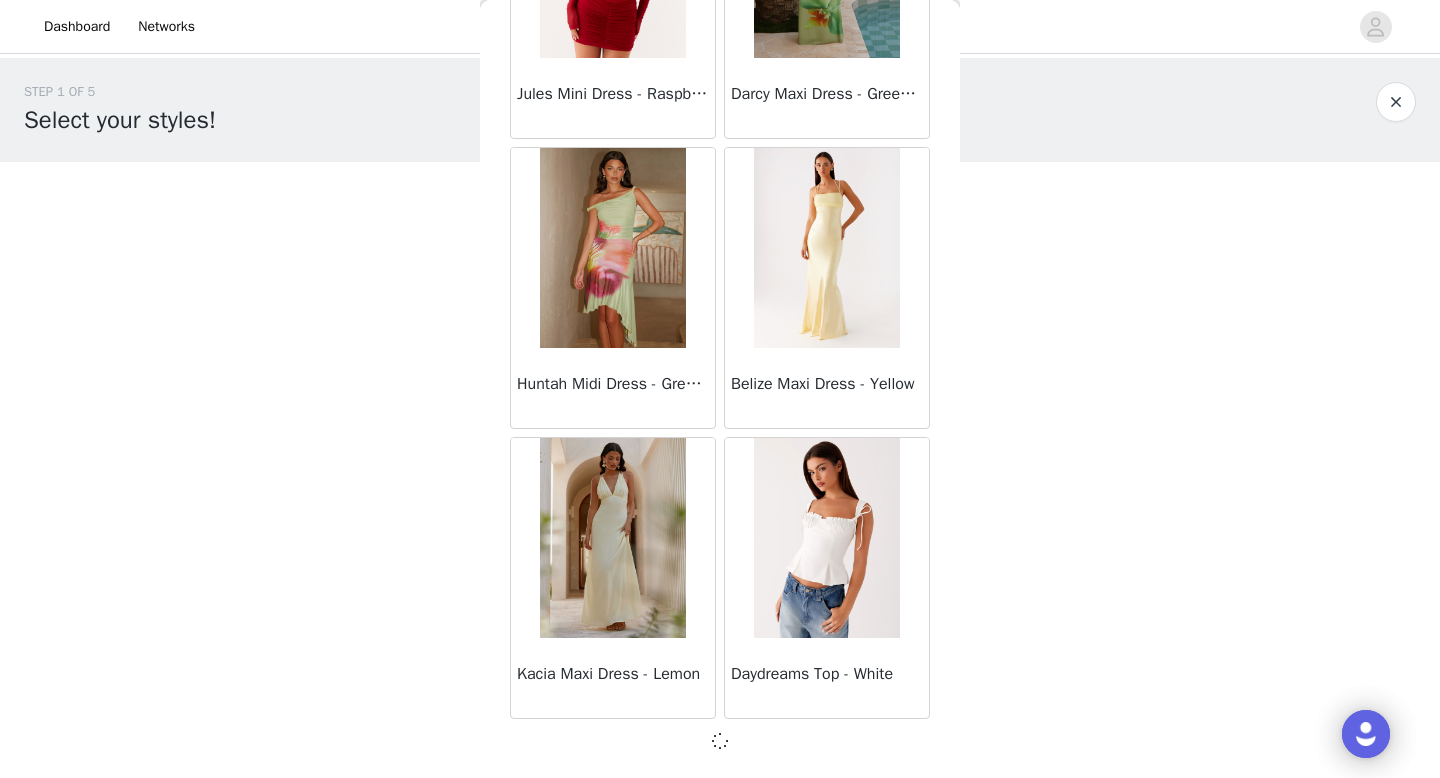 scroll, scrollTop: 39973, scrollLeft: 0, axis: vertical 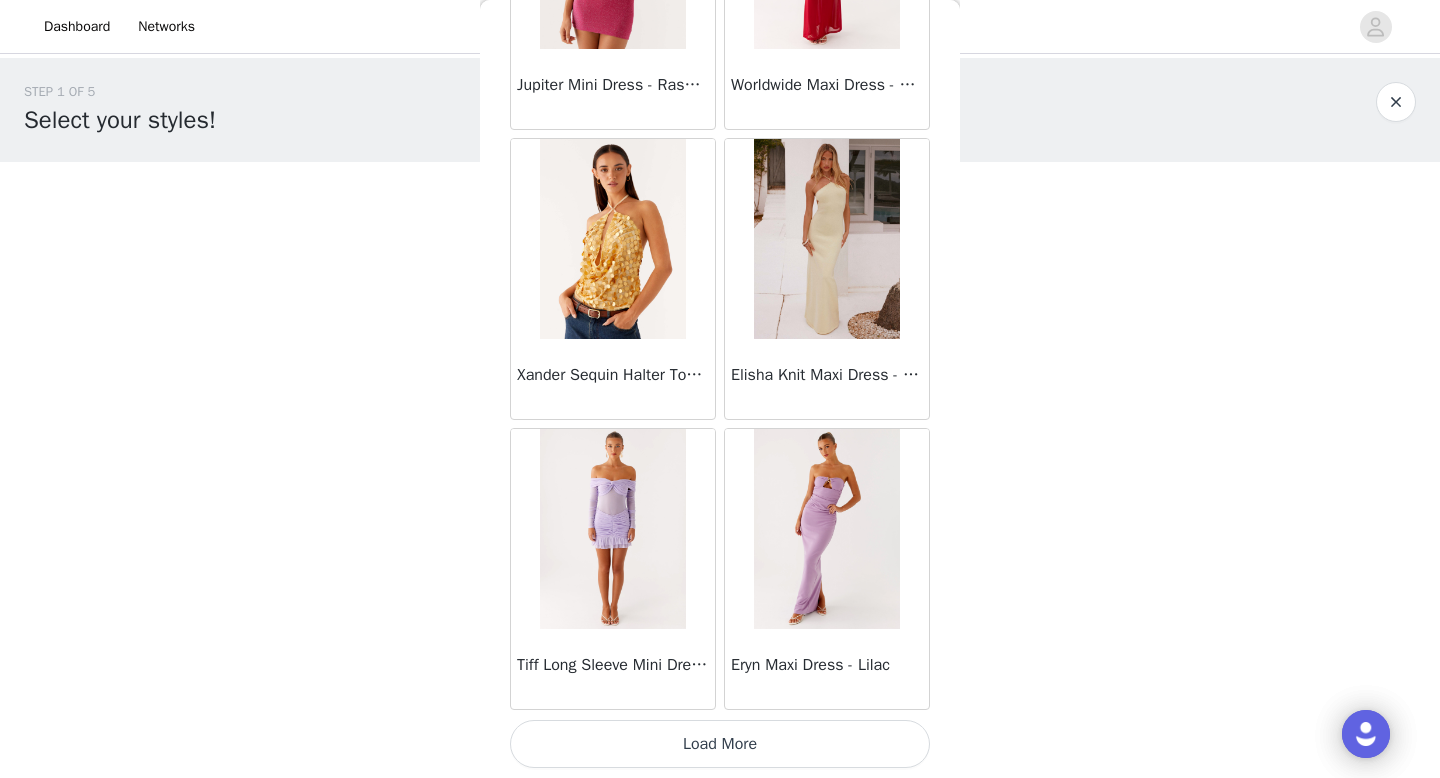 click on "Load More" at bounding box center [720, 744] 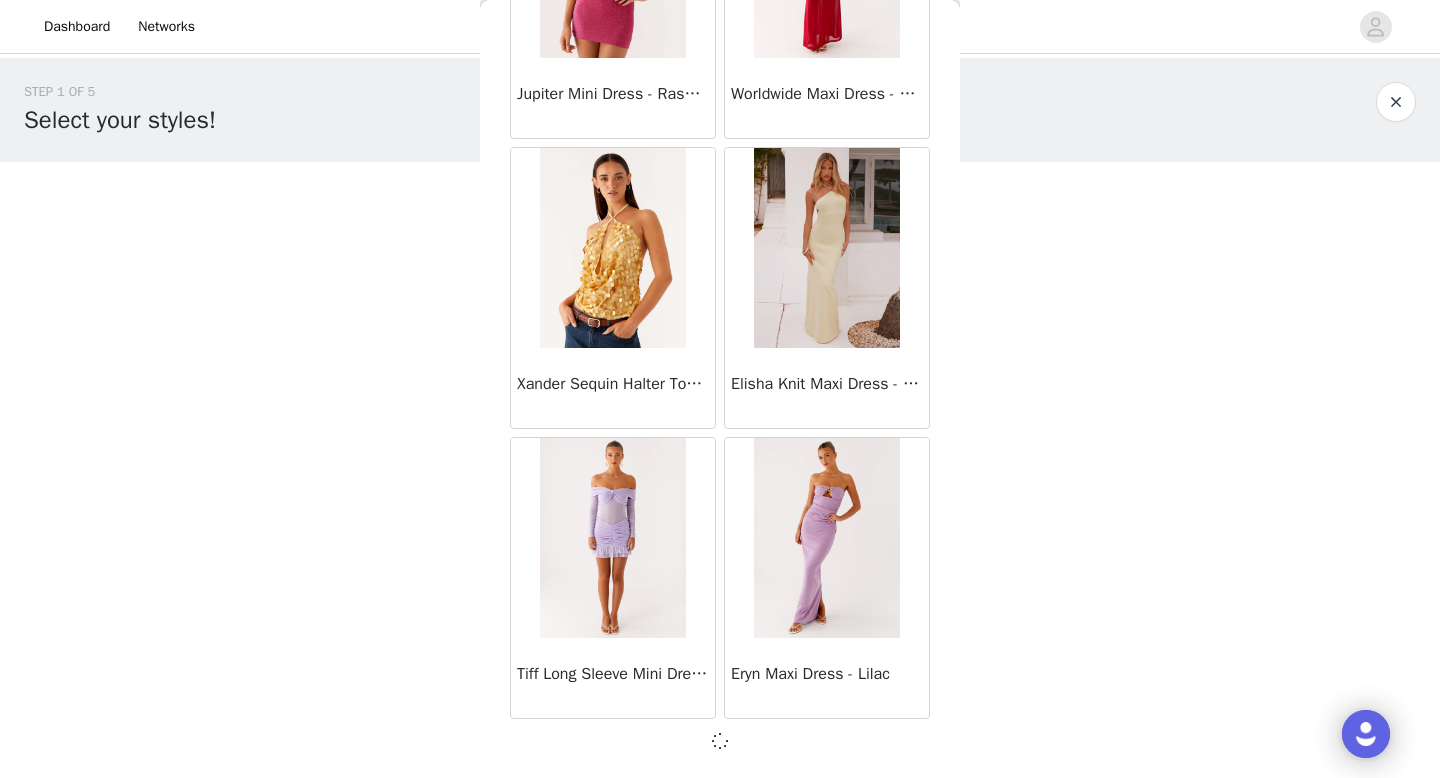 scroll, scrollTop: 42873, scrollLeft: 0, axis: vertical 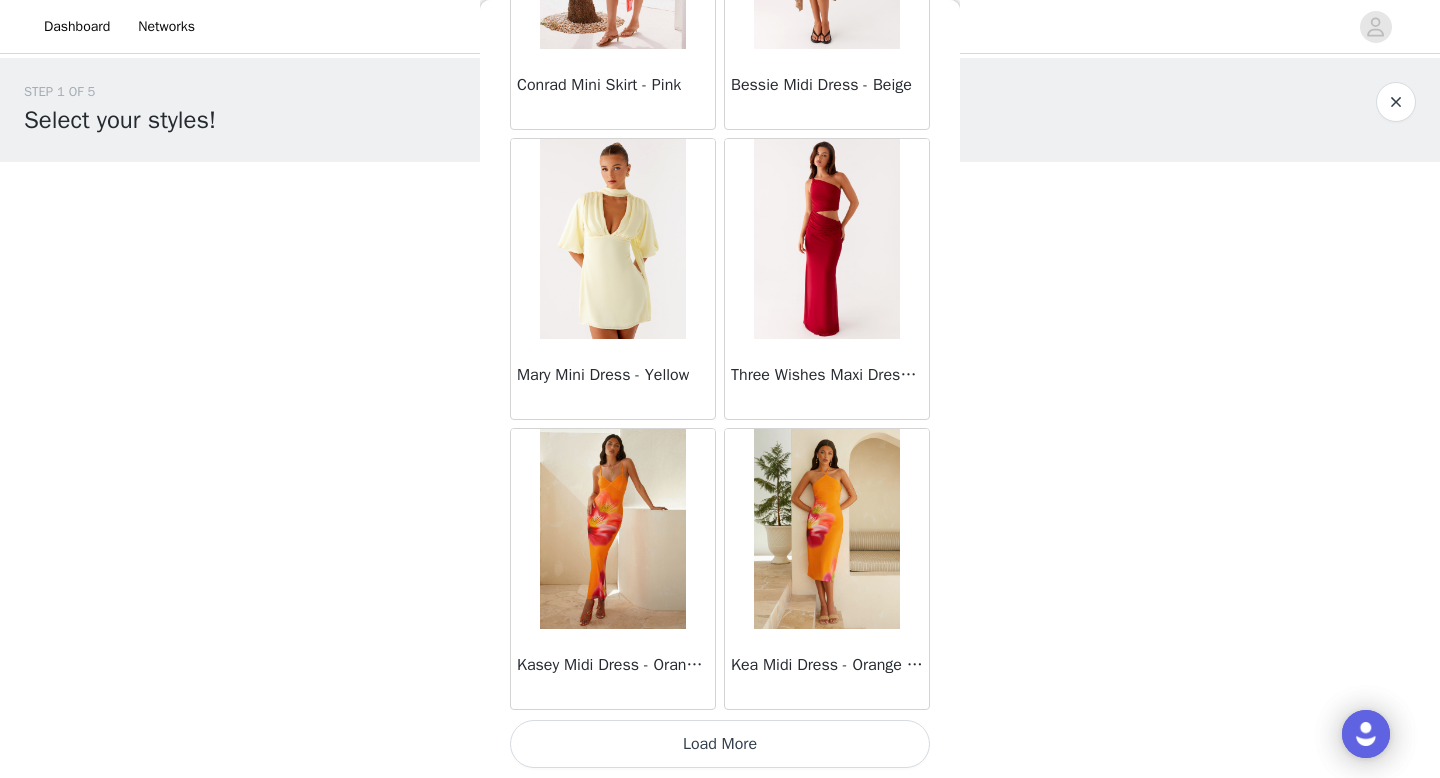 click on "Load More" at bounding box center (720, 744) 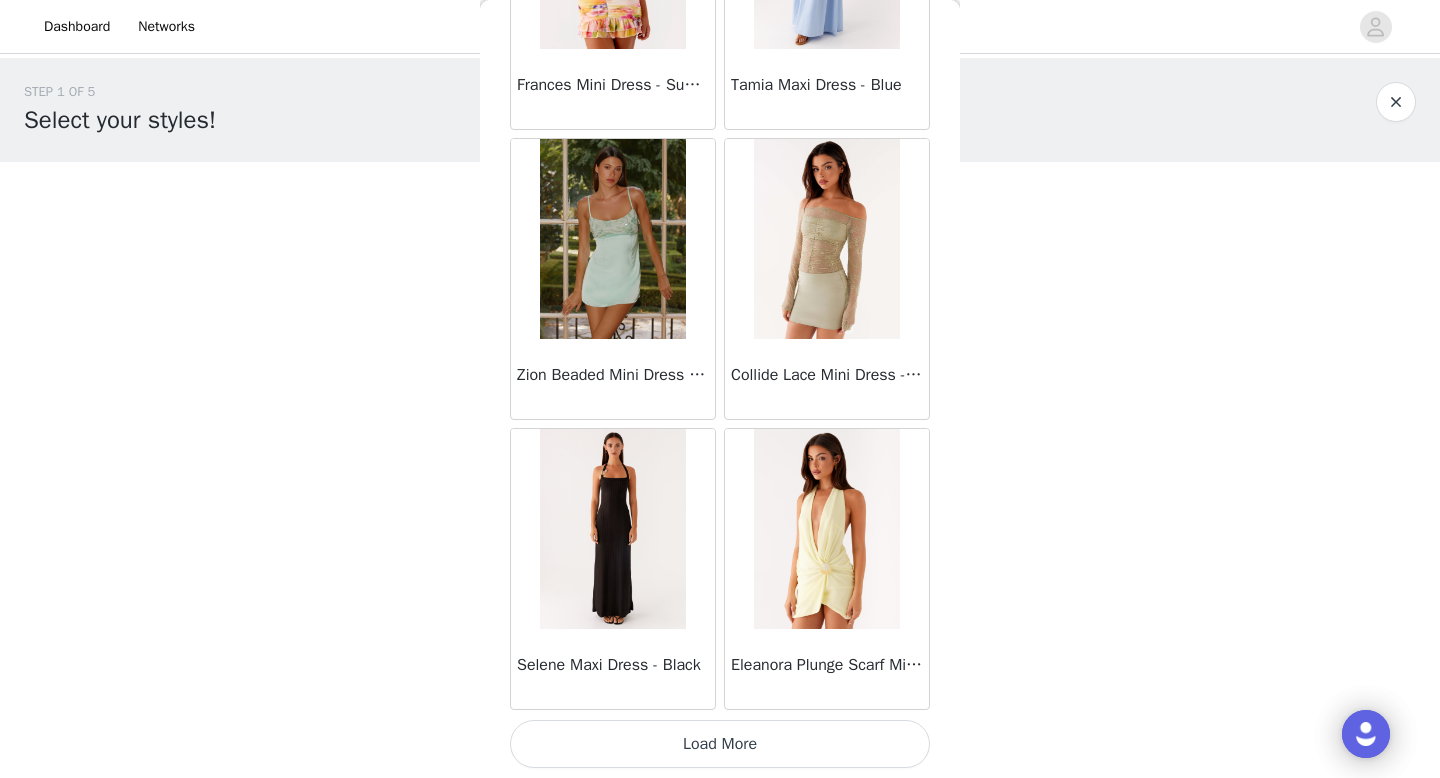 click on "Load More" at bounding box center (720, 744) 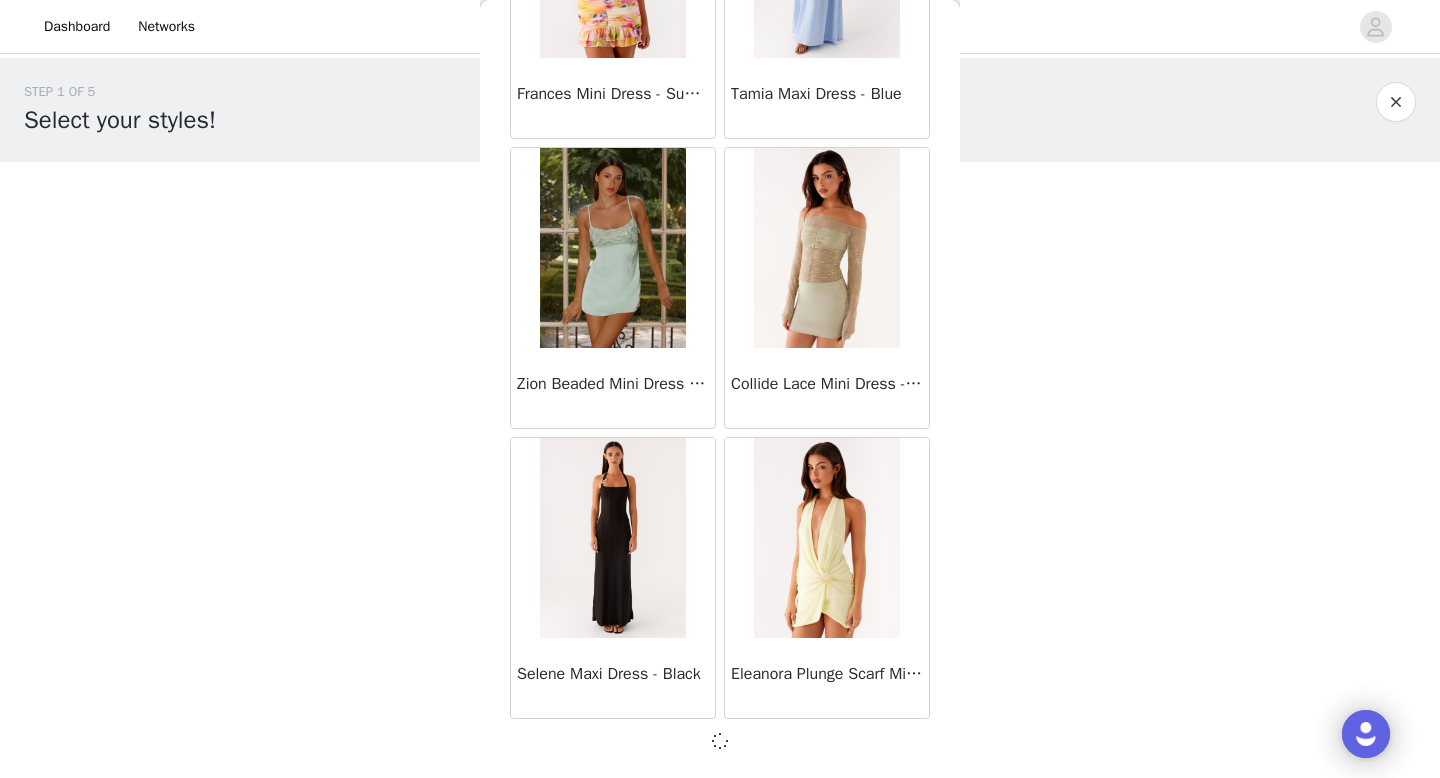 scroll, scrollTop: 48673, scrollLeft: 0, axis: vertical 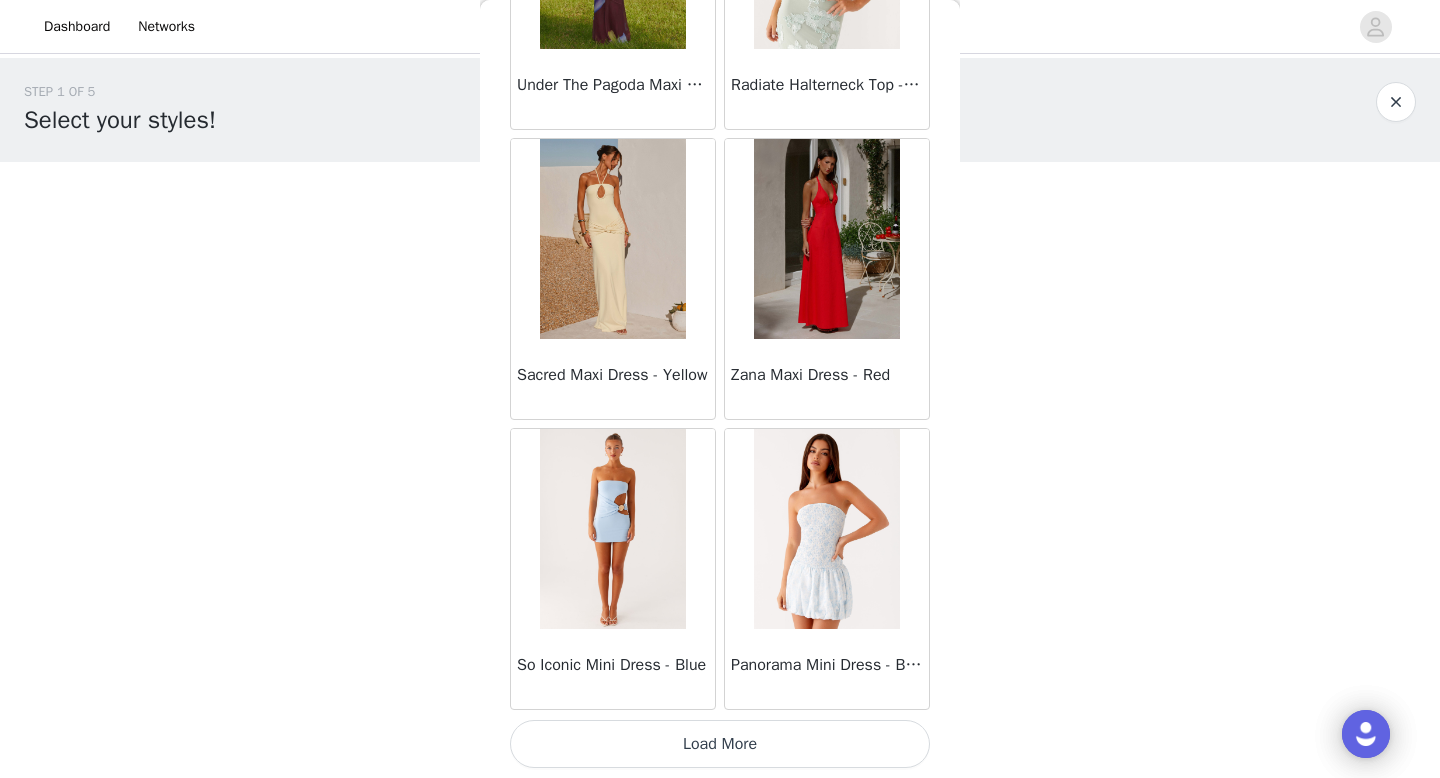 click on "Load More" at bounding box center (720, 744) 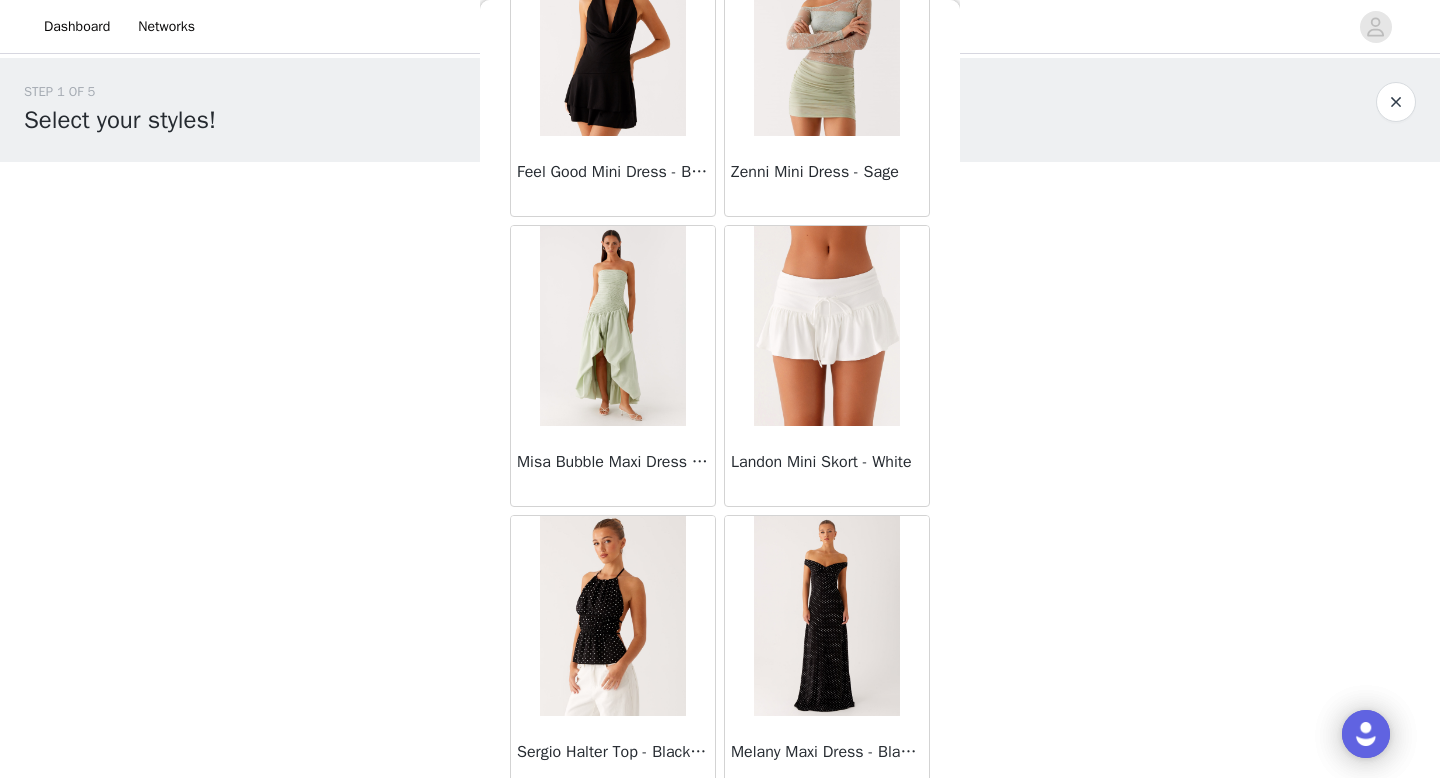 scroll, scrollTop: 54482, scrollLeft: 0, axis: vertical 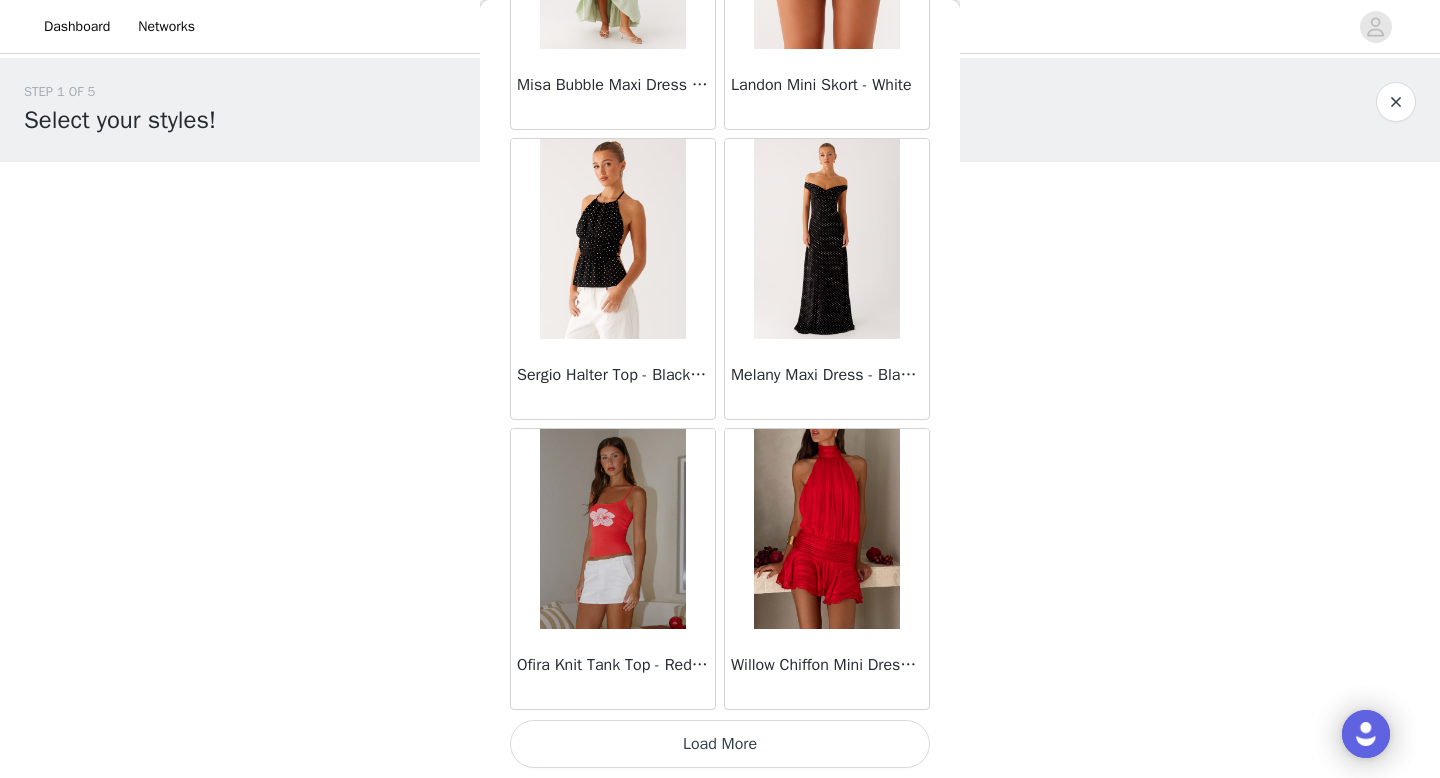 click on "Load More" at bounding box center (720, 744) 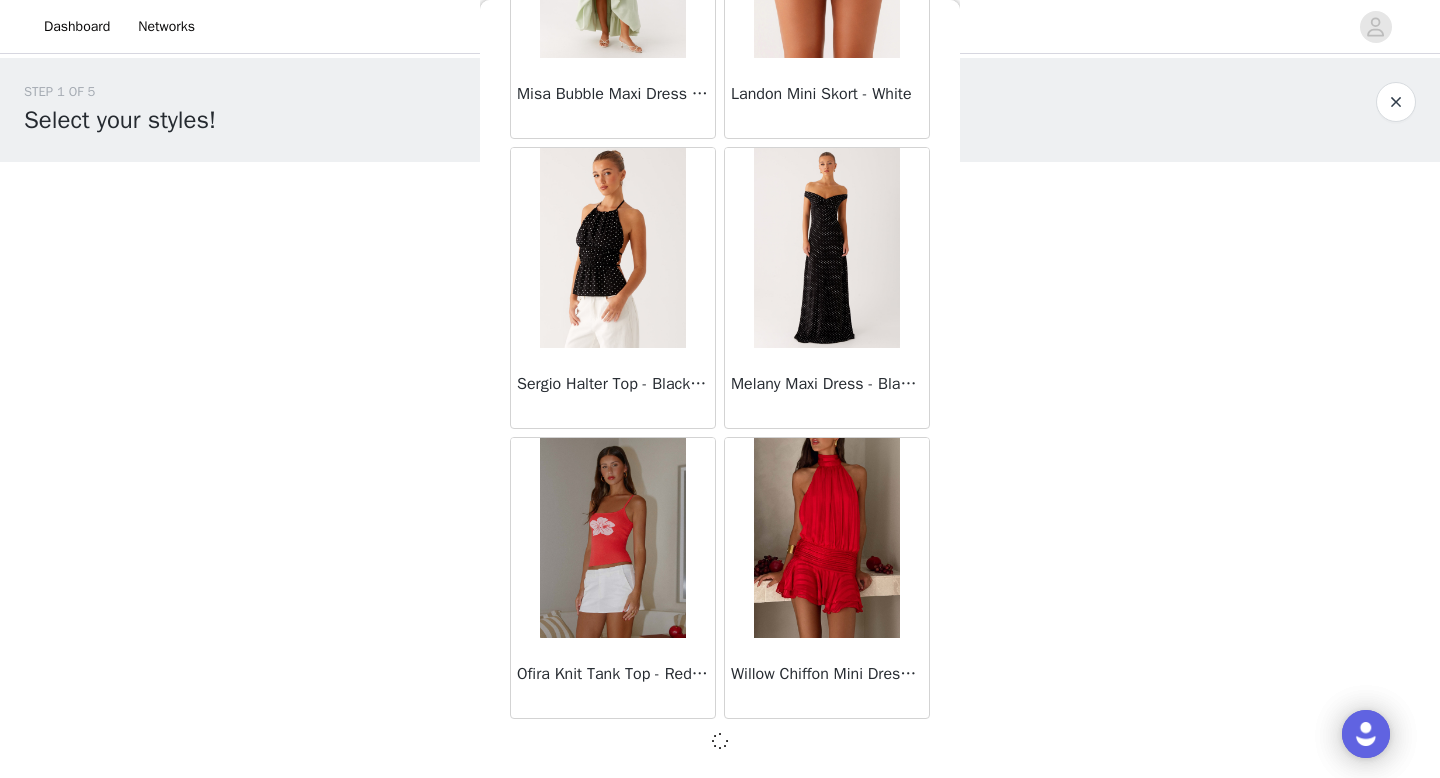 scroll, scrollTop: 54473, scrollLeft: 0, axis: vertical 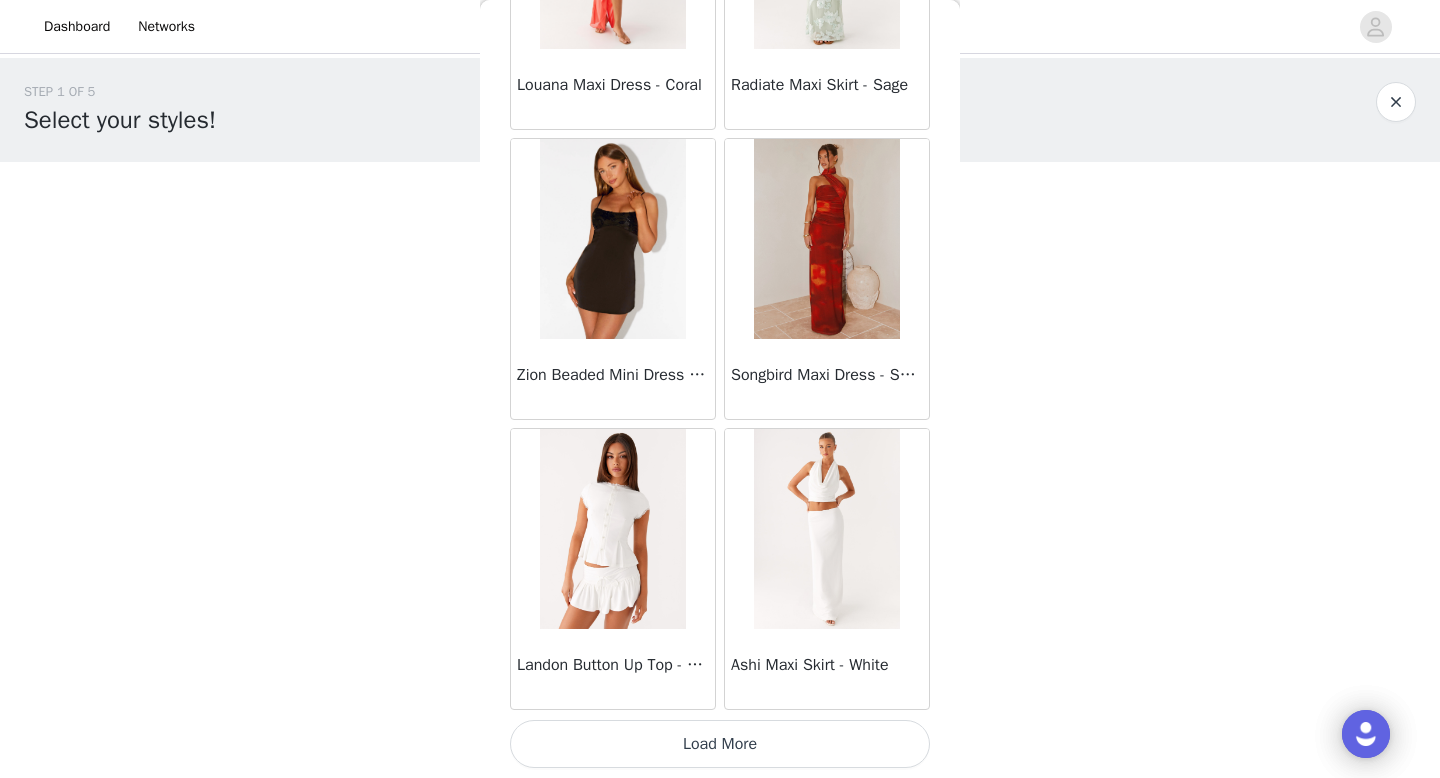 click on "Load More" at bounding box center (720, 744) 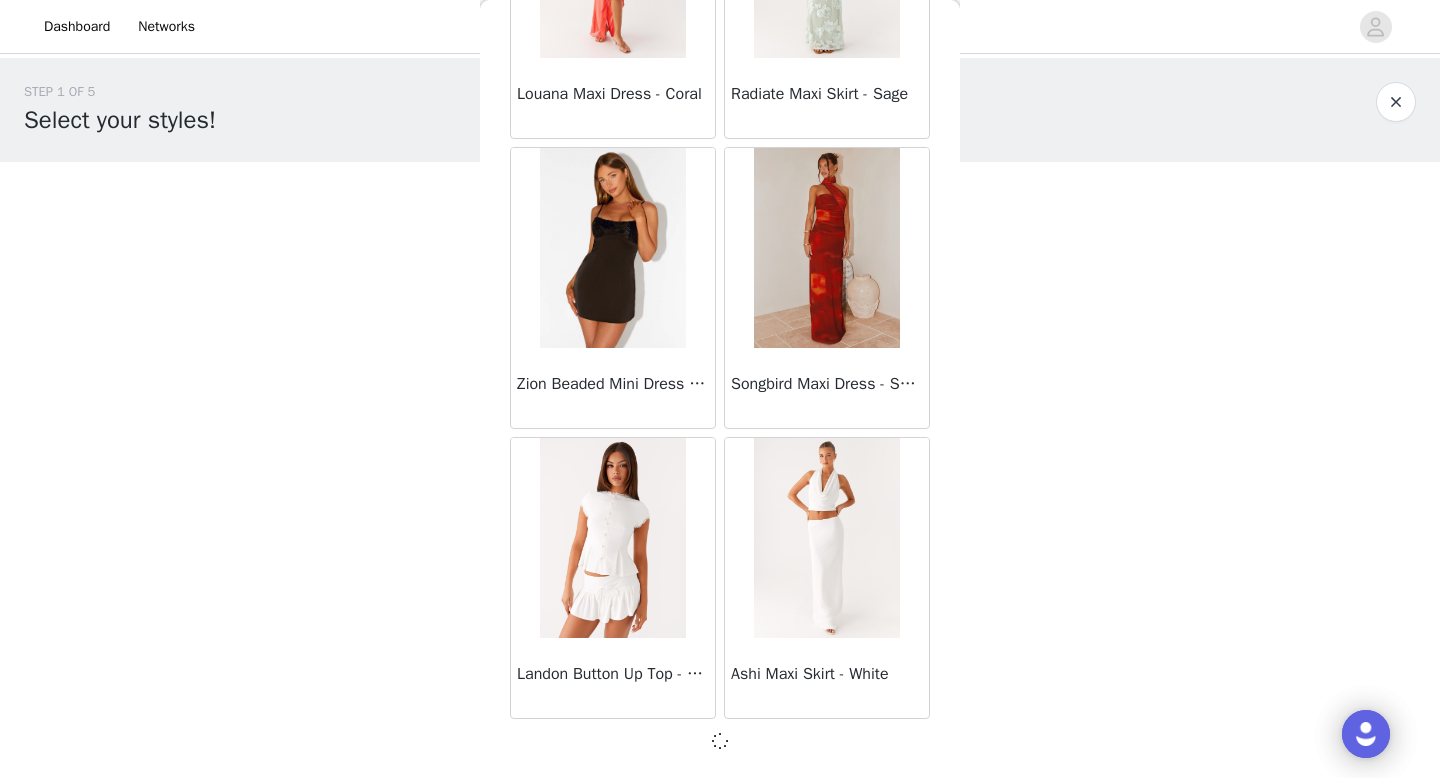 scroll, scrollTop: 57373, scrollLeft: 0, axis: vertical 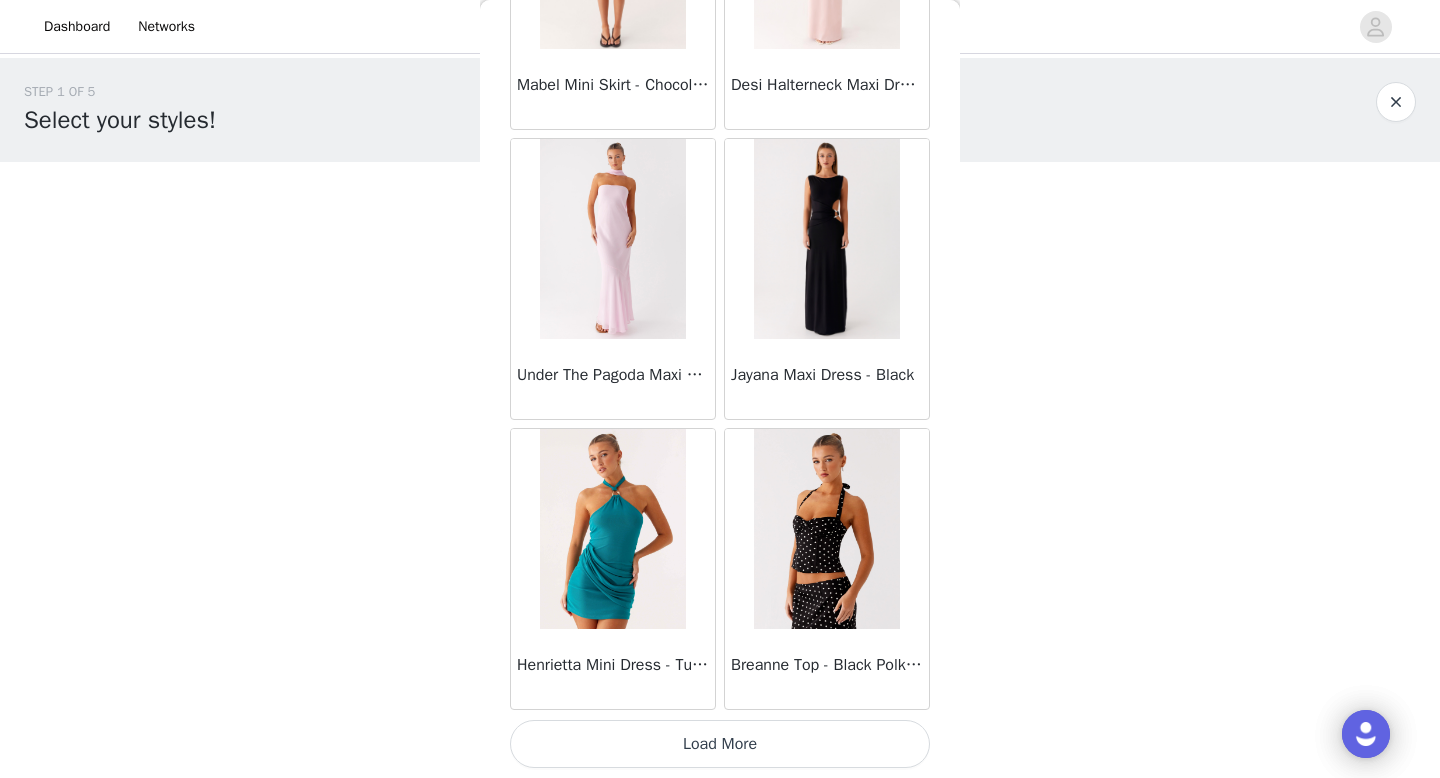 click on "Load More" at bounding box center [720, 744] 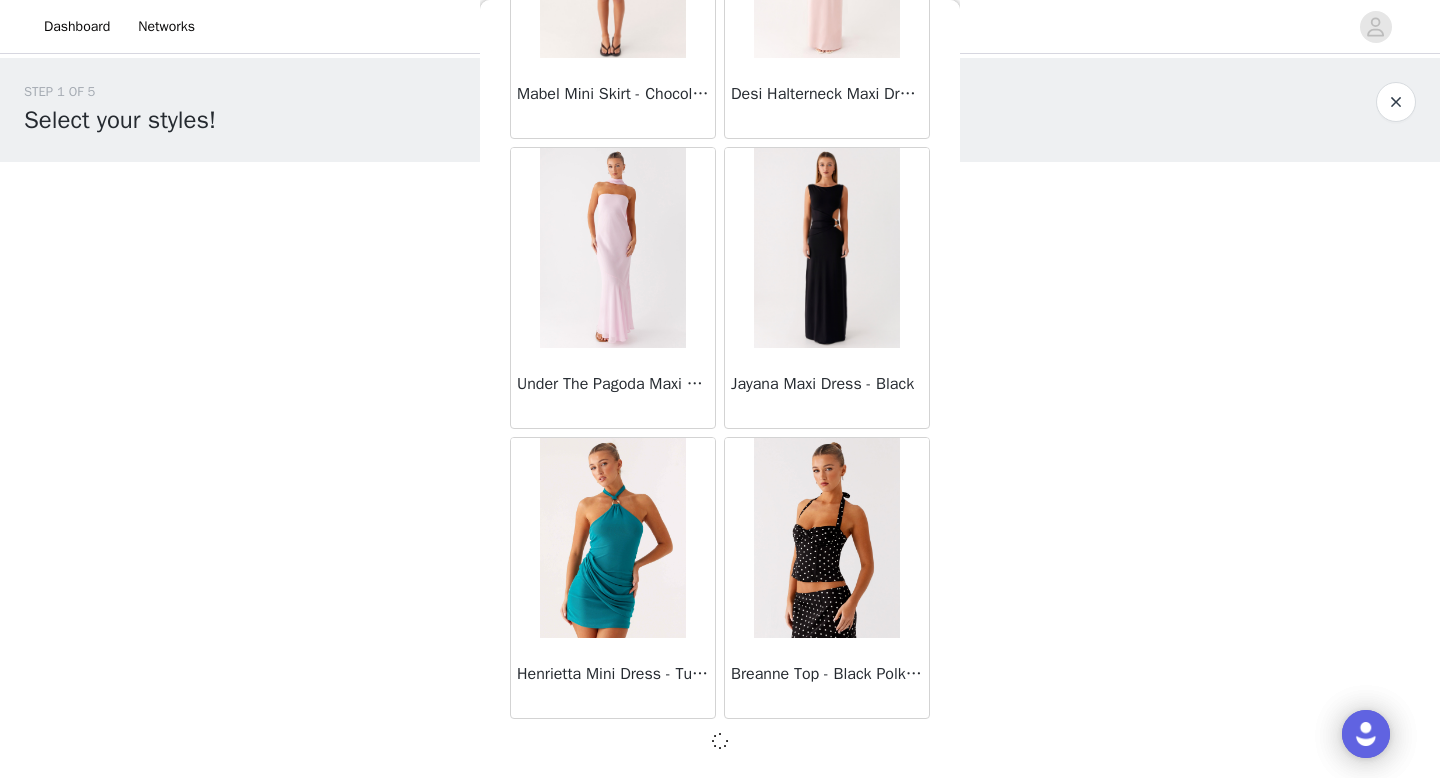 scroll, scrollTop: 60273, scrollLeft: 0, axis: vertical 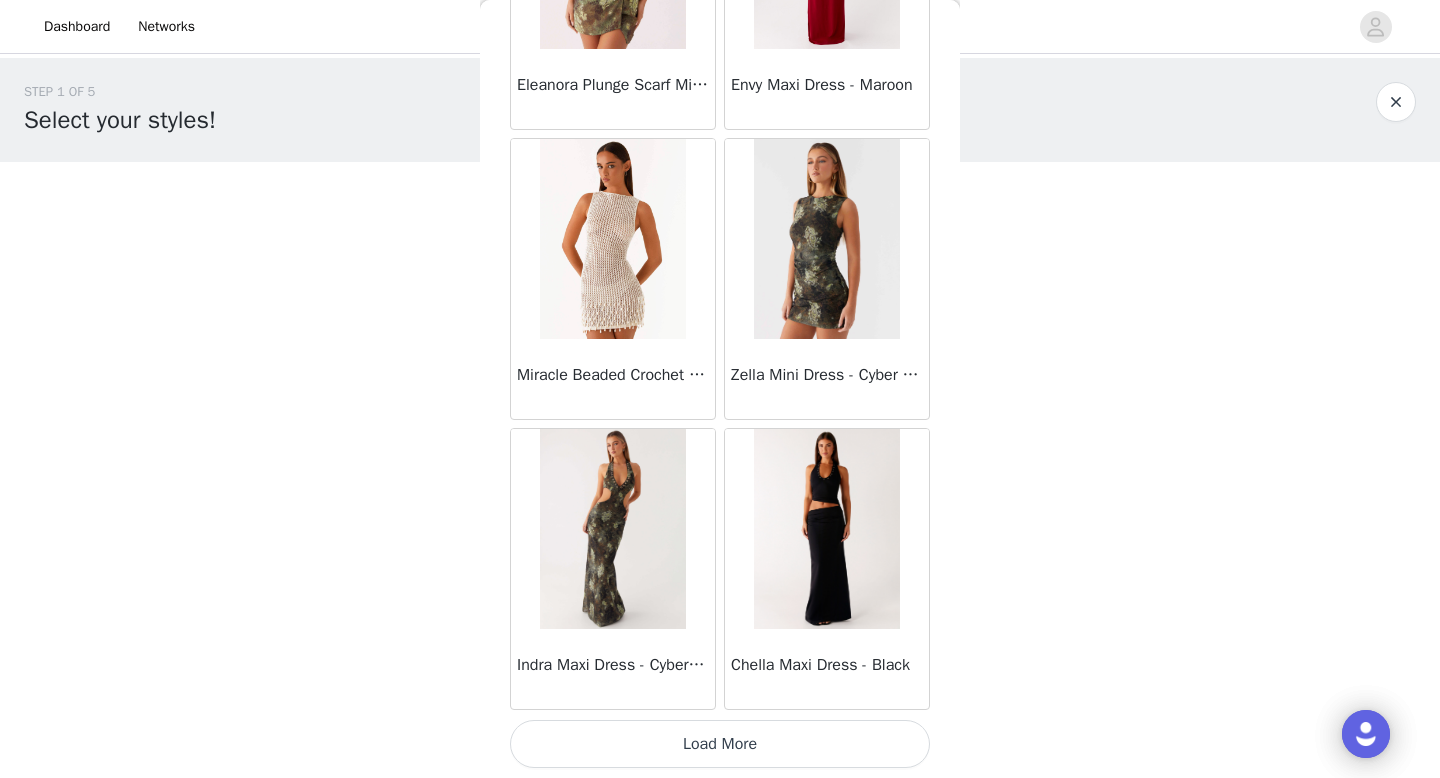 click on "Load More" at bounding box center [720, 744] 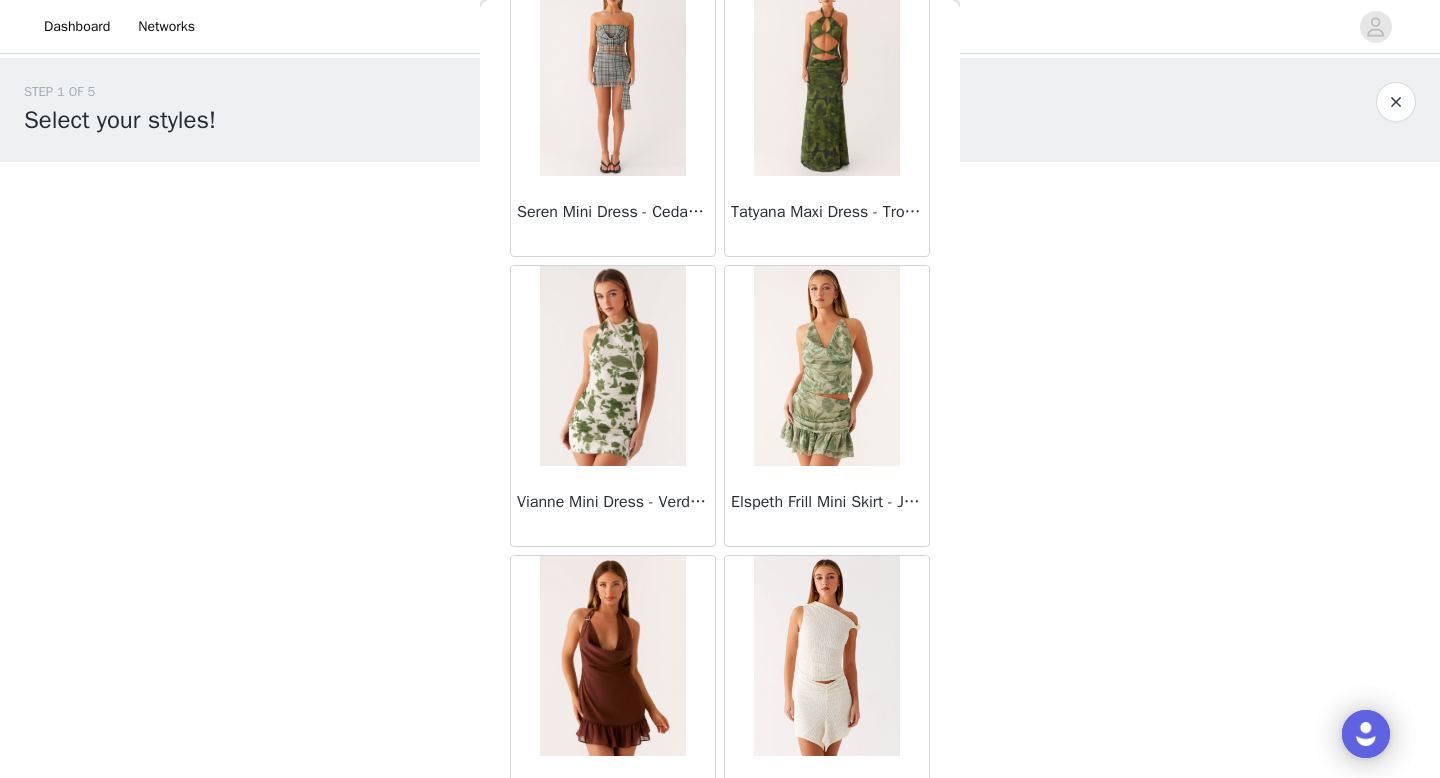 scroll, scrollTop: 66082, scrollLeft: 0, axis: vertical 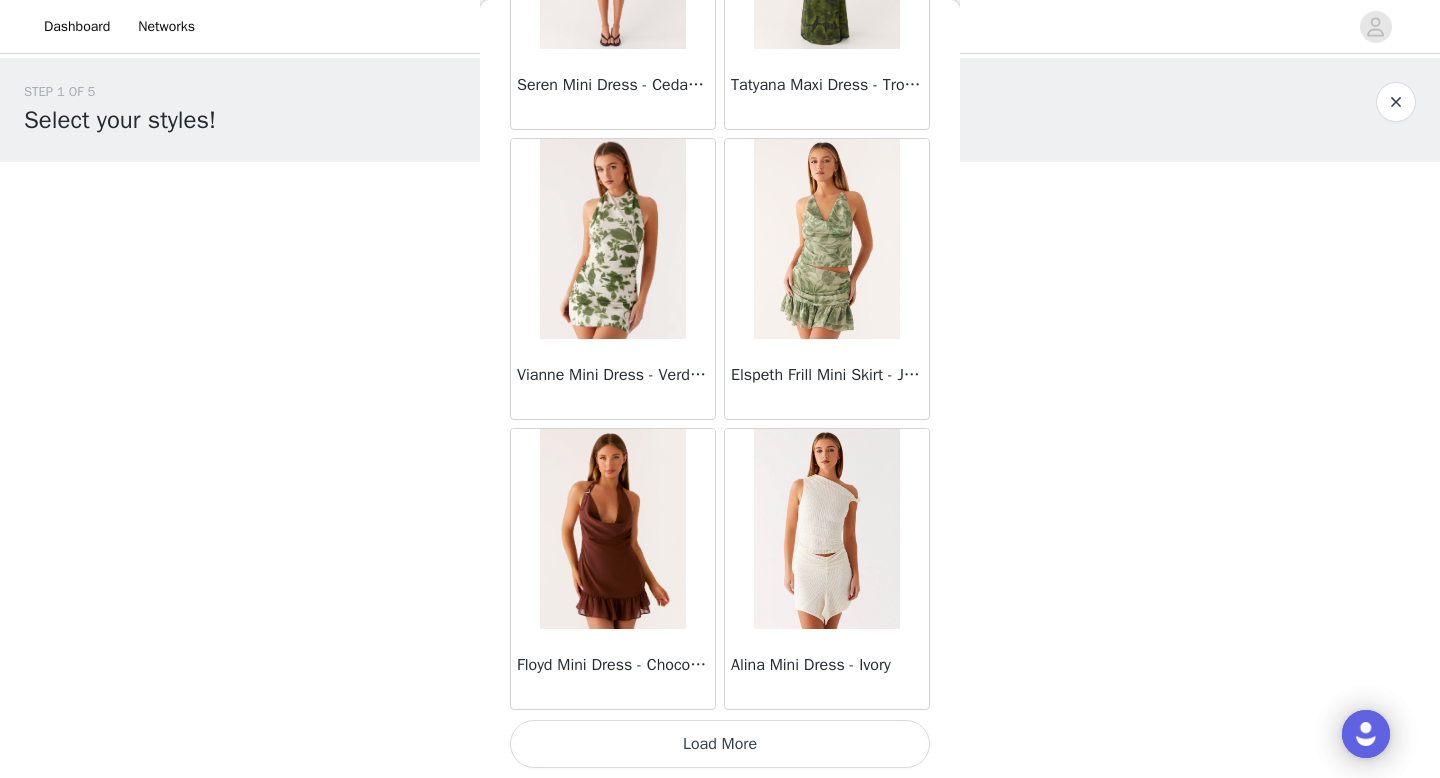 click on "Load More" at bounding box center (720, 744) 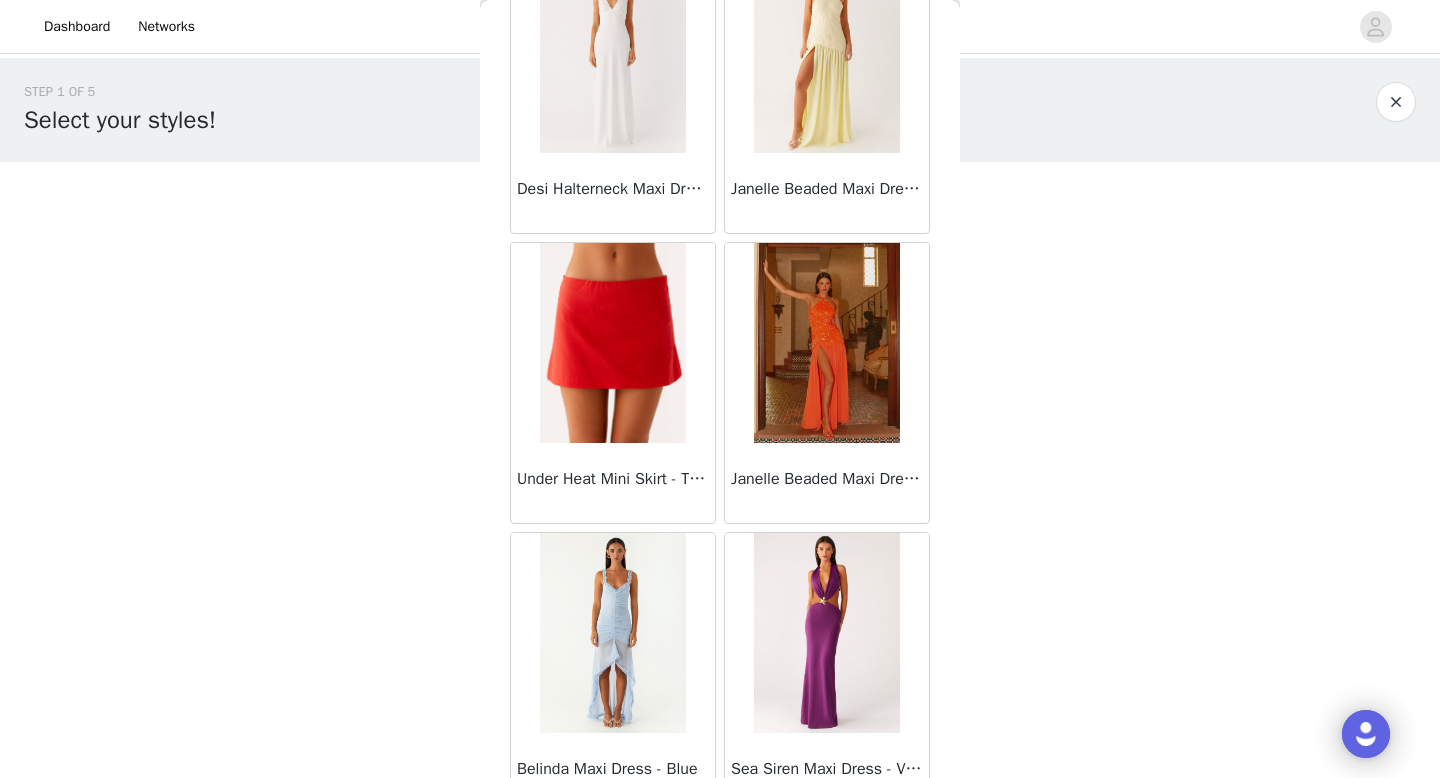scroll, scrollTop: 68982, scrollLeft: 0, axis: vertical 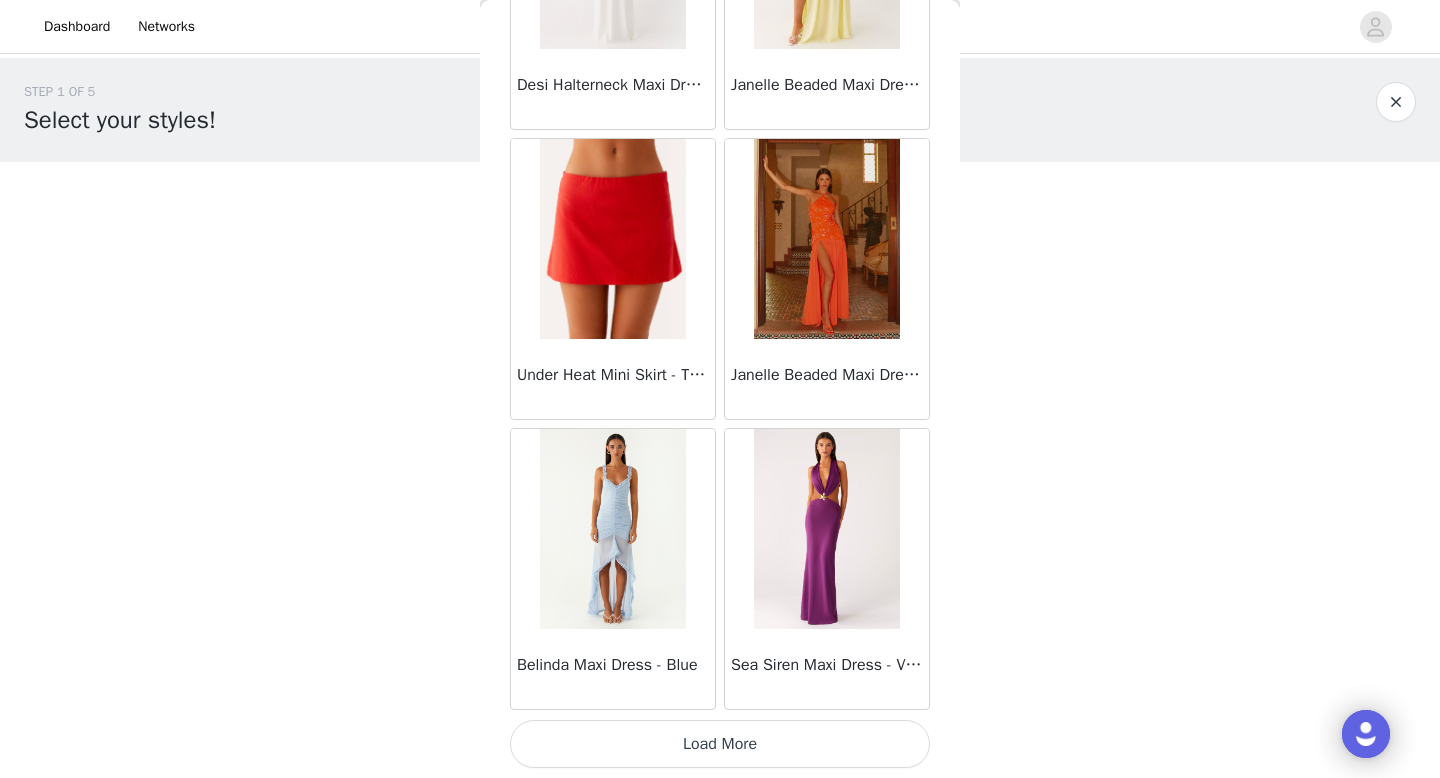 click on "Load More" at bounding box center (720, 744) 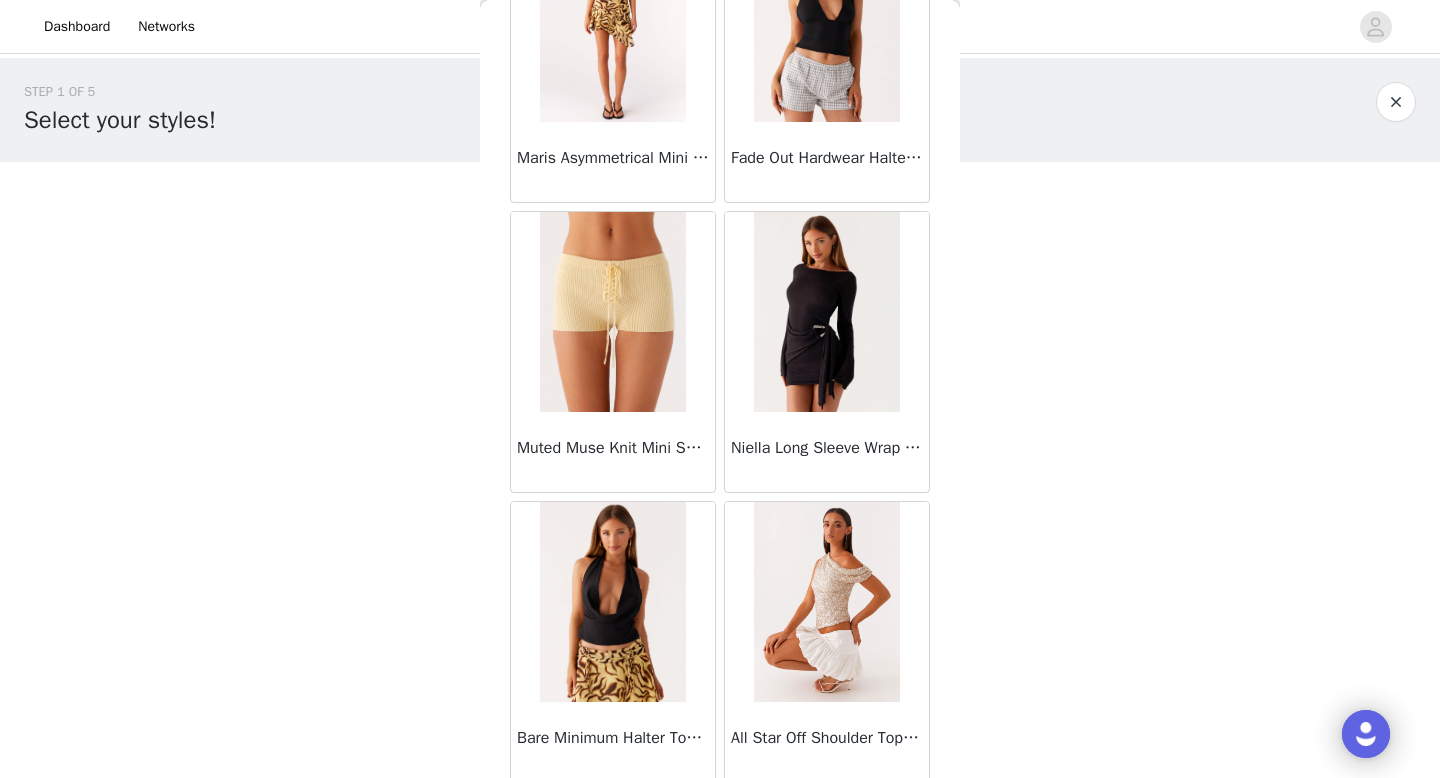 scroll, scrollTop: 71882, scrollLeft: 0, axis: vertical 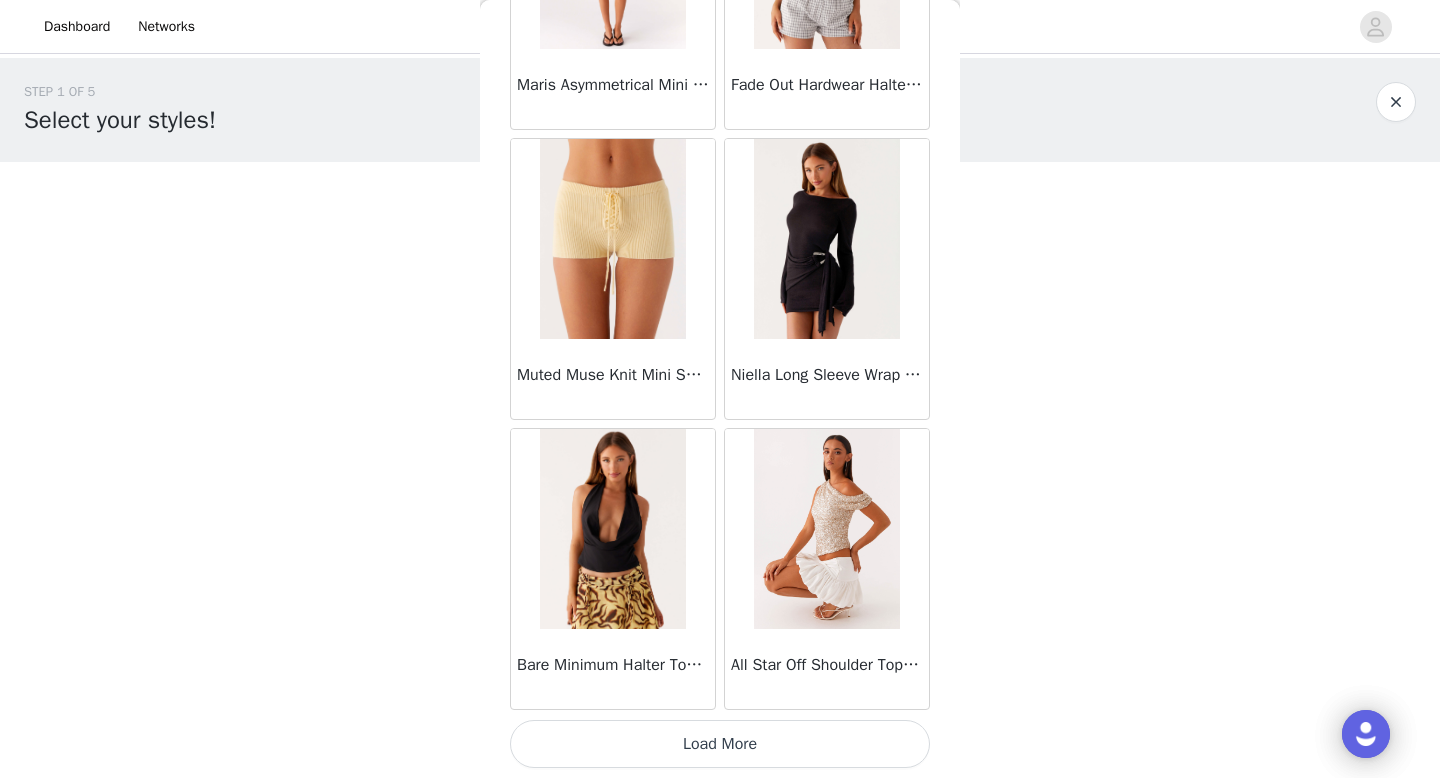 click on "Load More" at bounding box center [720, 744] 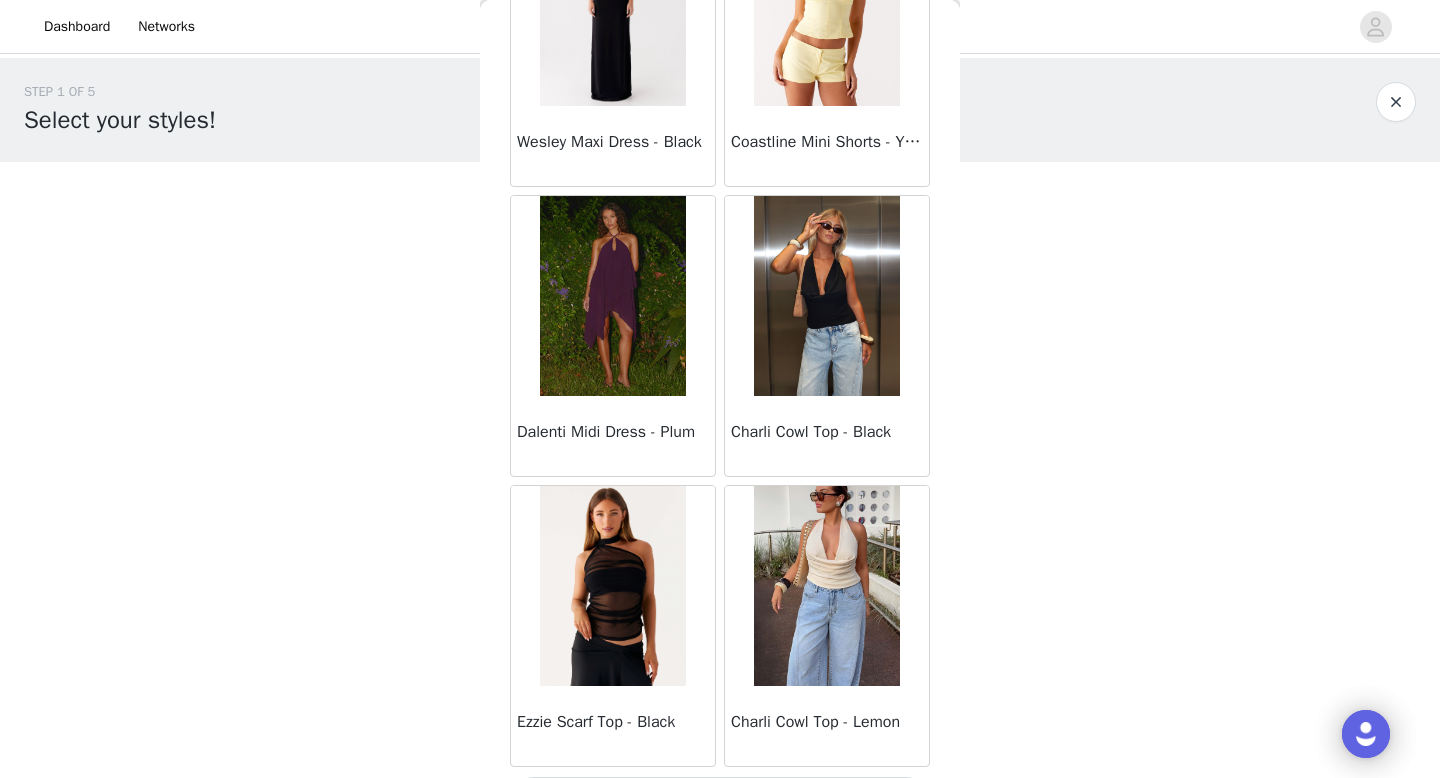 scroll, scrollTop: 74782, scrollLeft: 0, axis: vertical 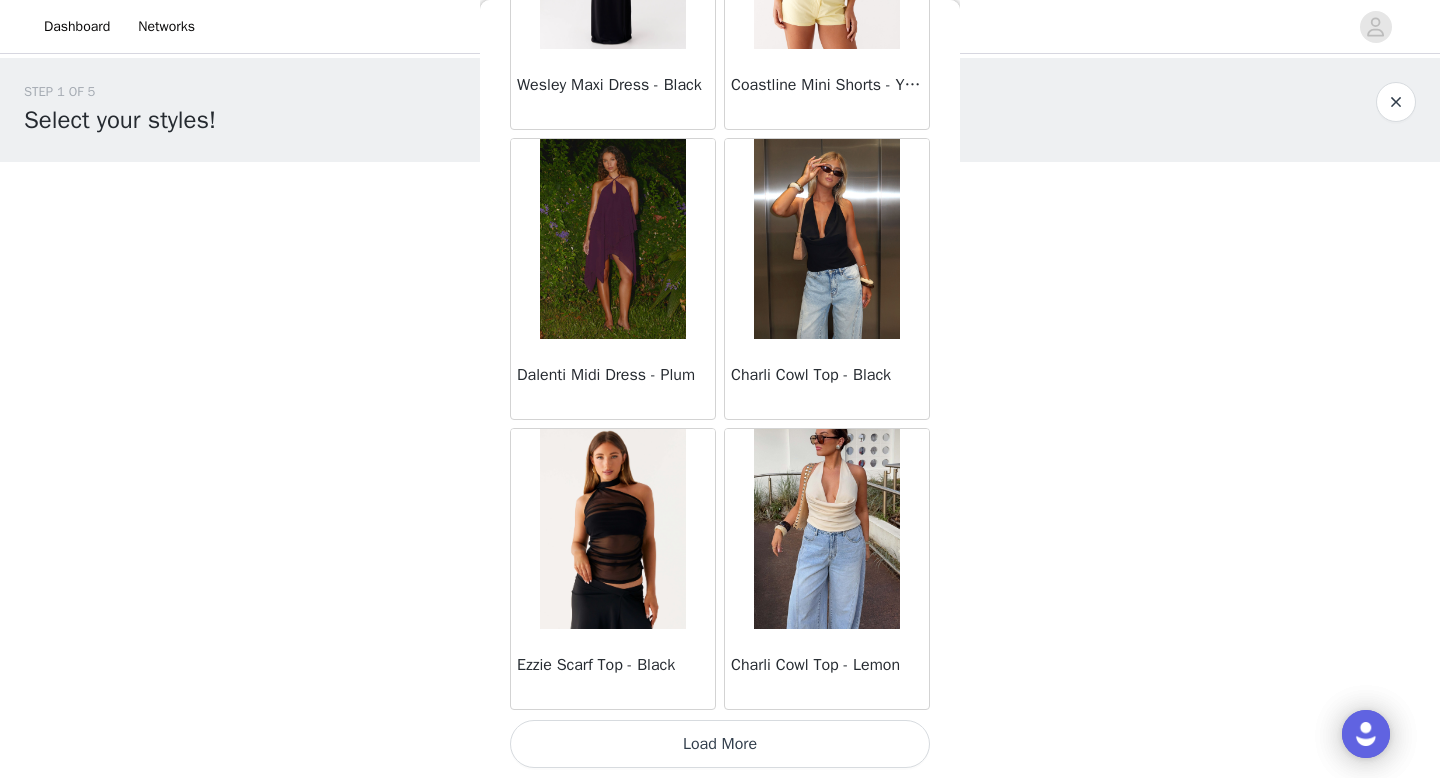 click on "Load More" at bounding box center [720, 744] 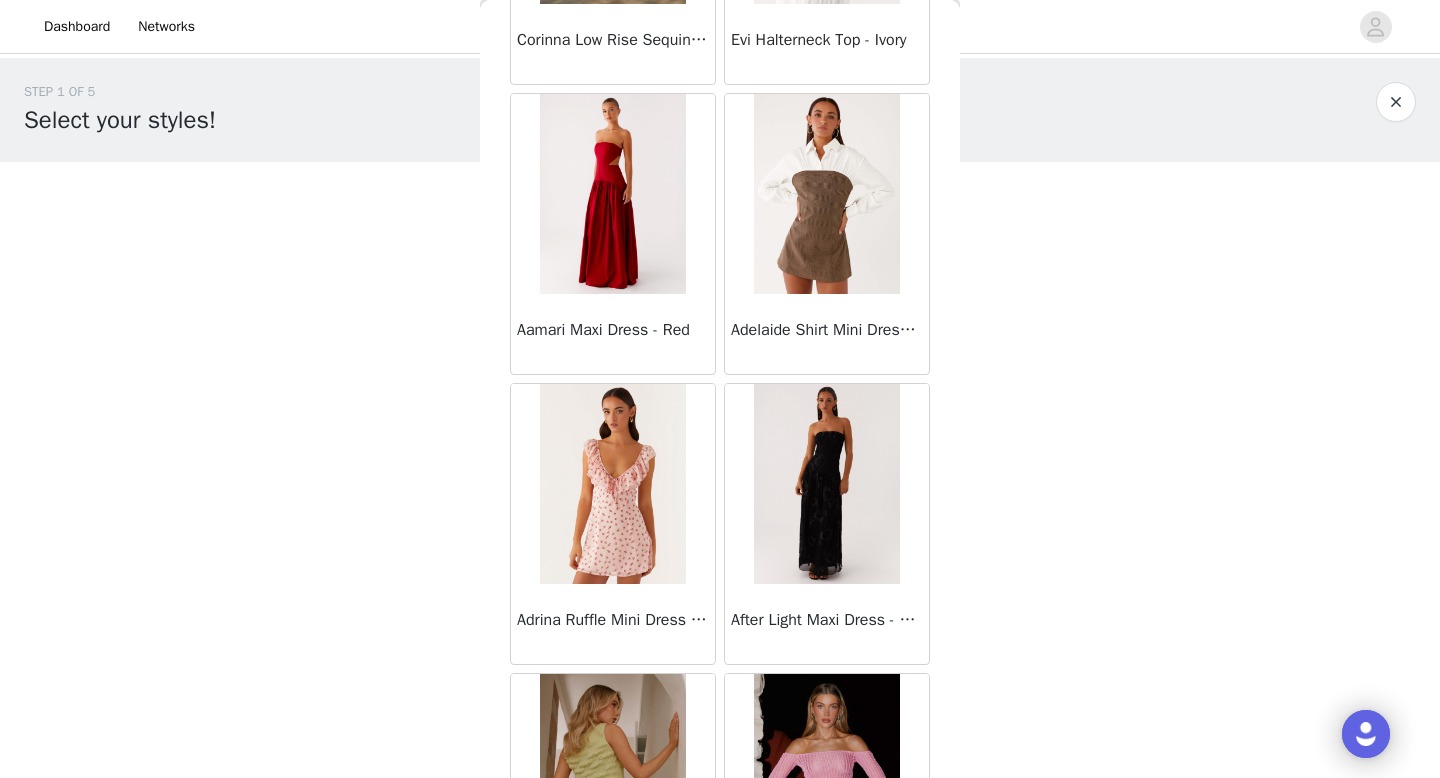scroll, scrollTop: 77682, scrollLeft: 0, axis: vertical 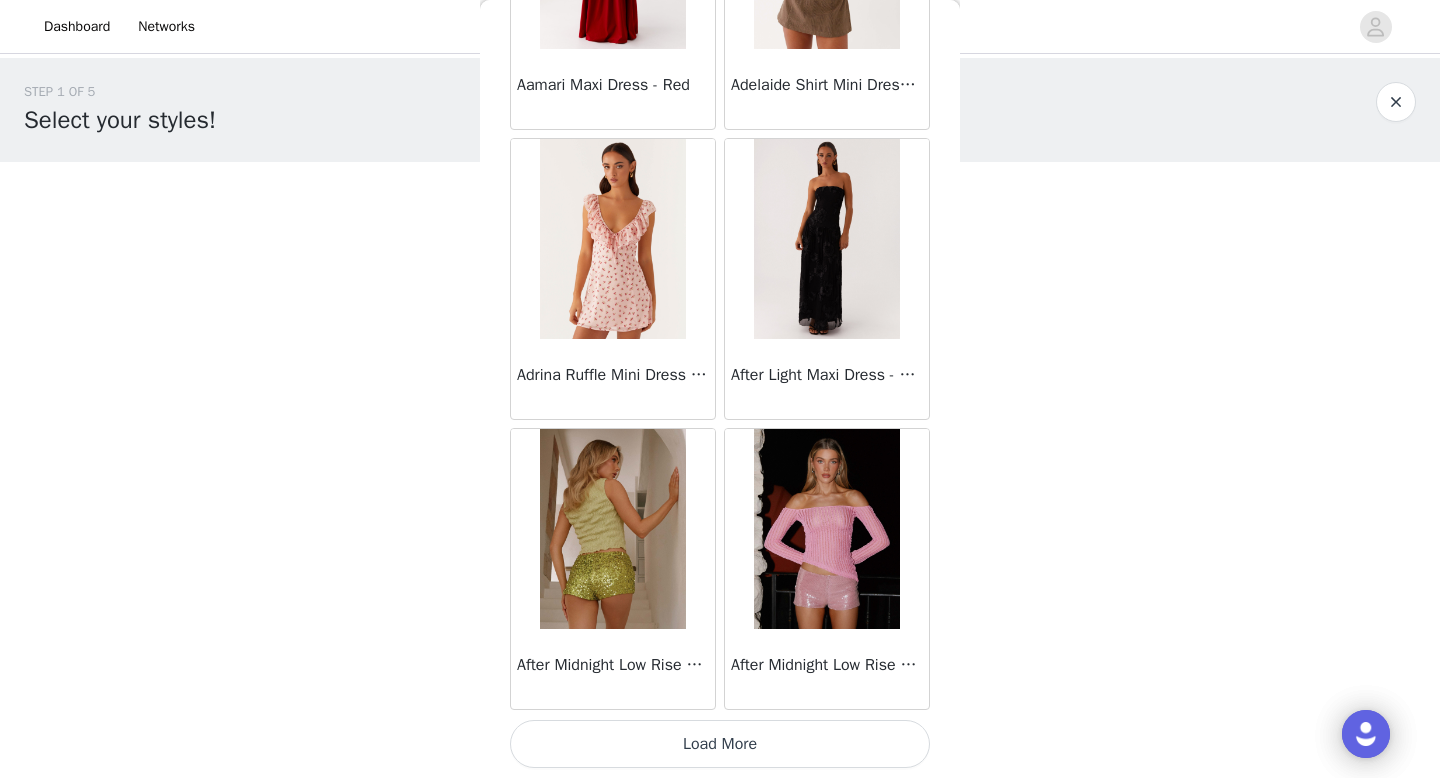 click on "Load More" at bounding box center (720, 744) 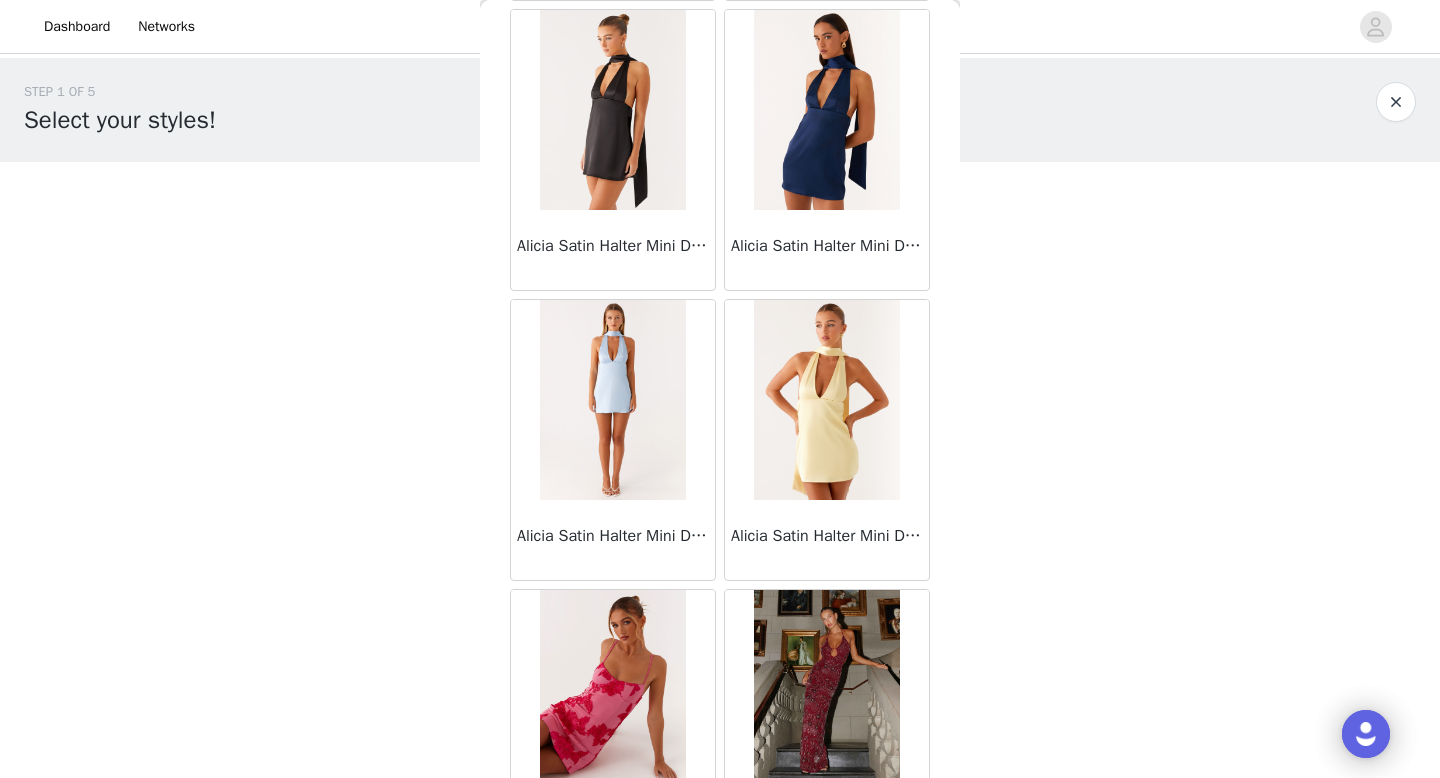 scroll, scrollTop: 80582, scrollLeft: 0, axis: vertical 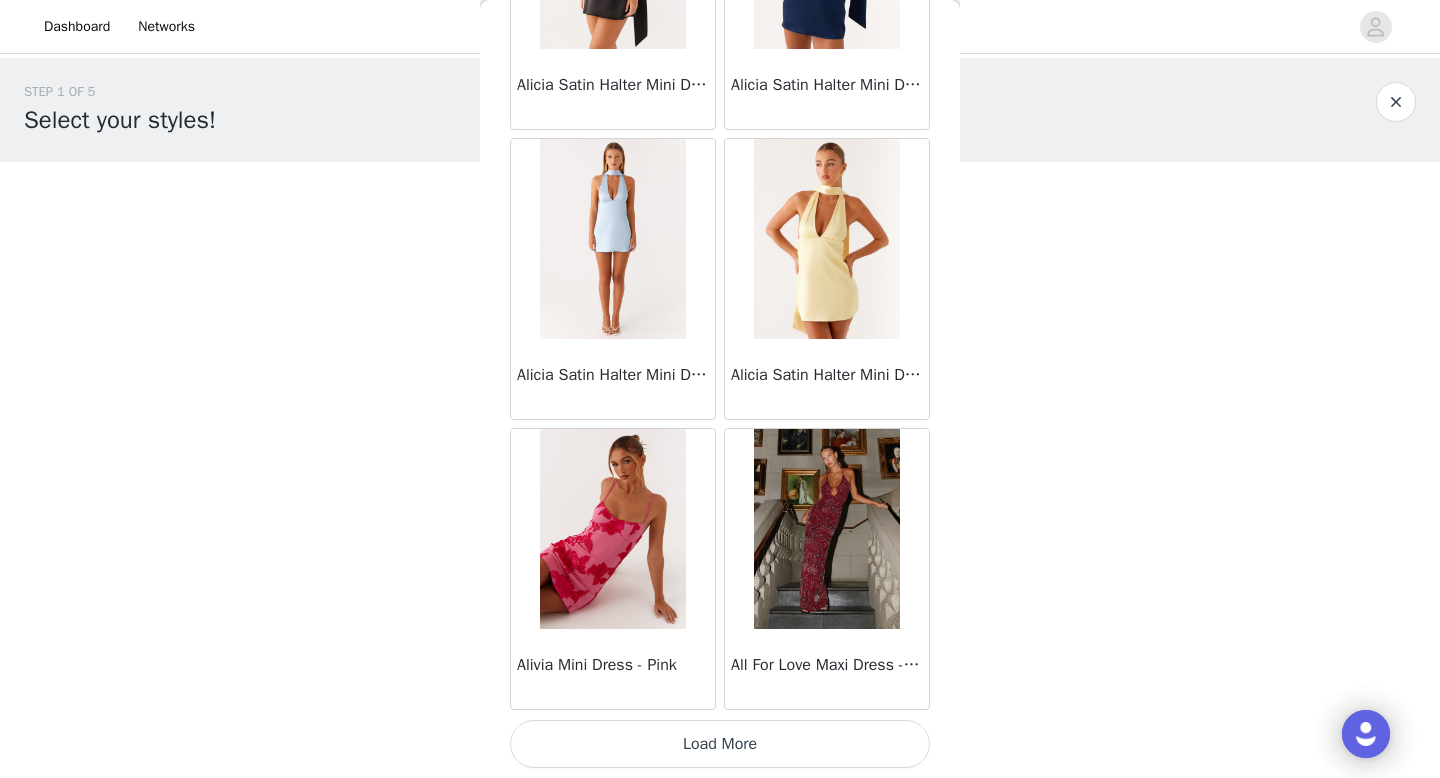 click on "Load More" at bounding box center (720, 744) 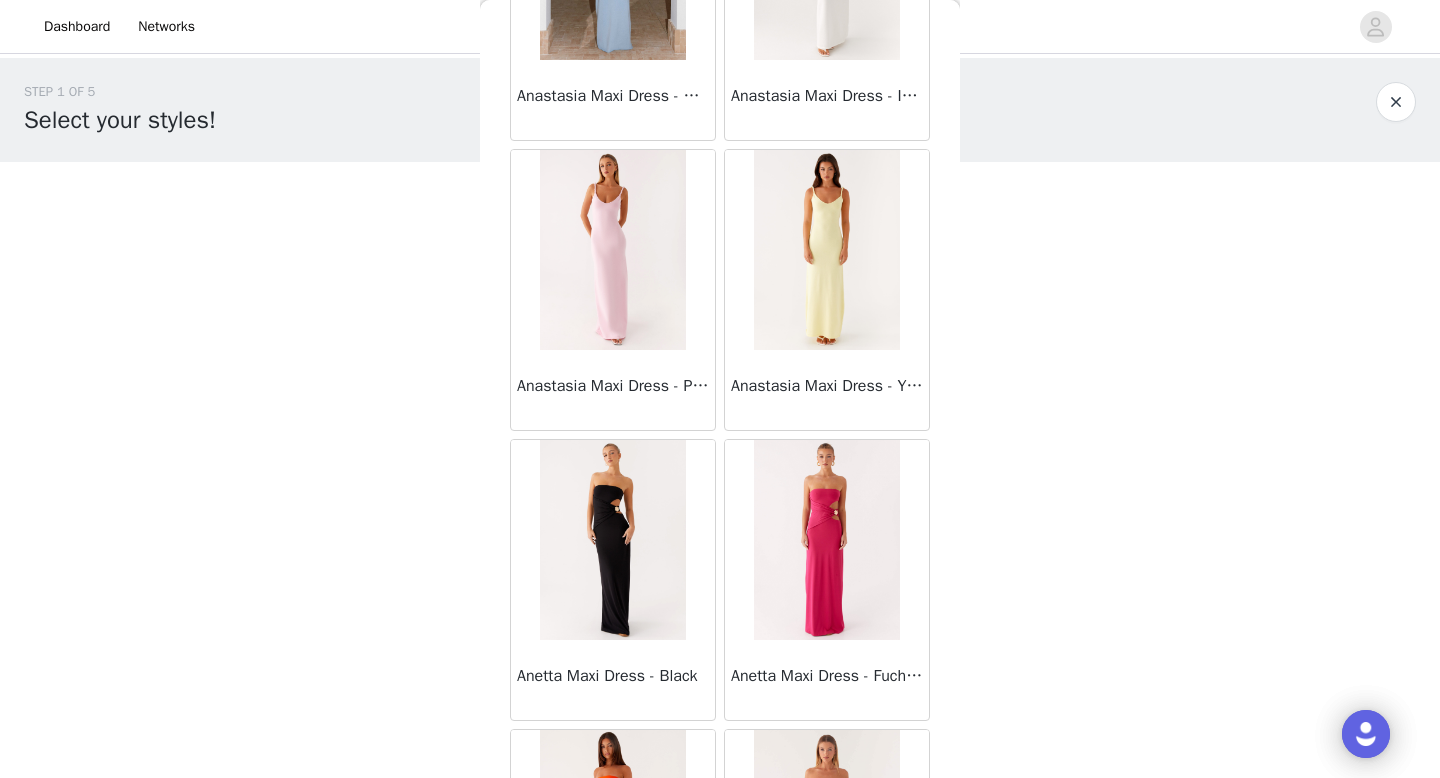 scroll, scrollTop: 83482, scrollLeft: 0, axis: vertical 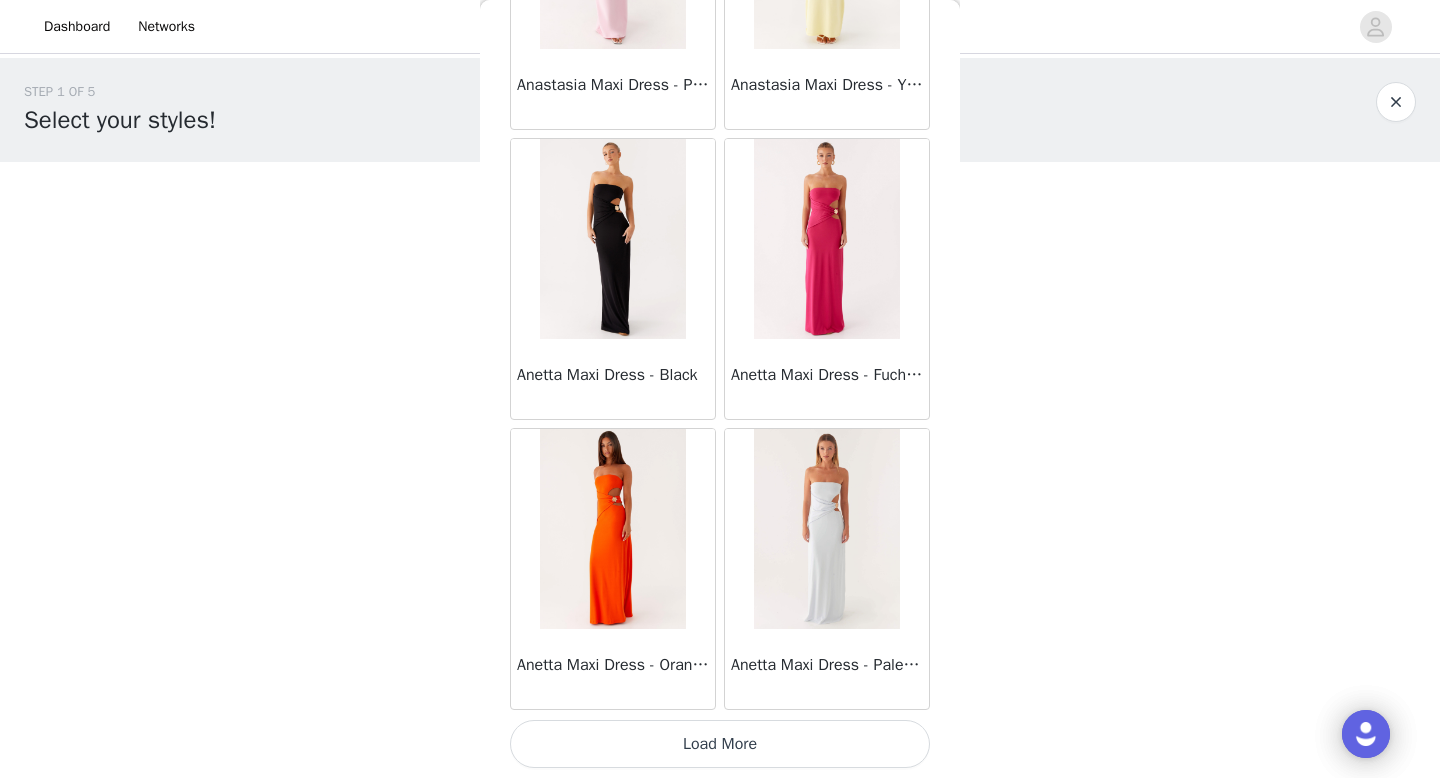 click on "Load More" at bounding box center [720, 744] 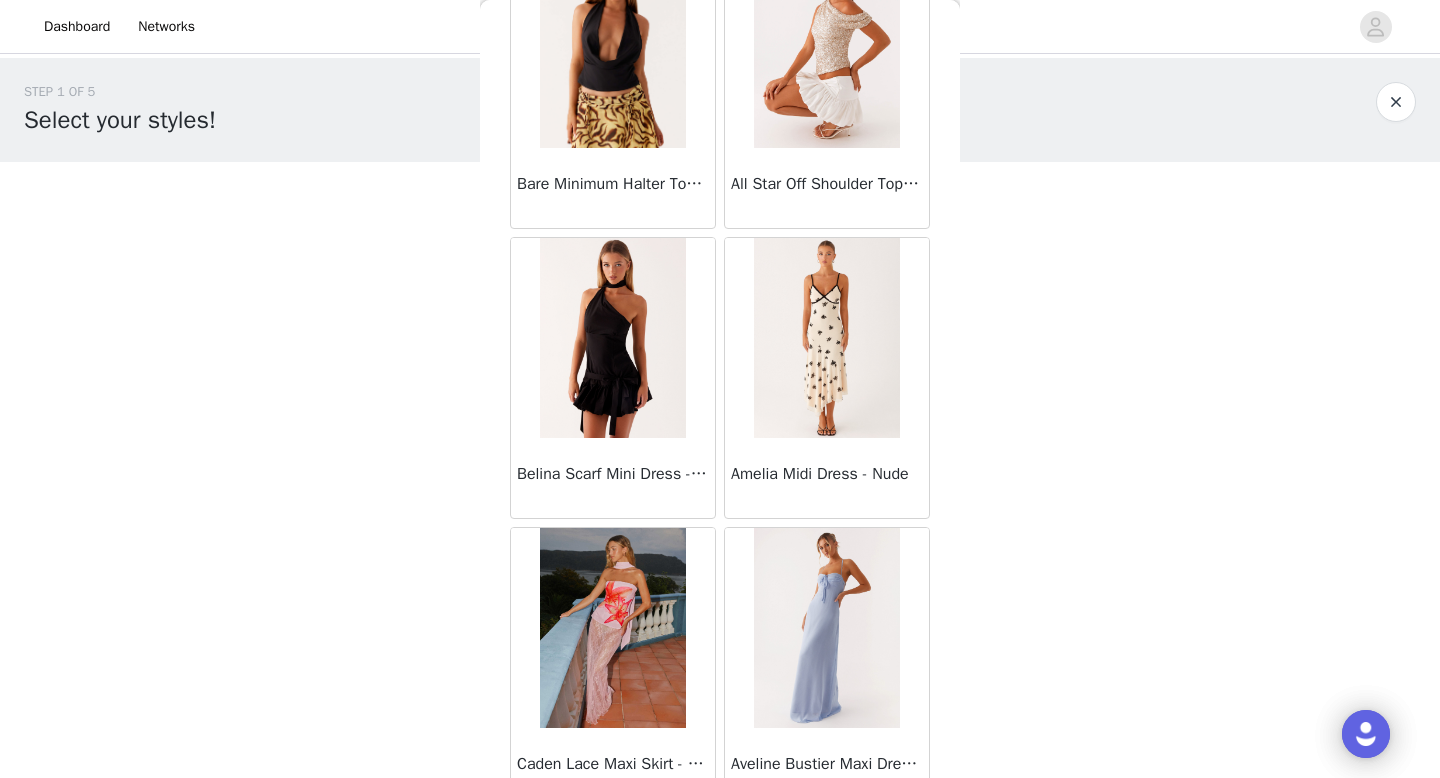 scroll, scrollTop: 72358, scrollLeft: 0, axis: vertical 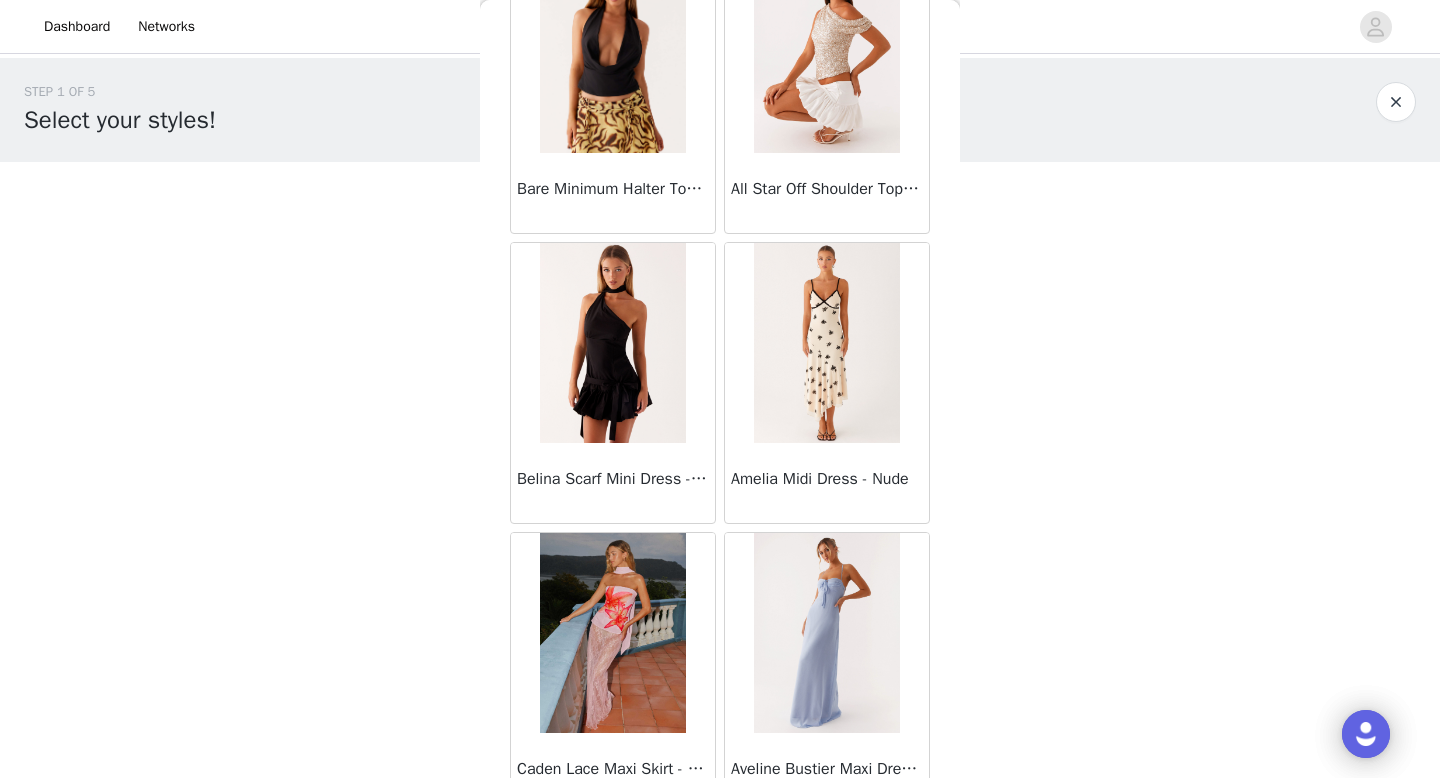 click at bounding box center [826, 343] 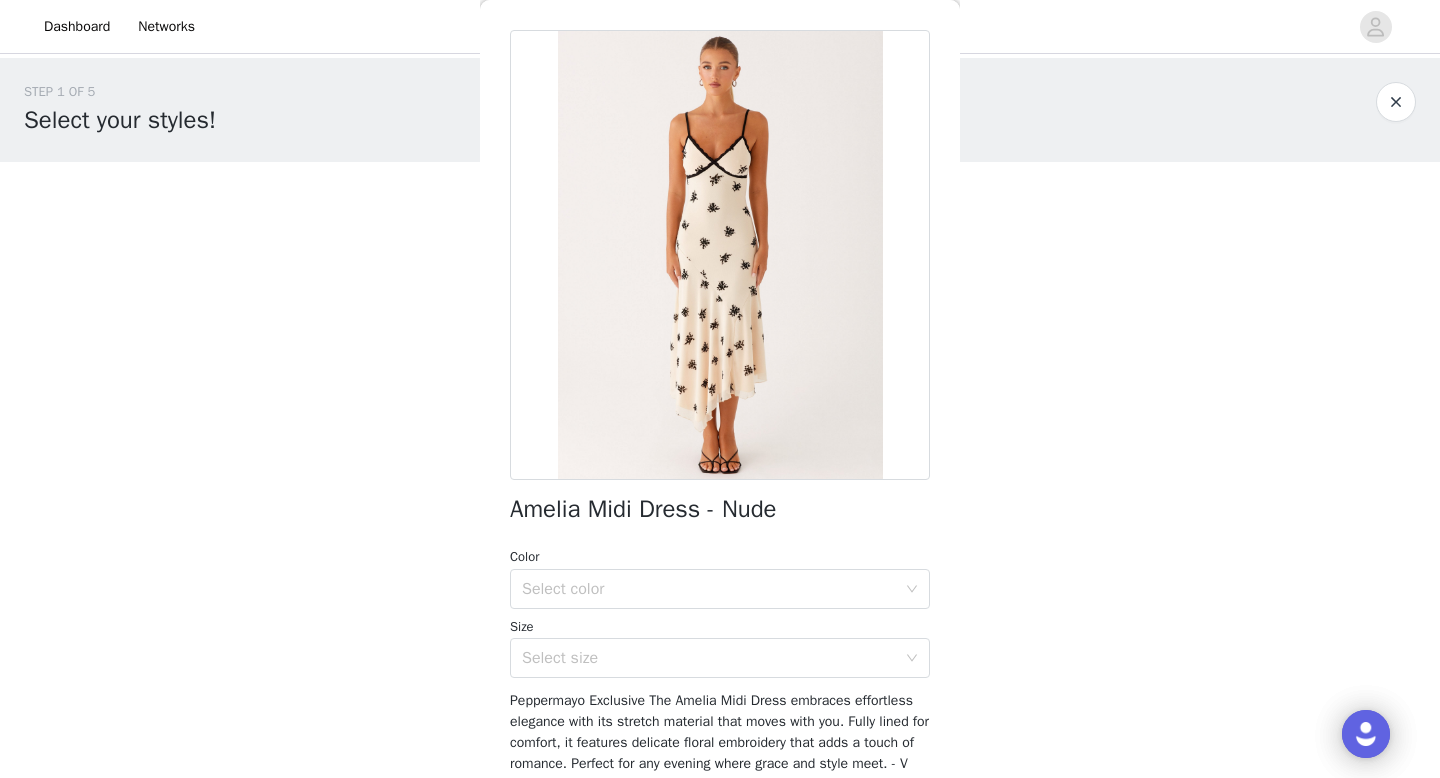 scroll, scrollTop: 72, scrollLeft: 0, axis: vertical 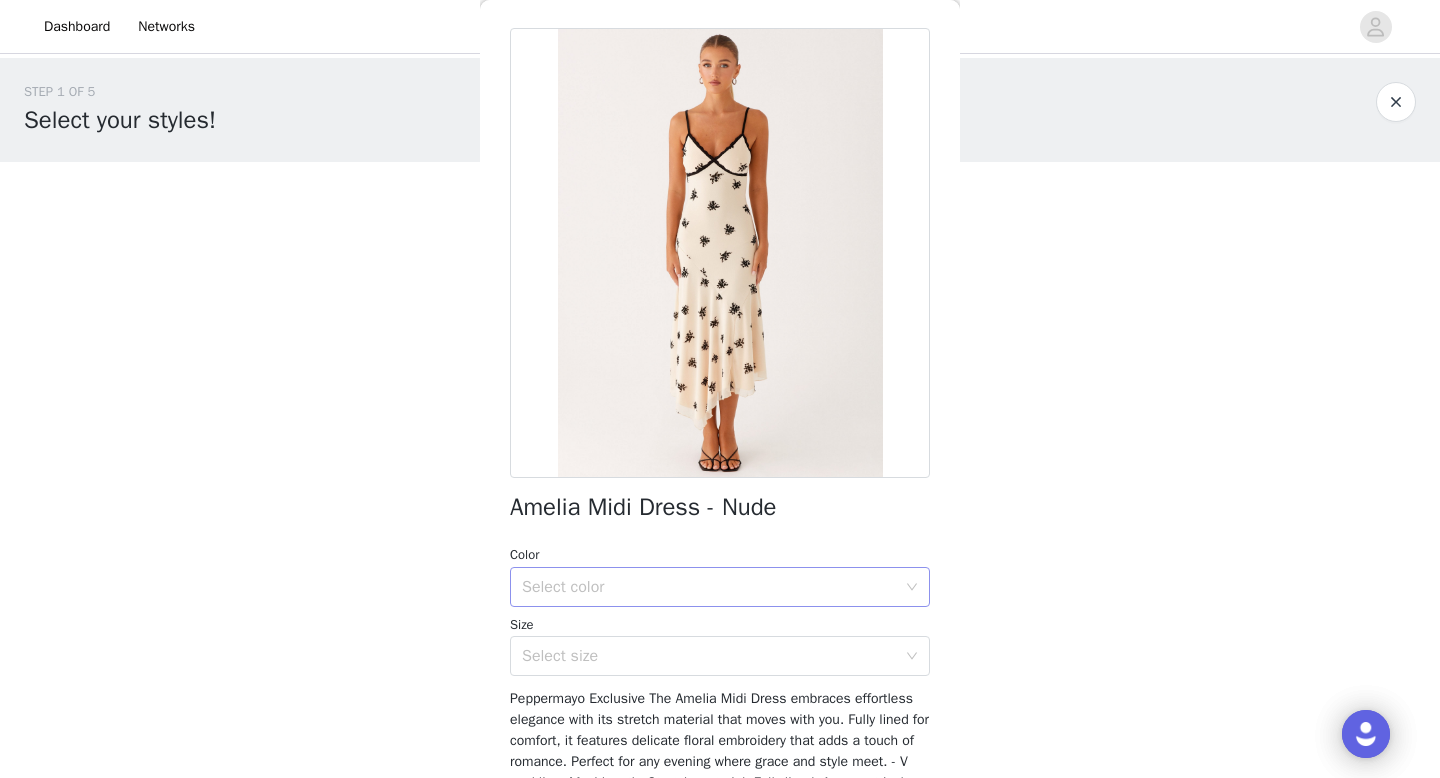 click on "Select color" at bounding box center [709, 587] 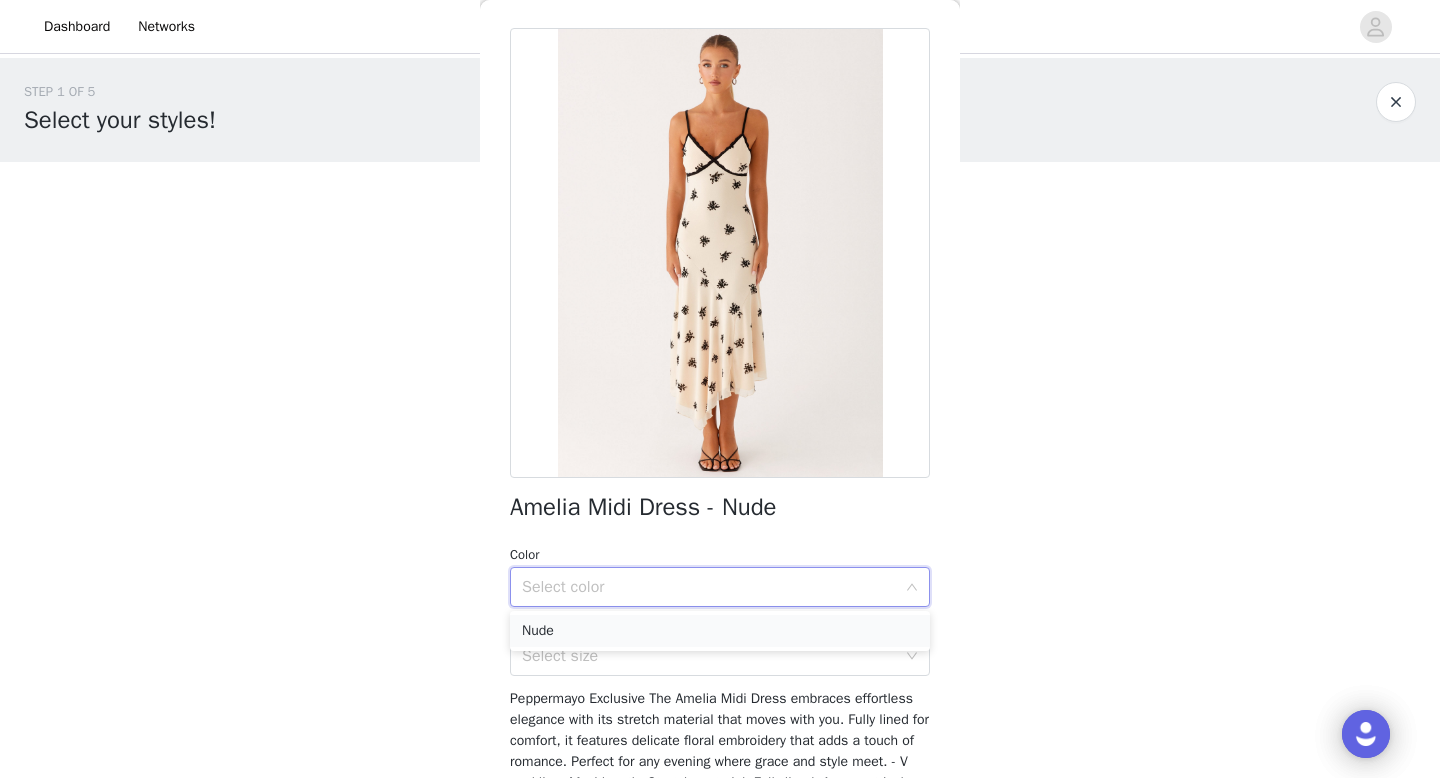 click on "Nude" at bounding box center [720, 631] 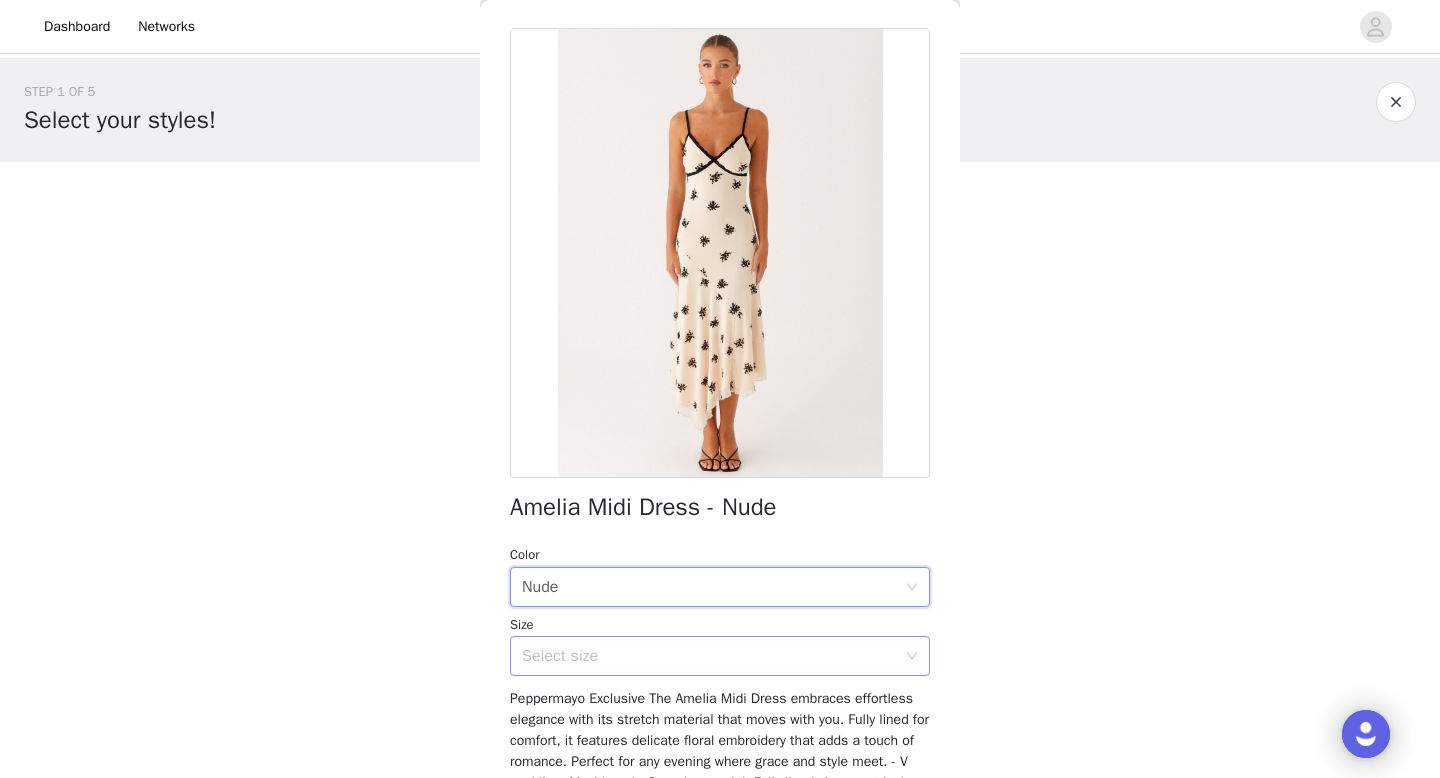 click on "Select size" at bounding box center (713, 656) 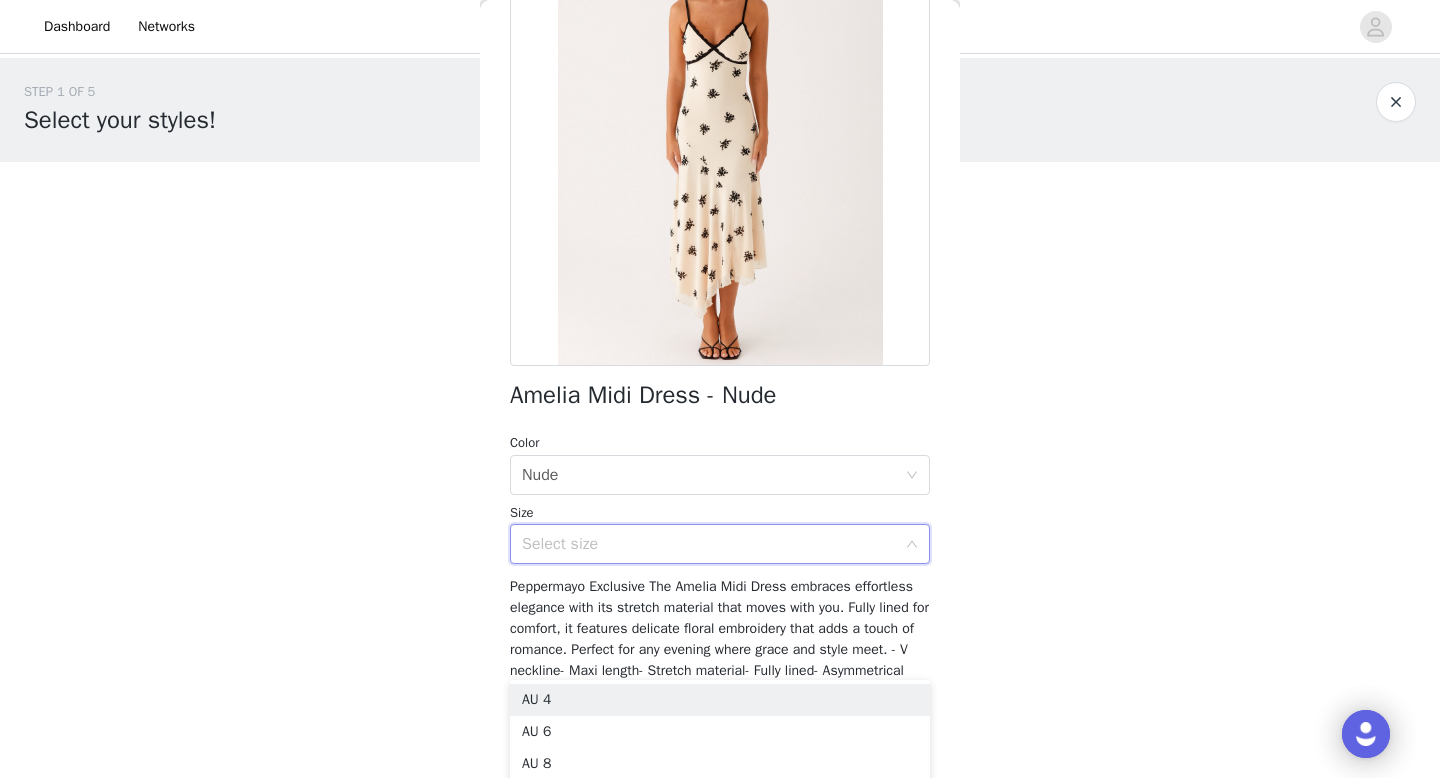 scroll, scrollTop: 185, scrollLeft: 0, axis: vertical 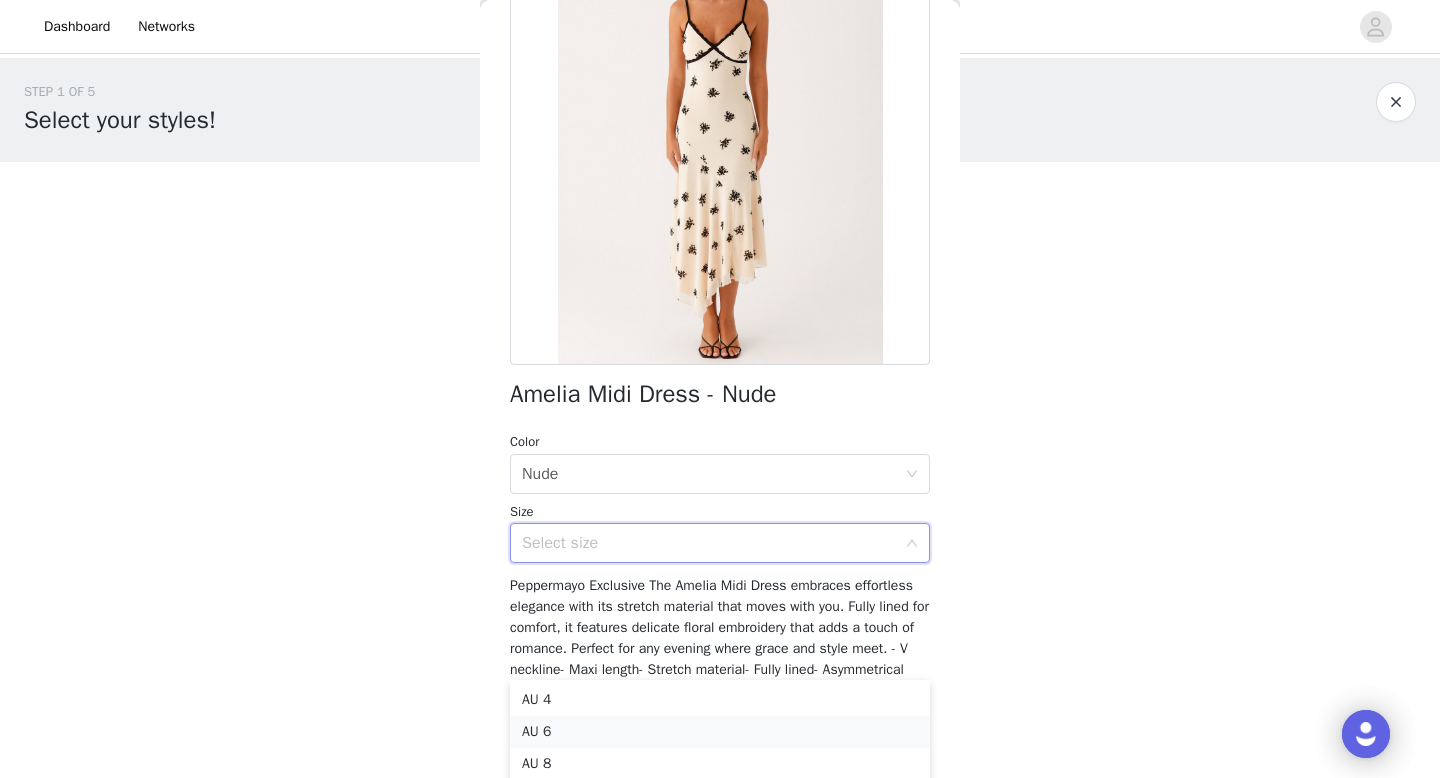 click on "AU 6" at bounding box center (720, 732) 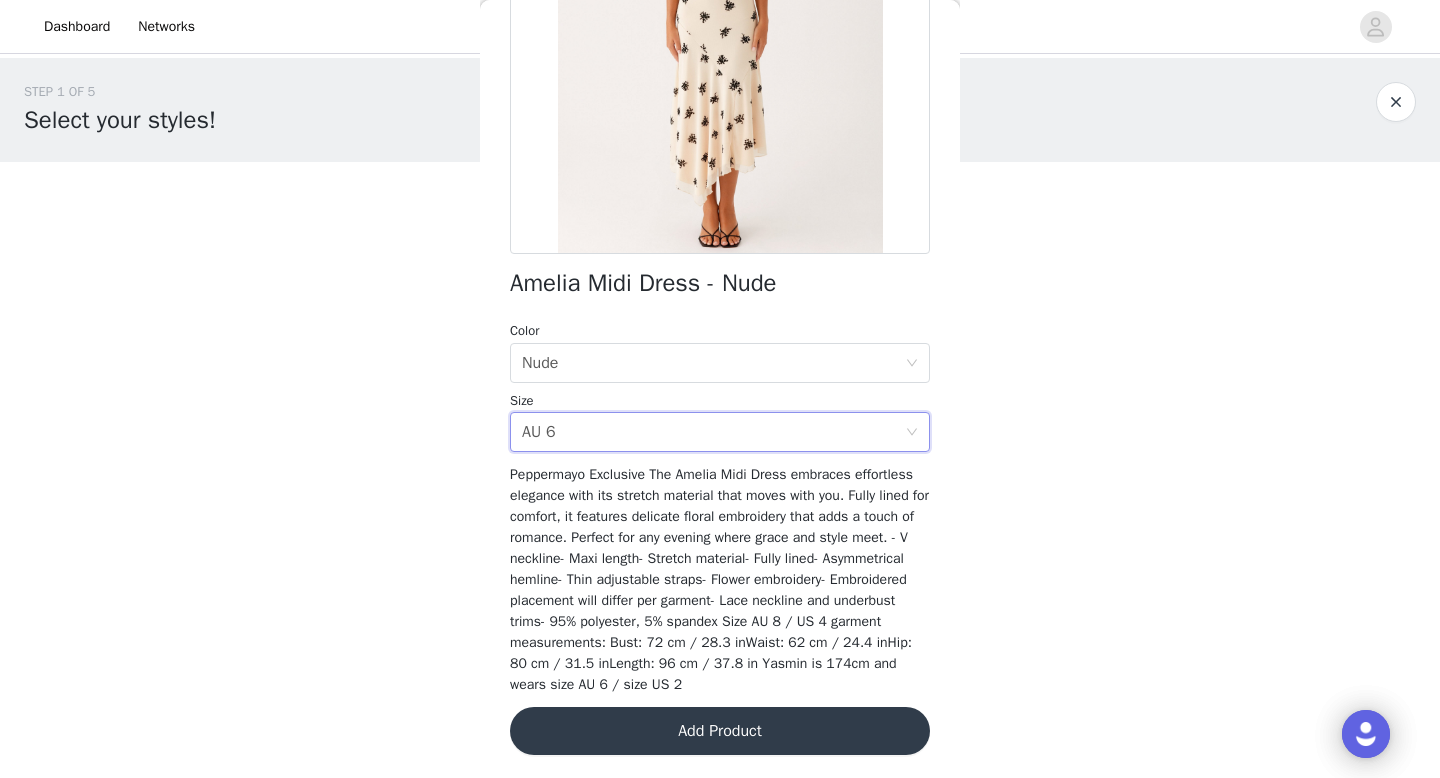 scroll, scrollTop: 297, scrollLeft: 0, axis: vertical 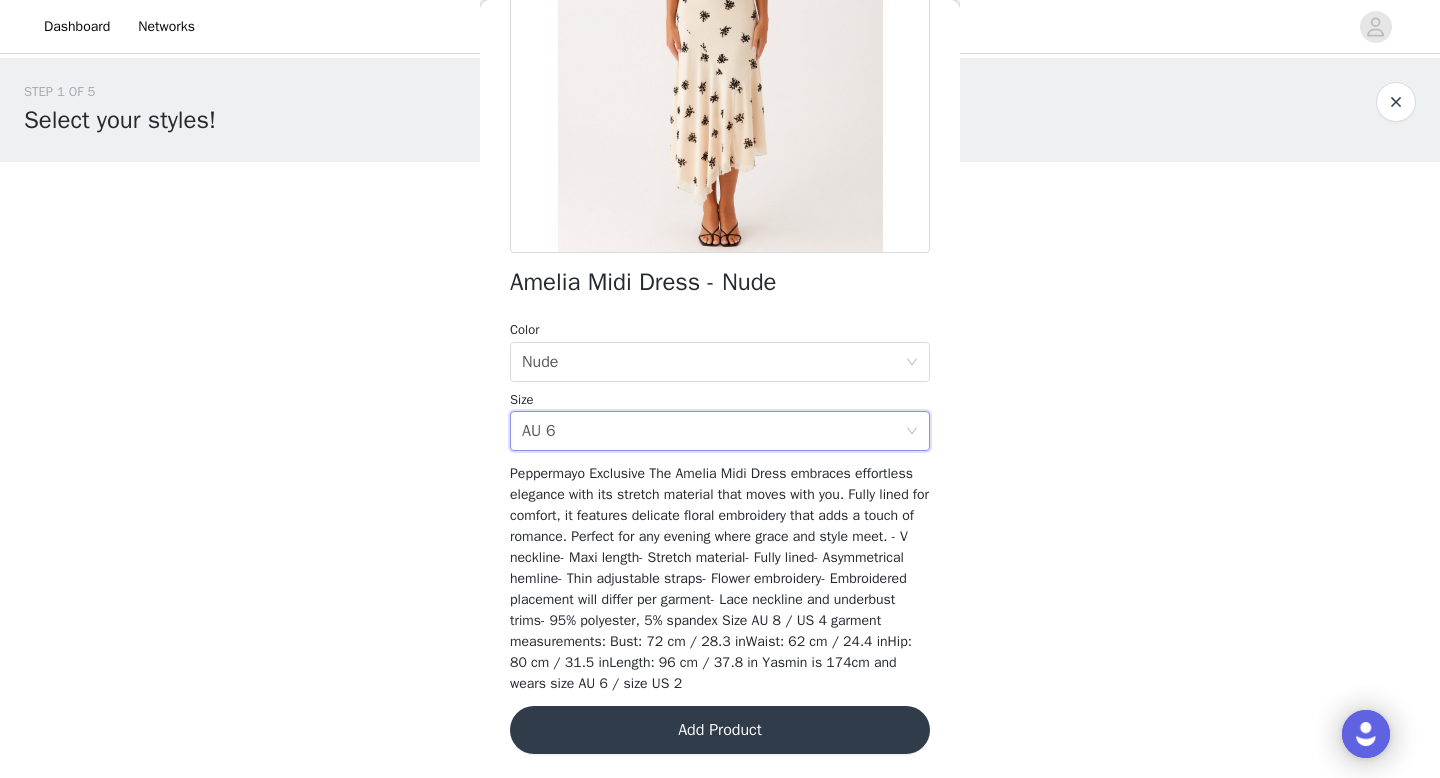 click on "Add Product" at bounding box center [720, 730] 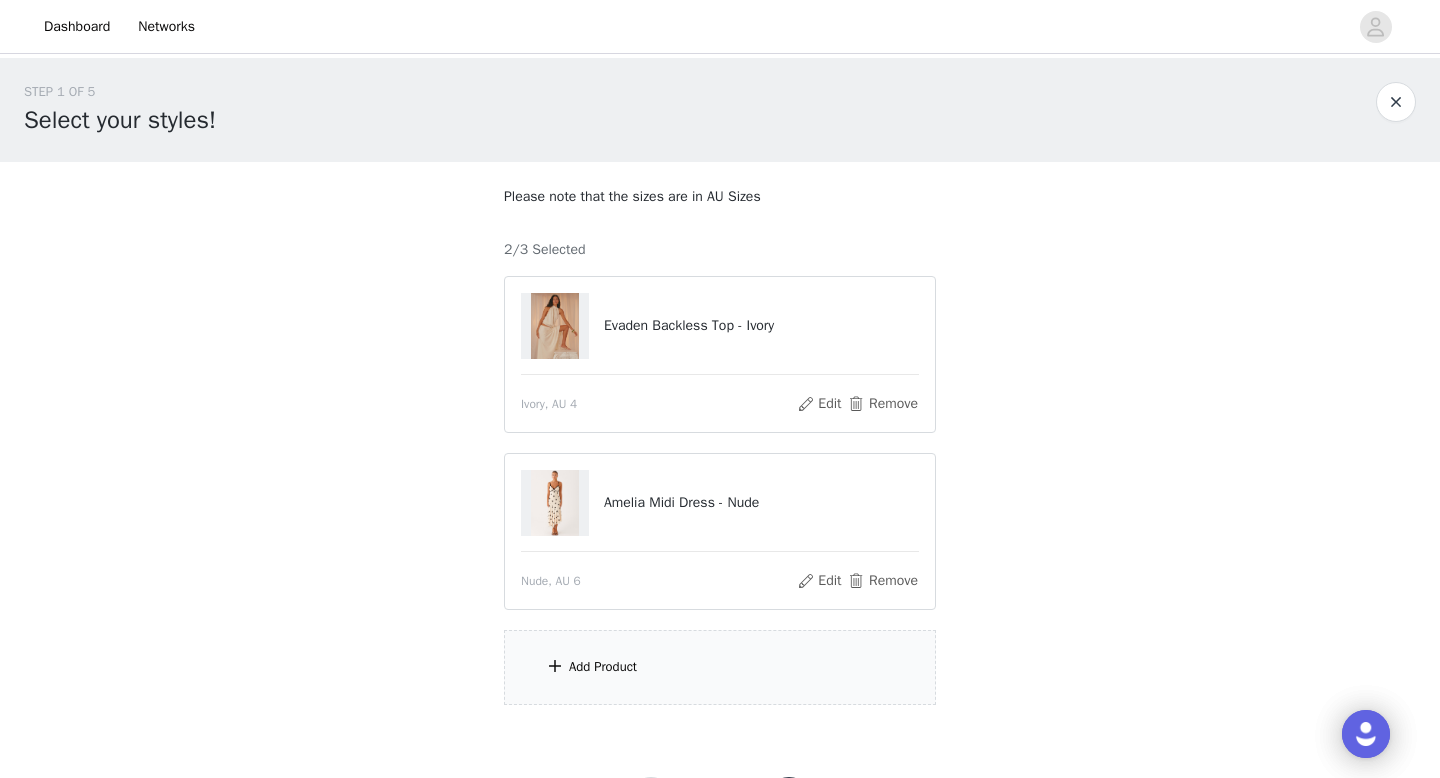 click on "Add Product" at bounding box center (720, 667) 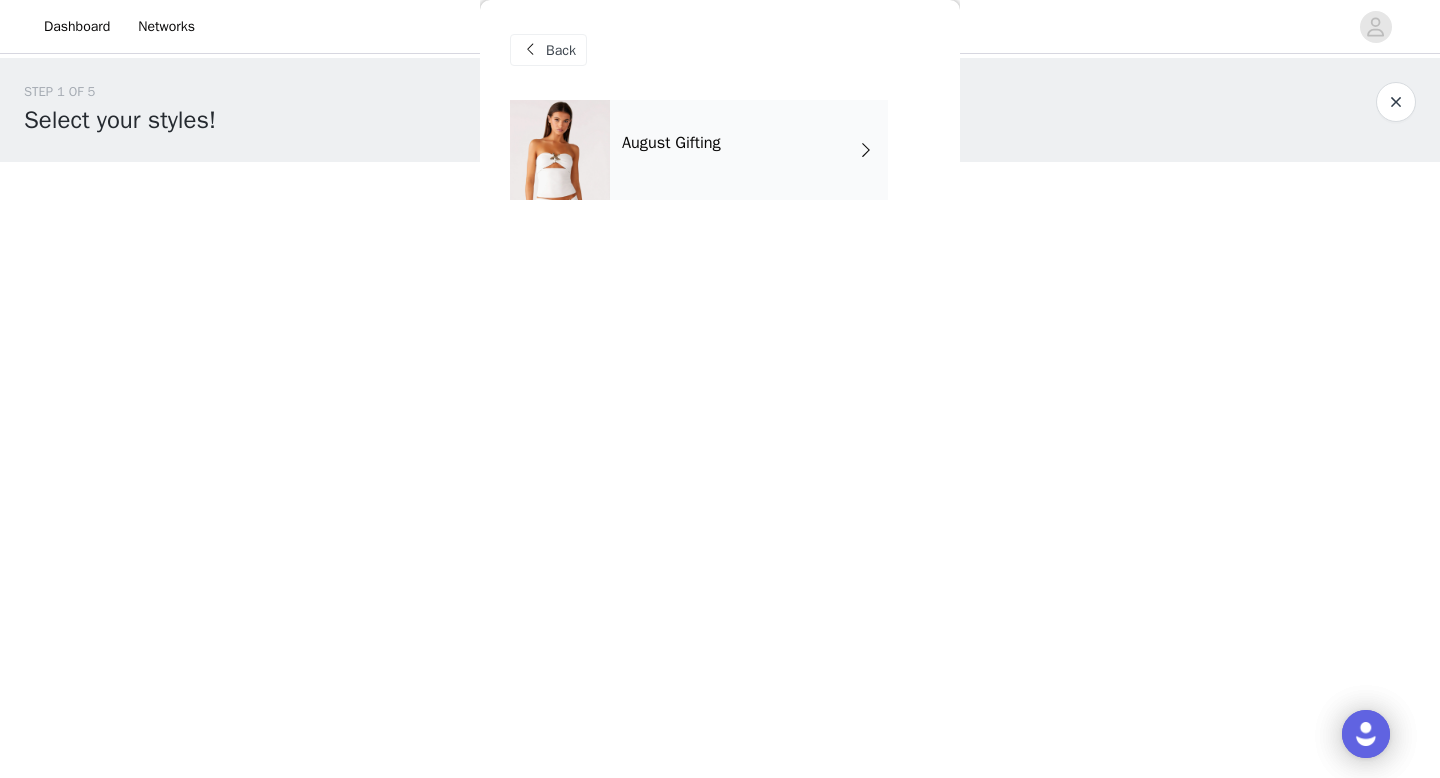 click on "August Gifting" at bounding box center [749, 150] 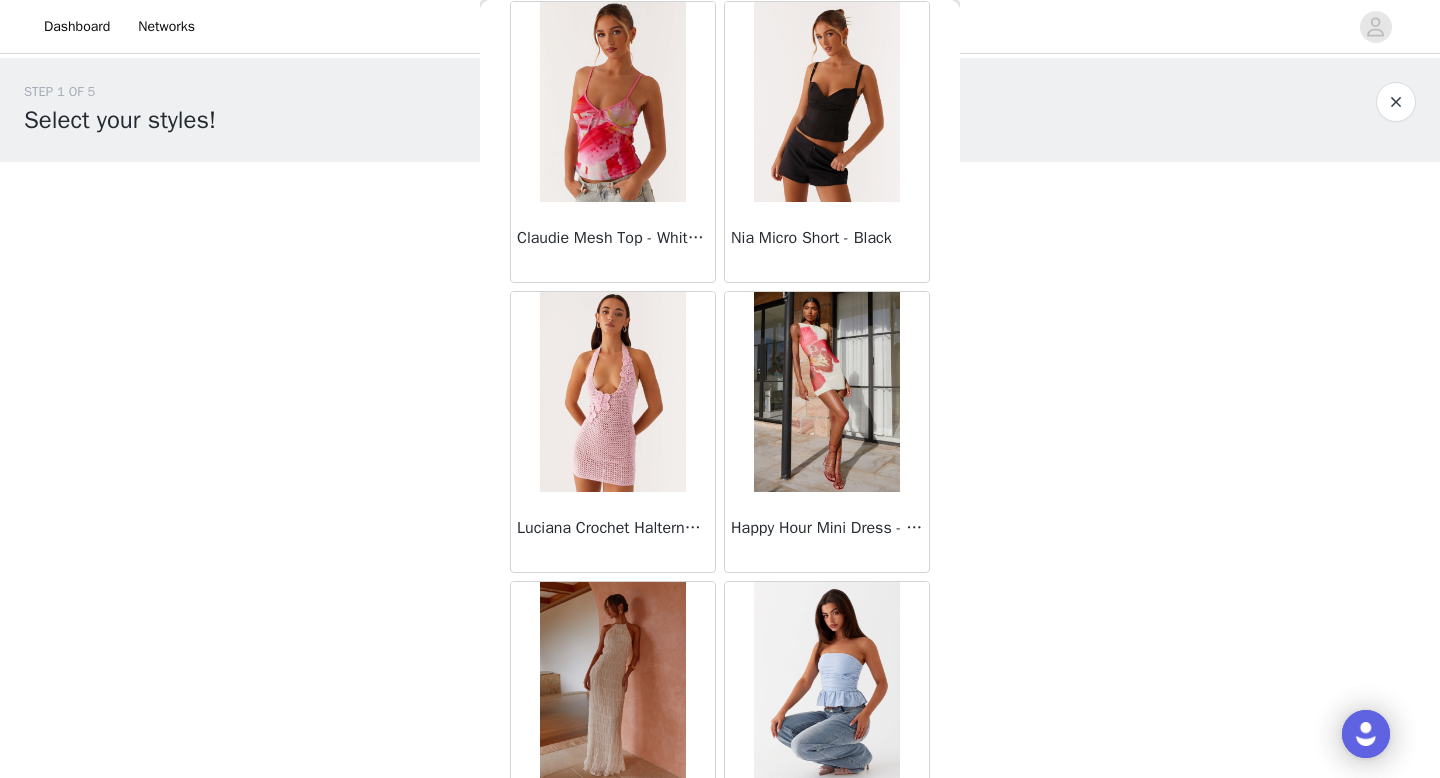 scroll, scrollTop: 2139, scrollLeft: 0, axis: vertical 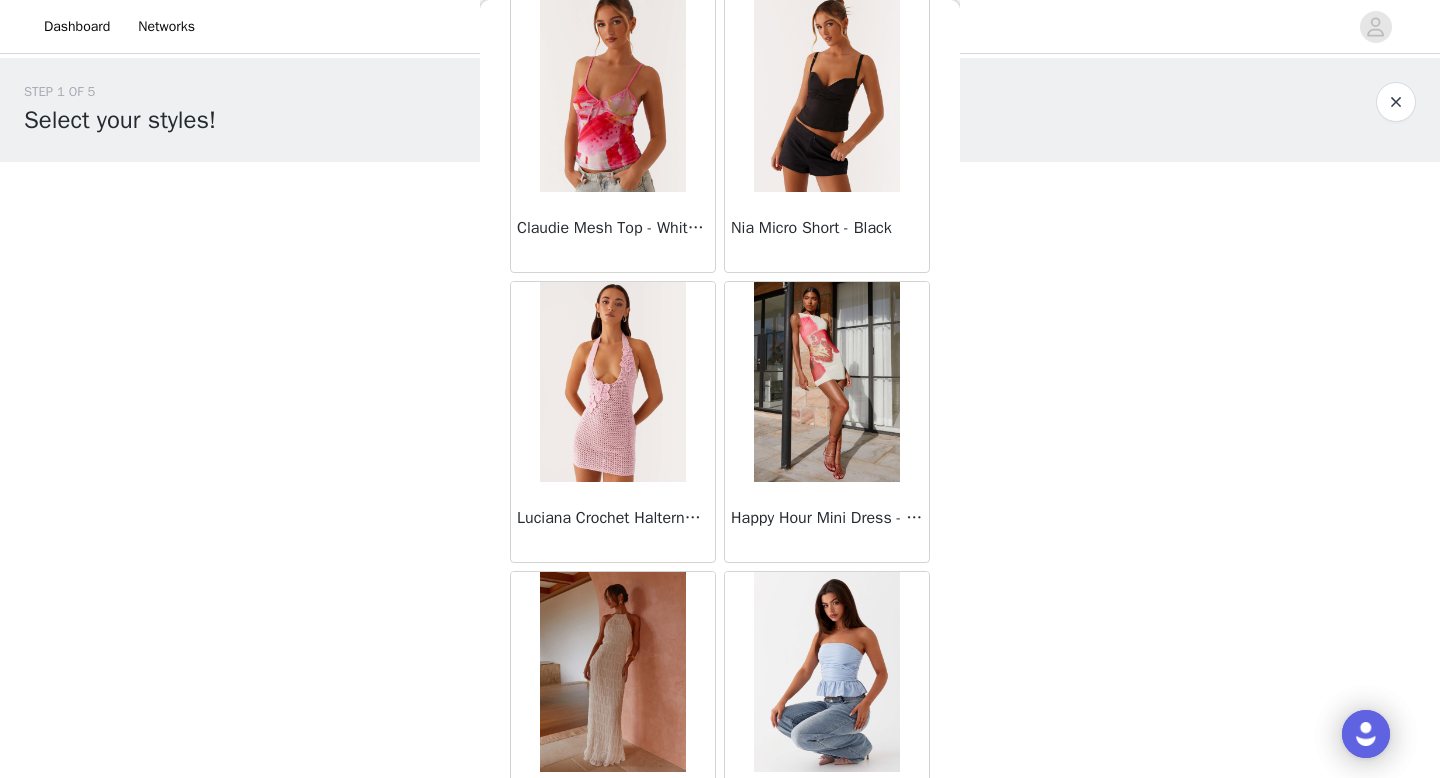 click at bounding box center [826, 92] 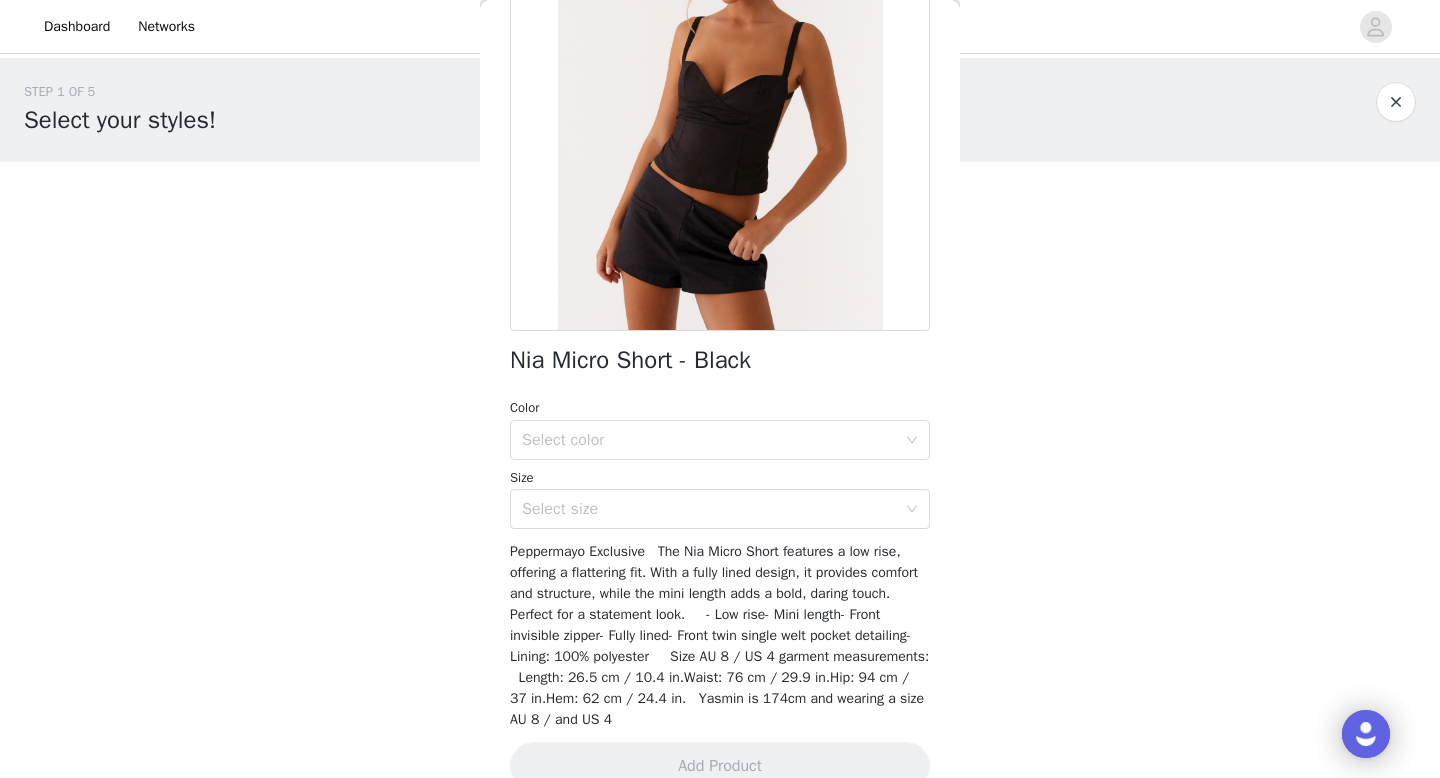 scroll, scrollTop: 241, scrollLeft: 0, axis: vertical 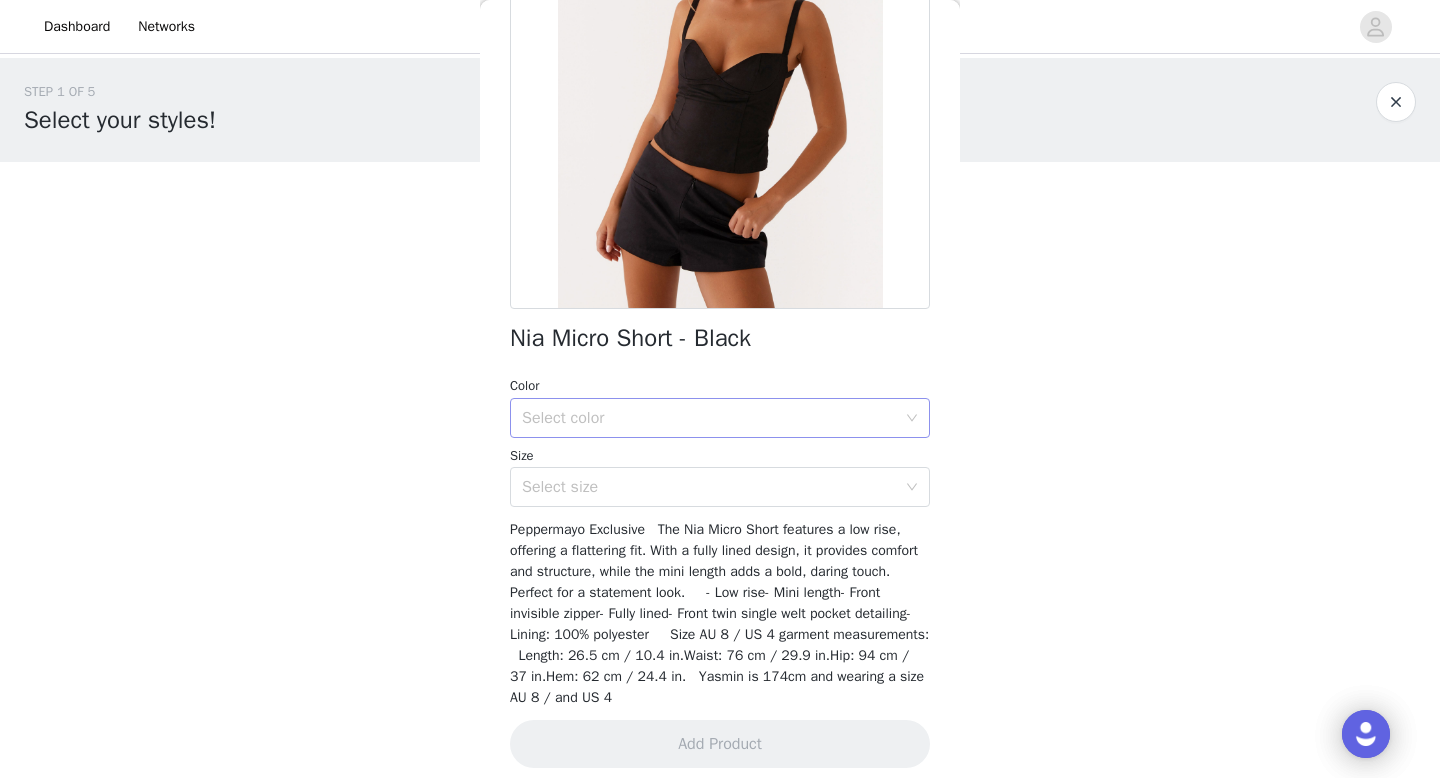 click on "Select color" at bounding box center (709, 418) 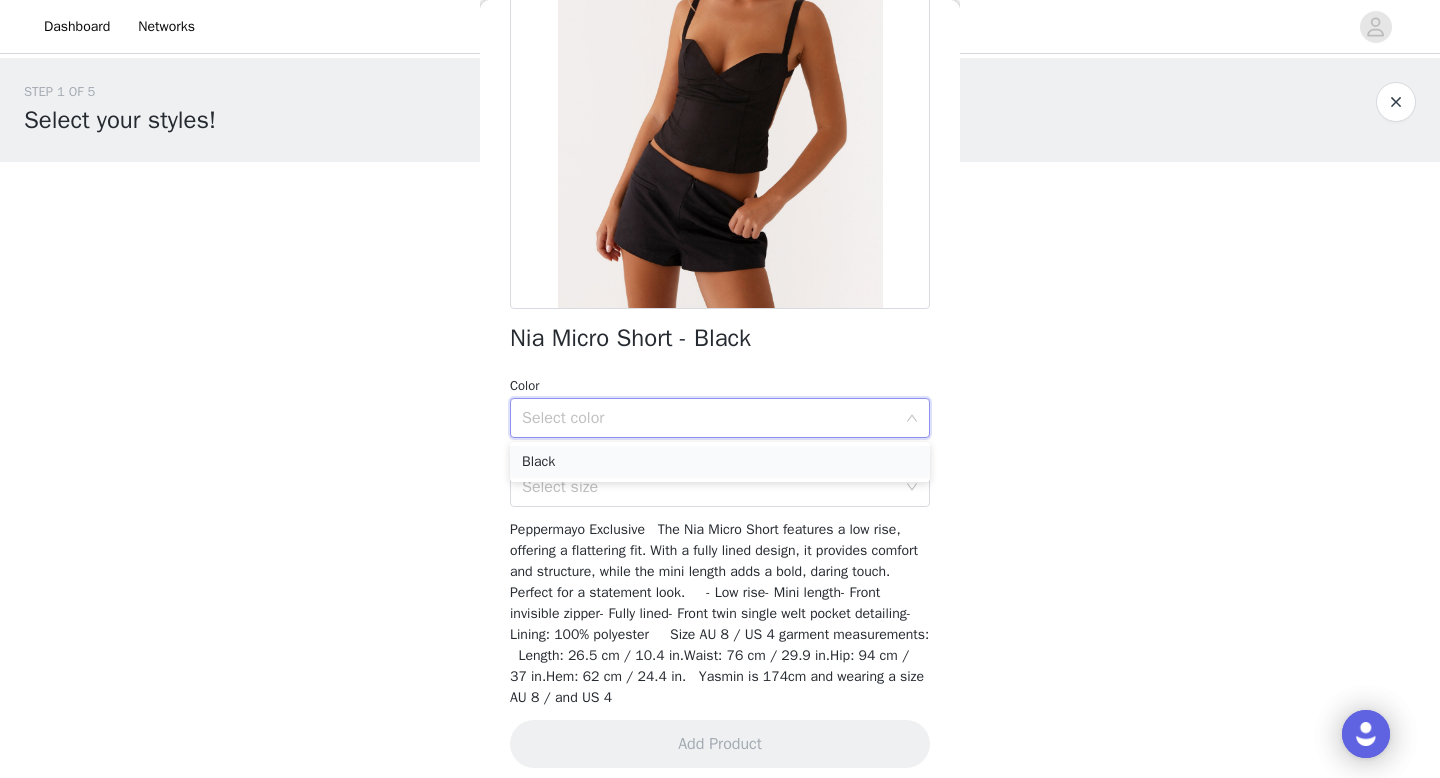 click on "Black" at bounding box center [720, 462] 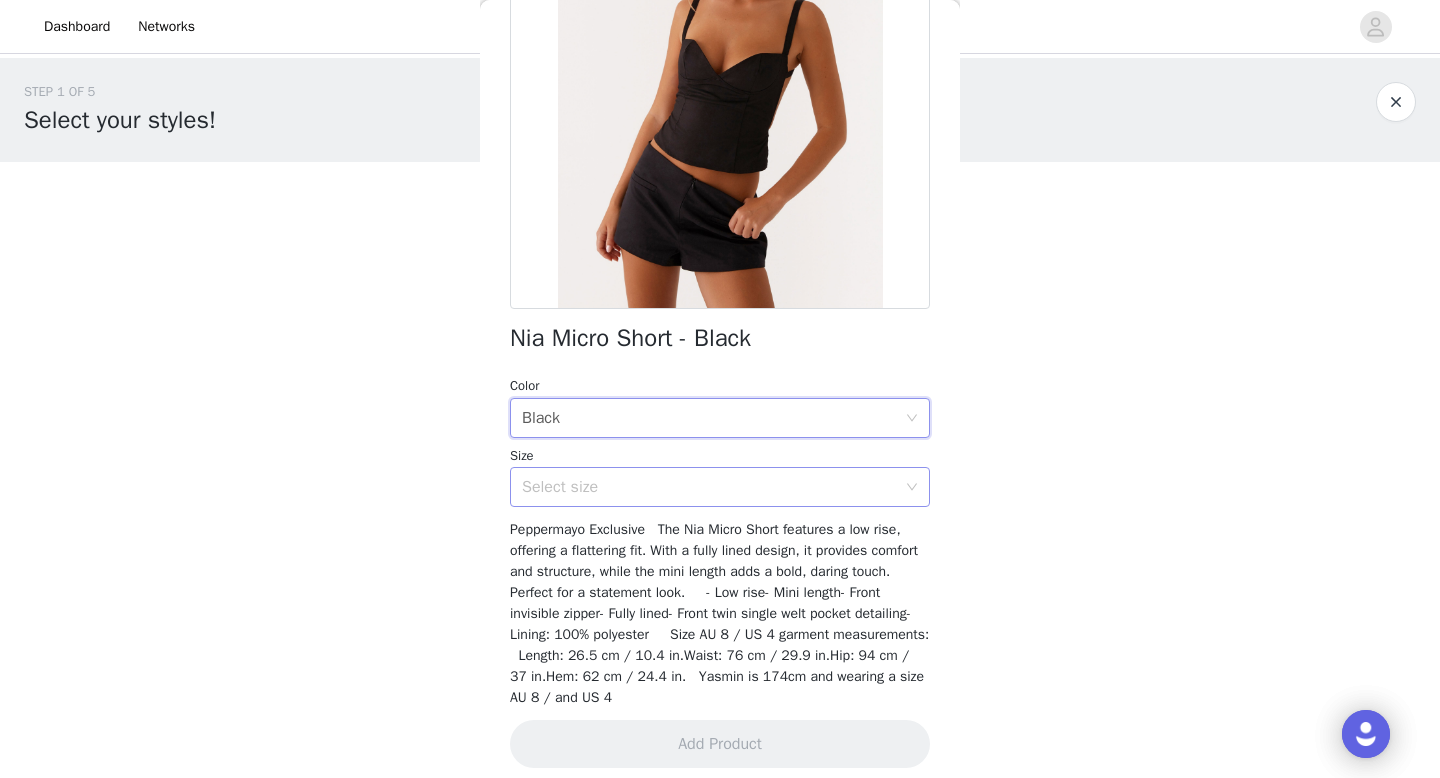 click on "Select size" at bounding box center (709, 487) 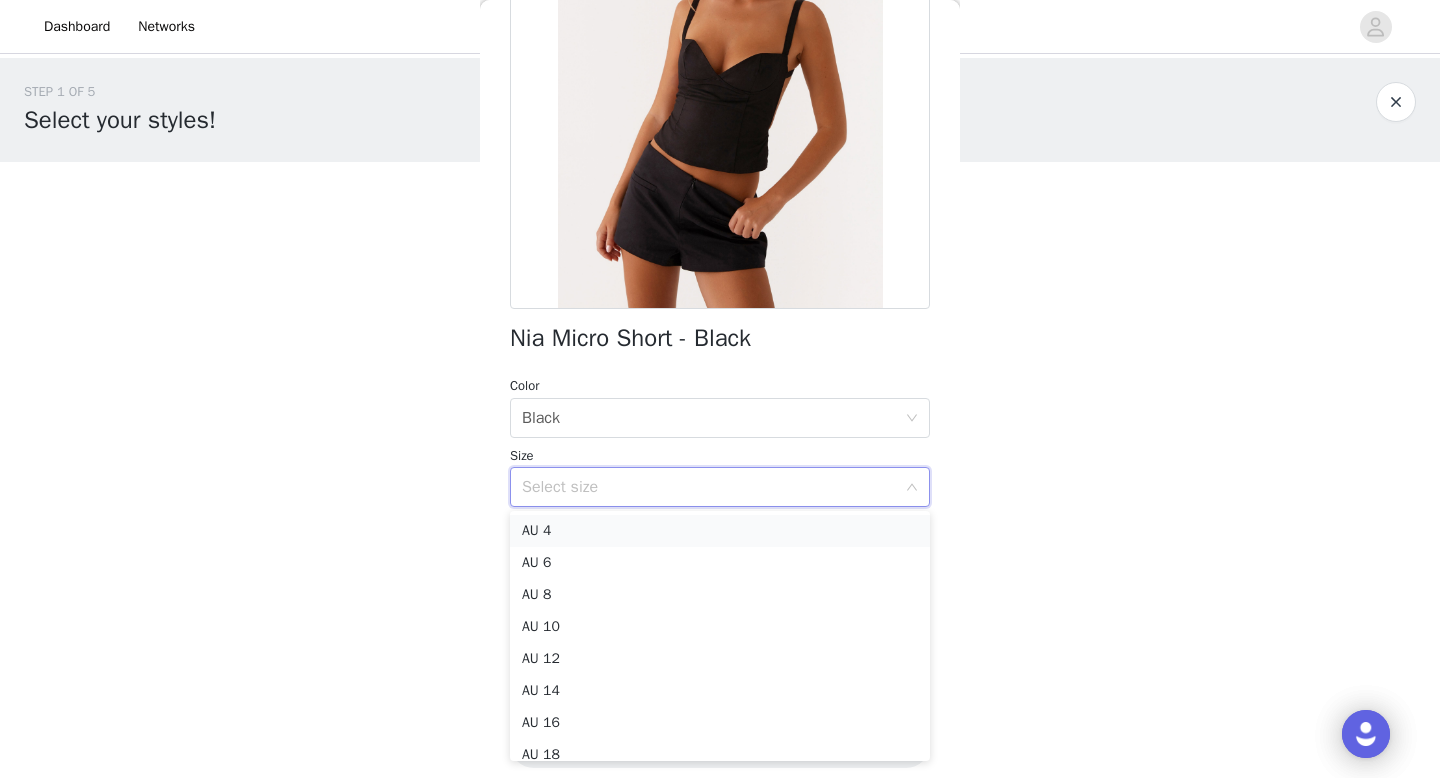 click on "AU 4" at bounding box center (720, 531) 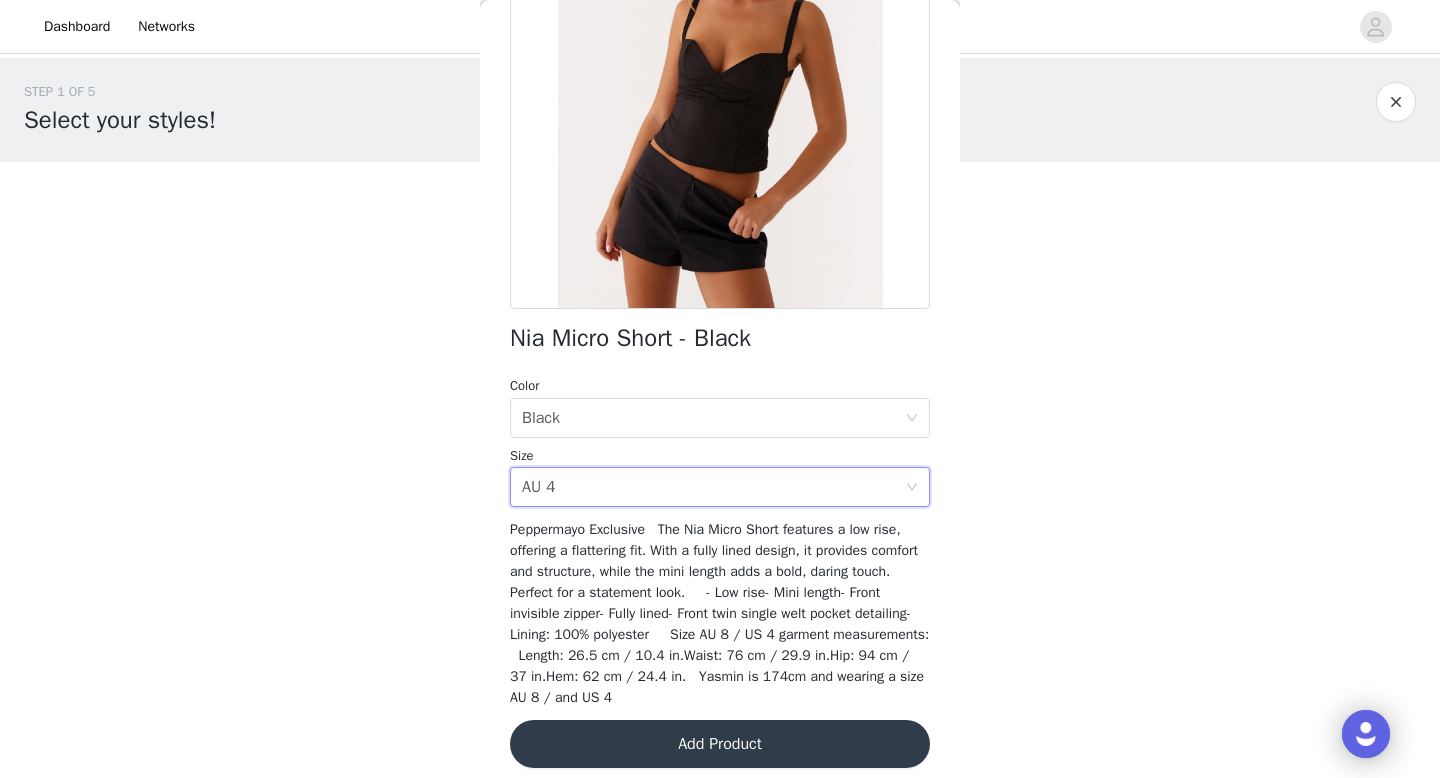 click on "Add Product" at bounding box center [720, 744] 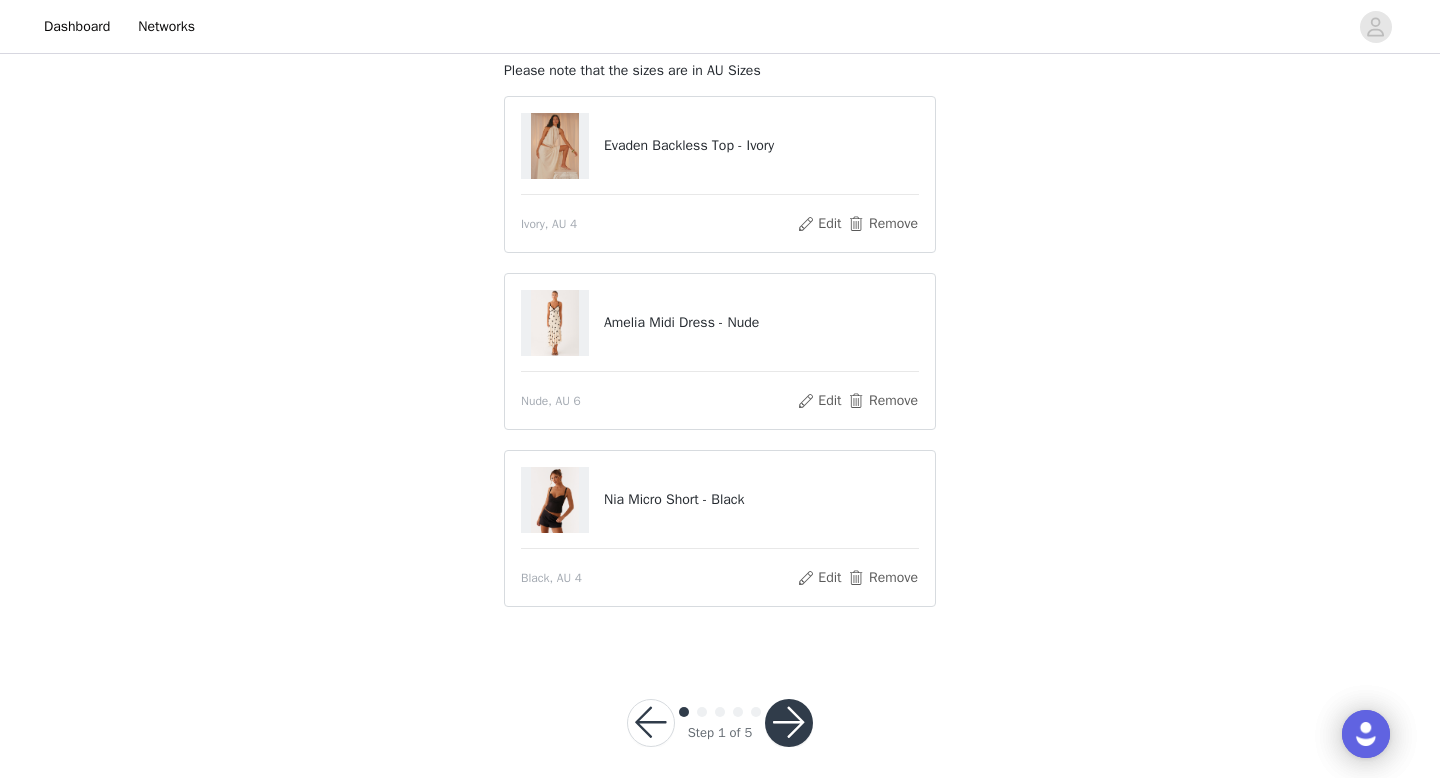 scroll, scrollTop: 127, scrollLeft: 0, axis: vertical 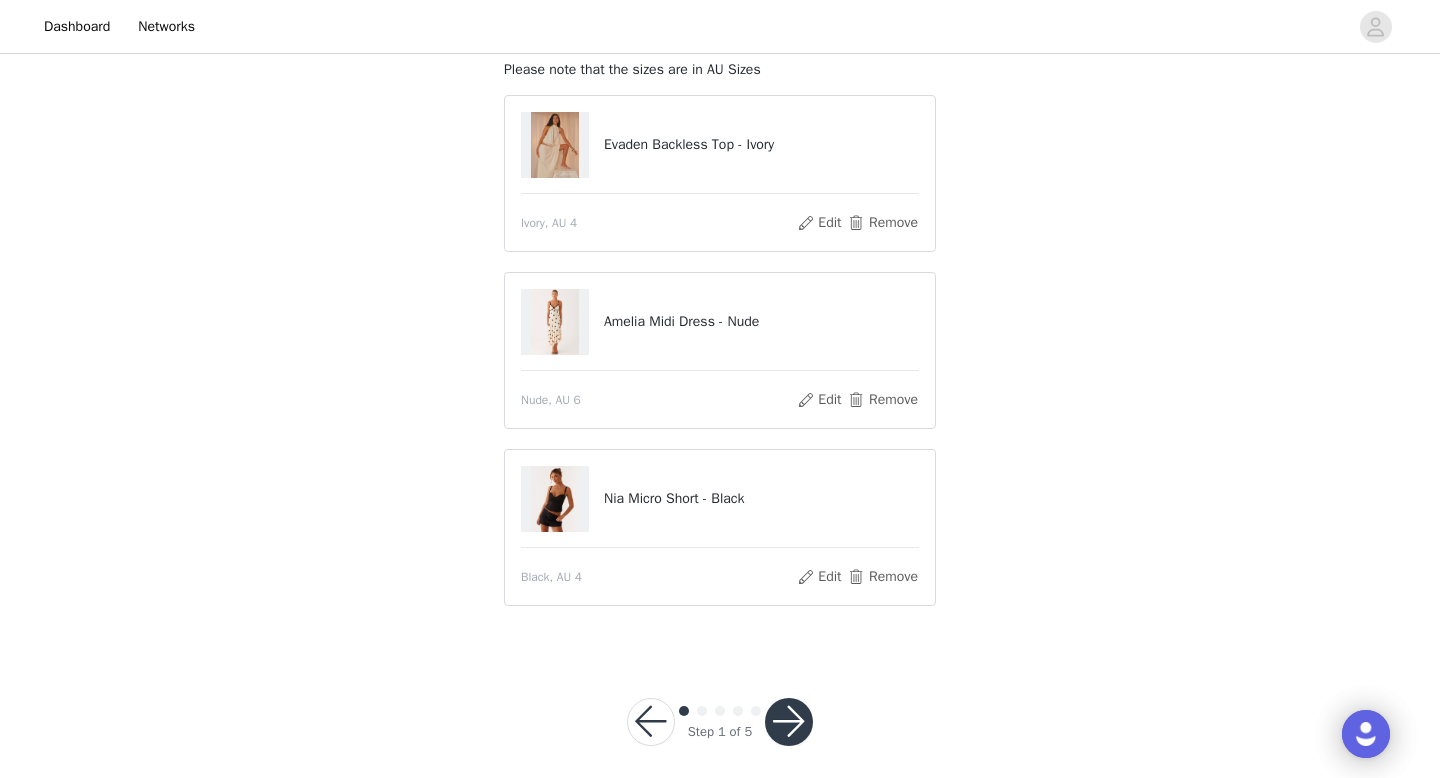click at bounding box center [789, 722] 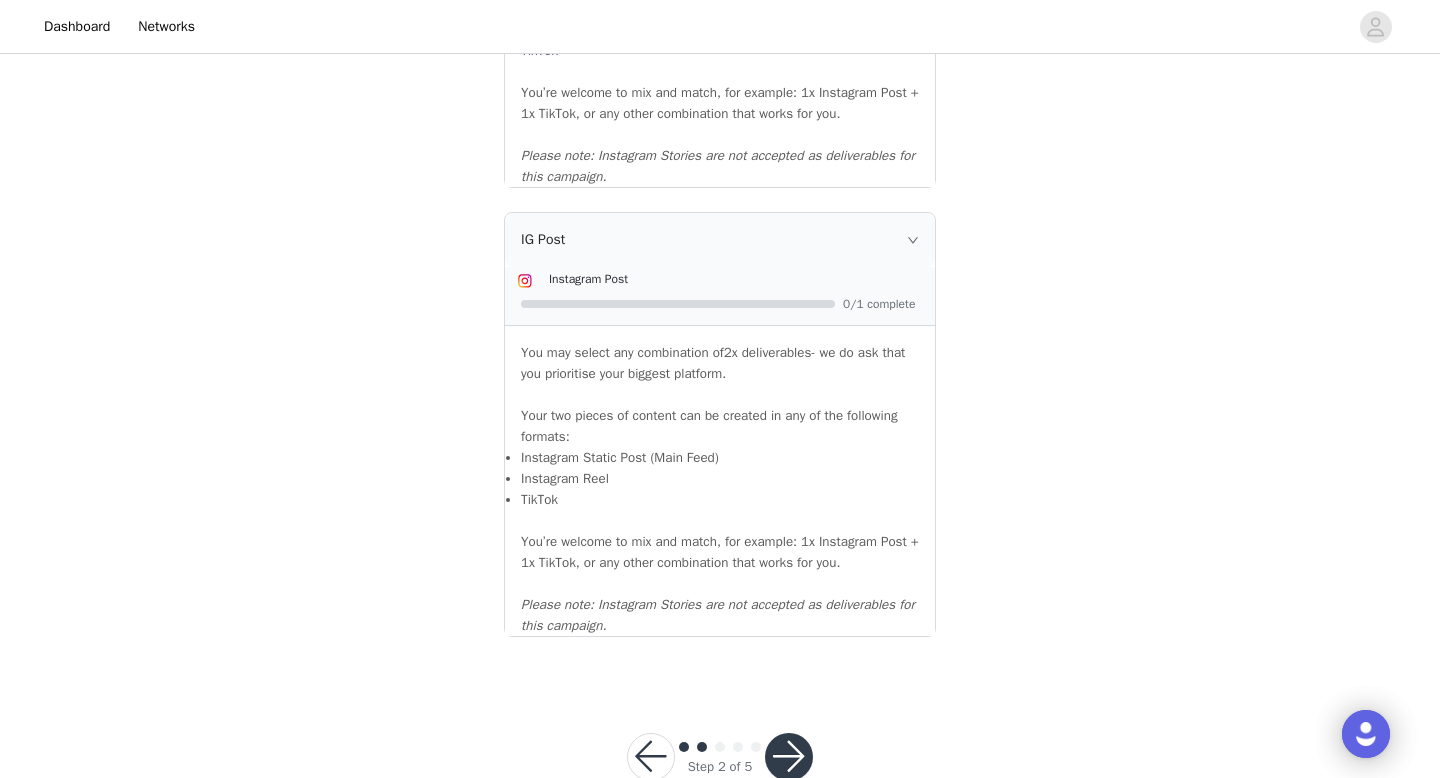 scroll, scrollTop: 2178, scrollLeft: 0, axis: vertical 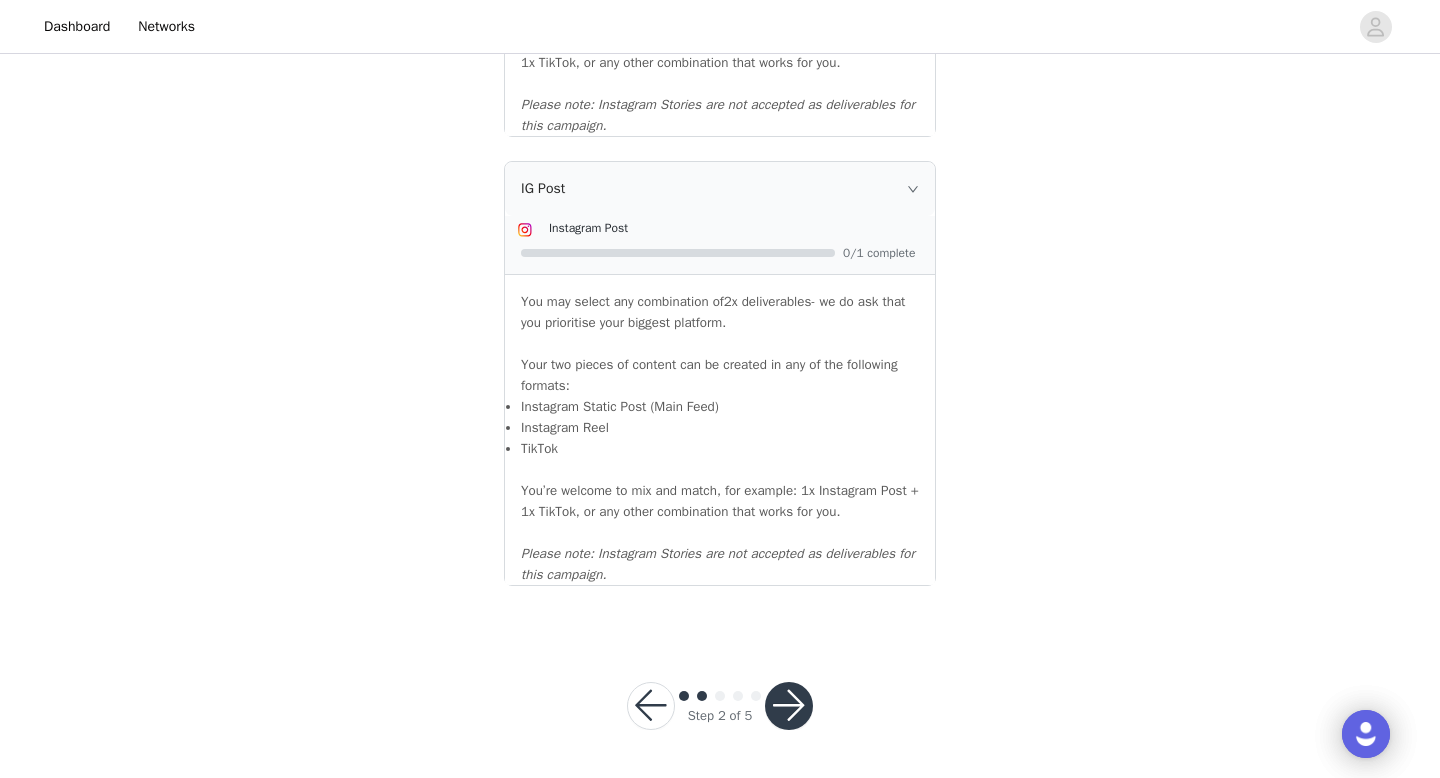 click at bounding box center [789, 706] 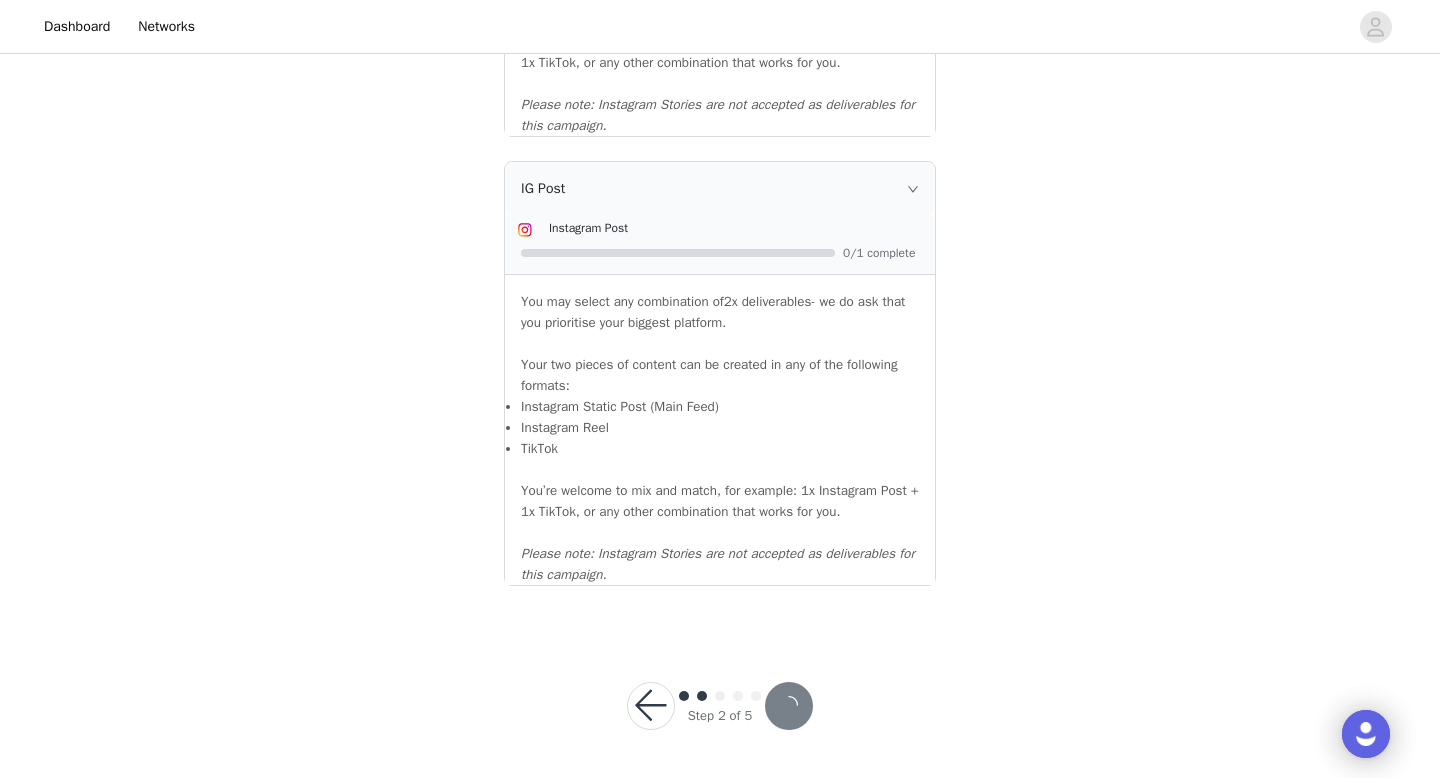 scroll, scrollTop: 0, scrollLeft: 0, axis: both 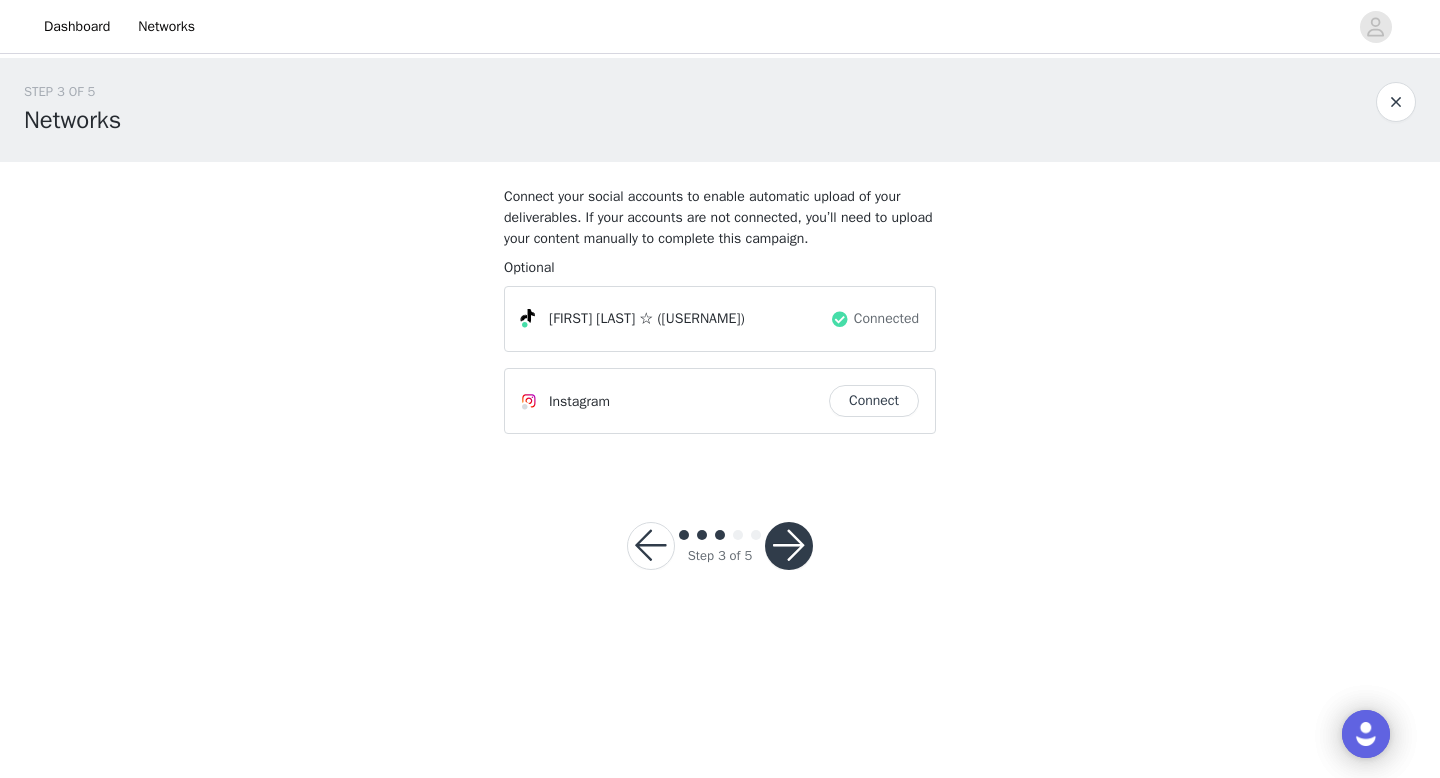 click at bounding box center (789, 546) 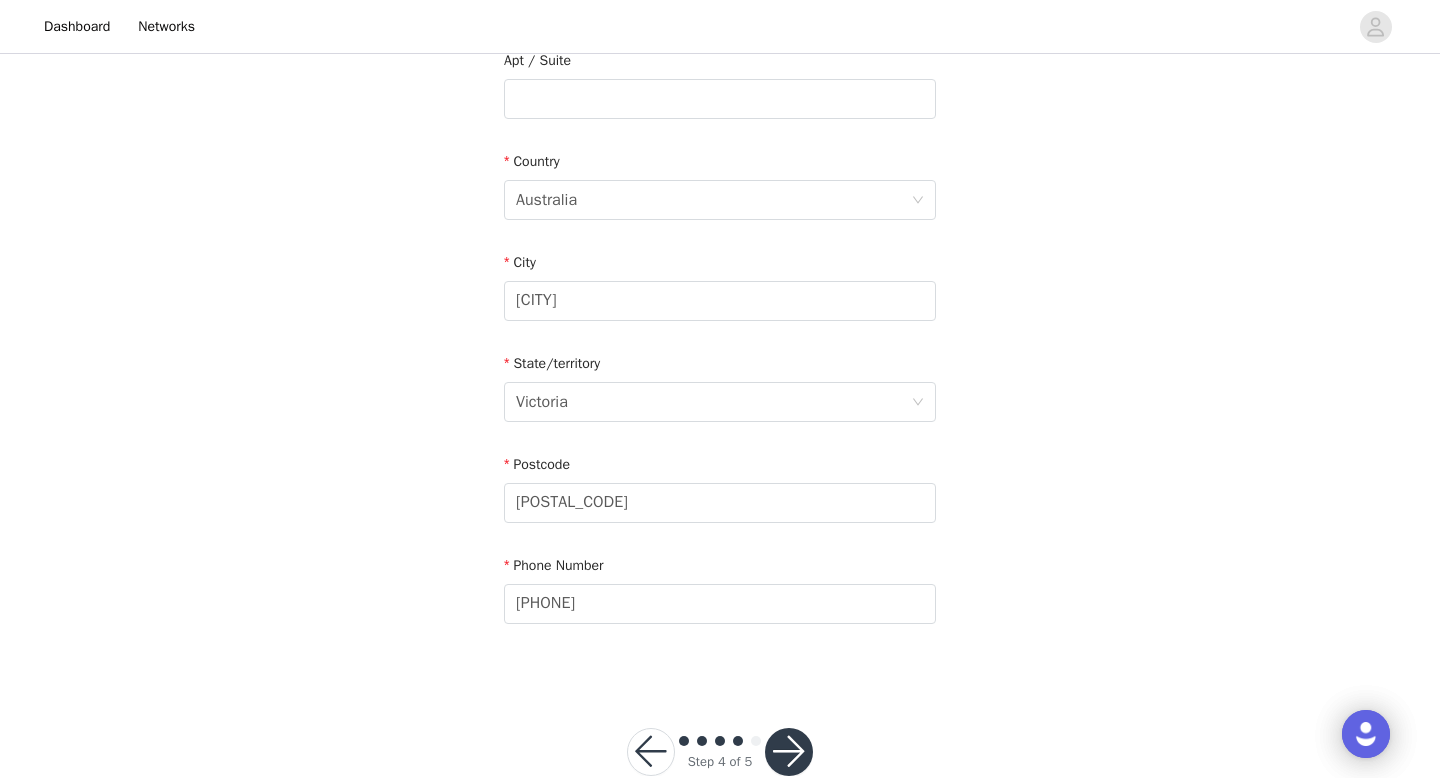 scroll, scrollTop: 627, scrollLeft: 0, axis: vertical 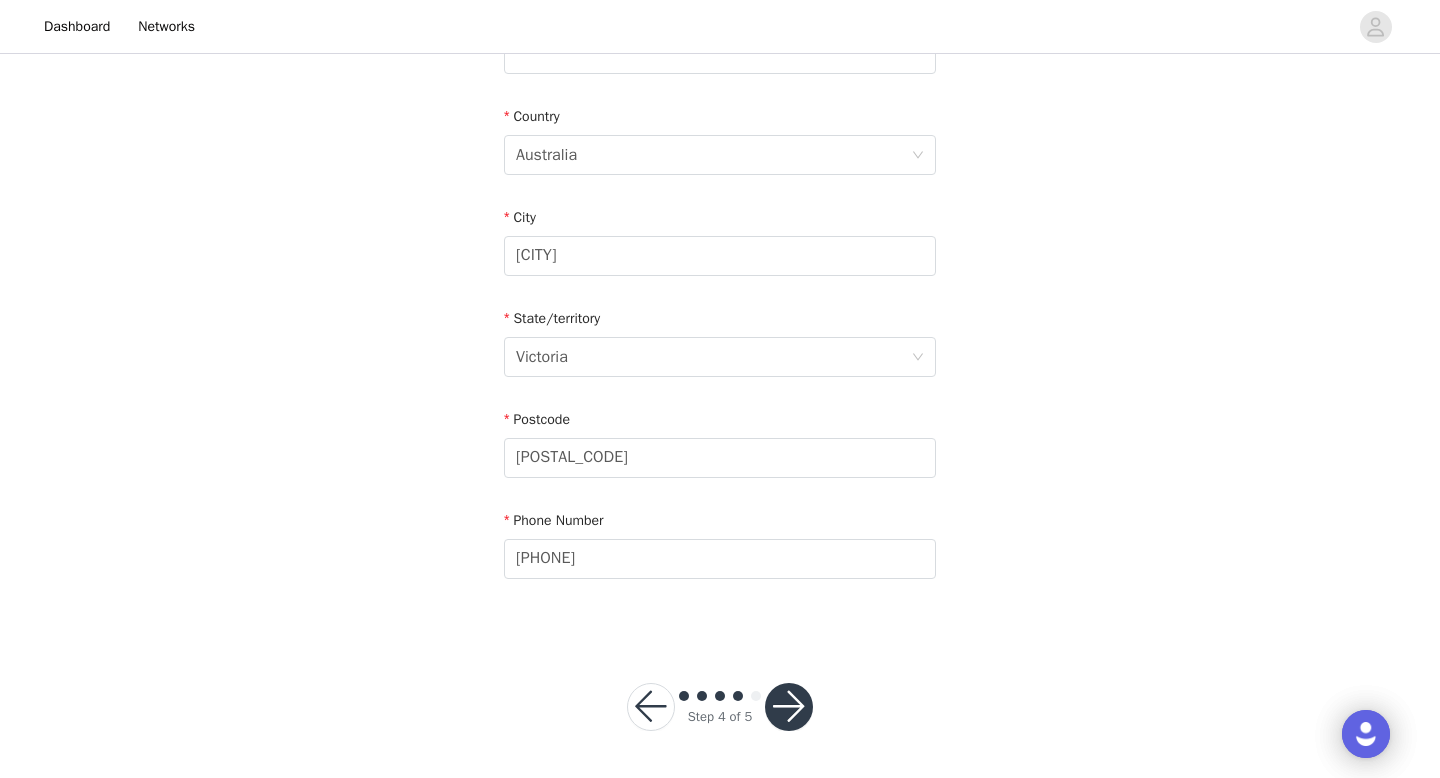 click at bounding box center [789, 707] 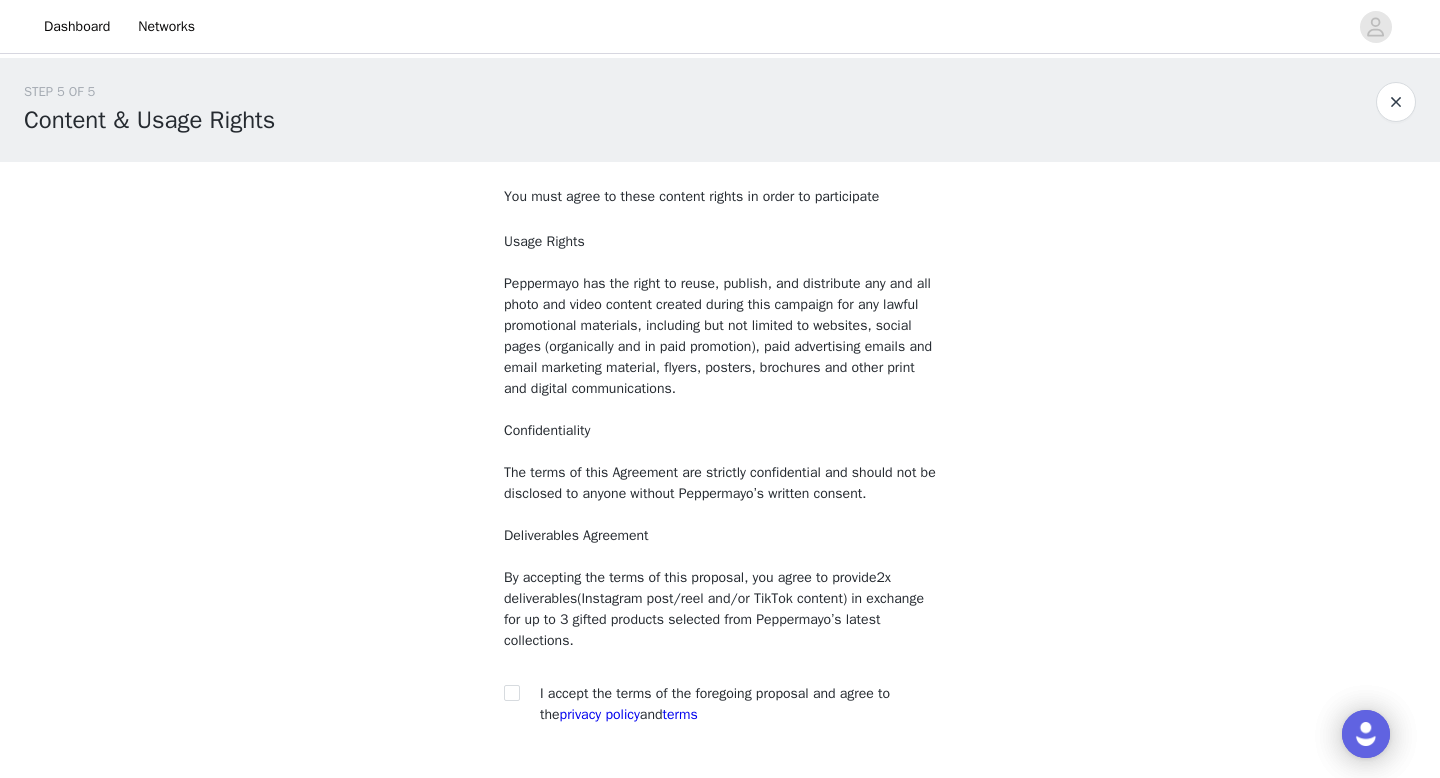 scroll, scrollTop: 146, scrollLeft: 0, axis: vertical 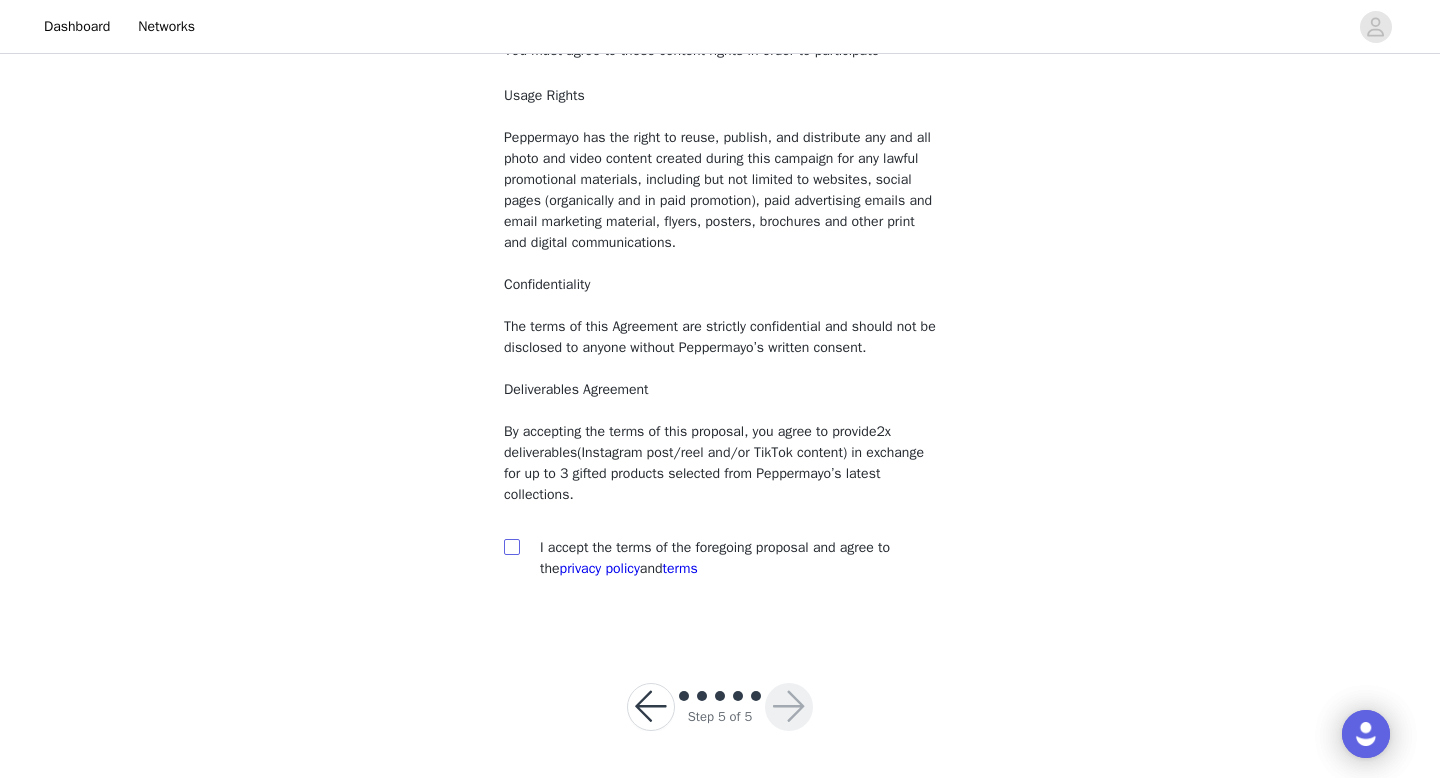click at bounding box center [511, 546] 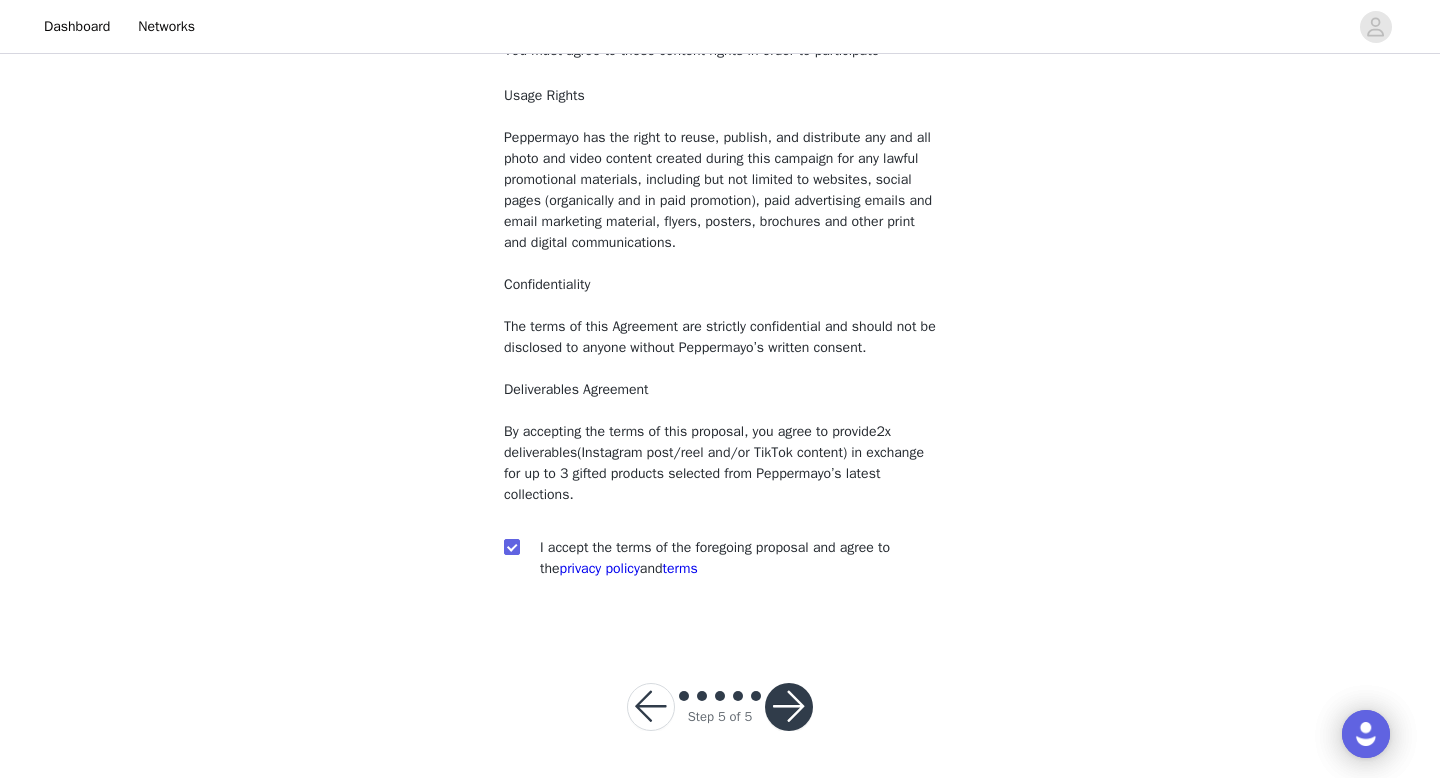 click at bounding box center [789, 707] 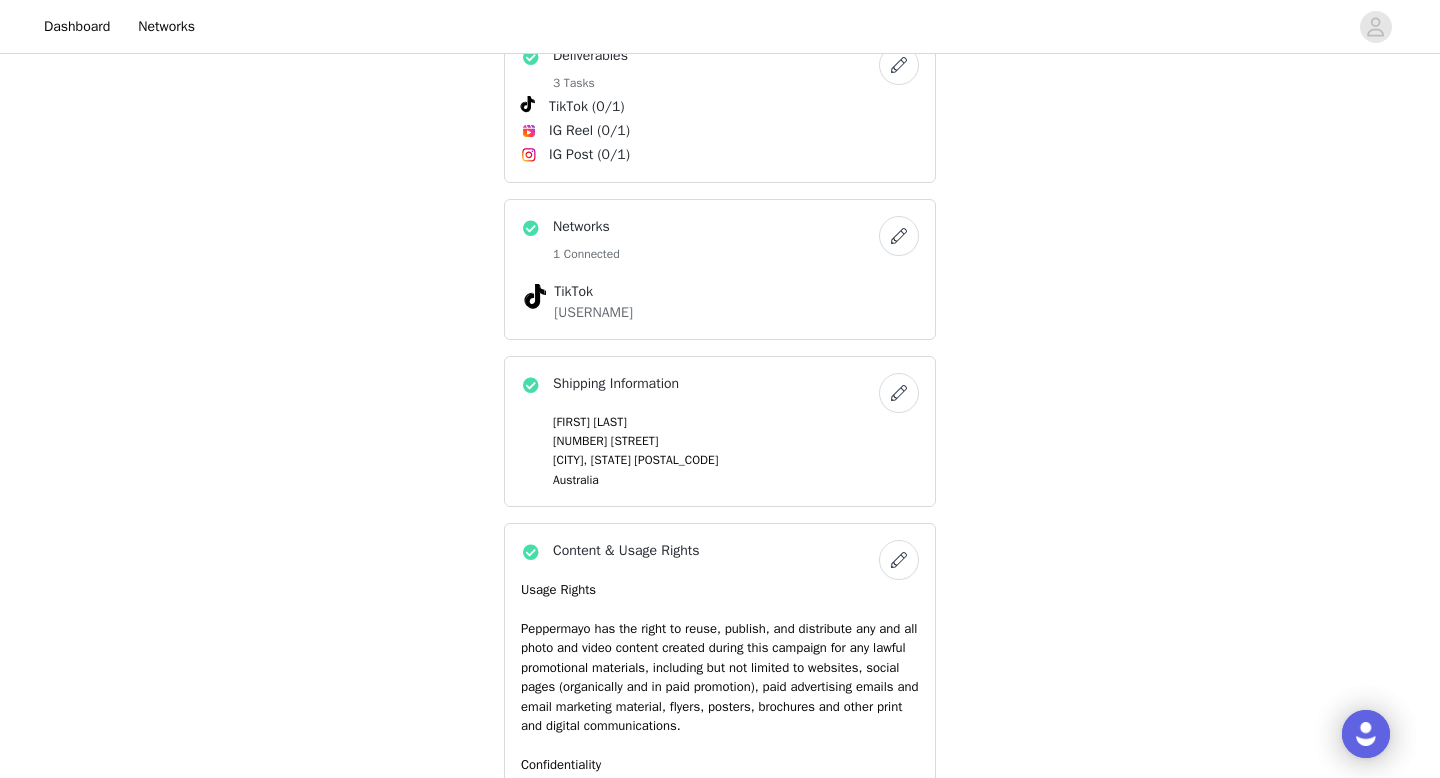 scroll, scrollTop: 1268, scrollLeft: 0, axis: vertical 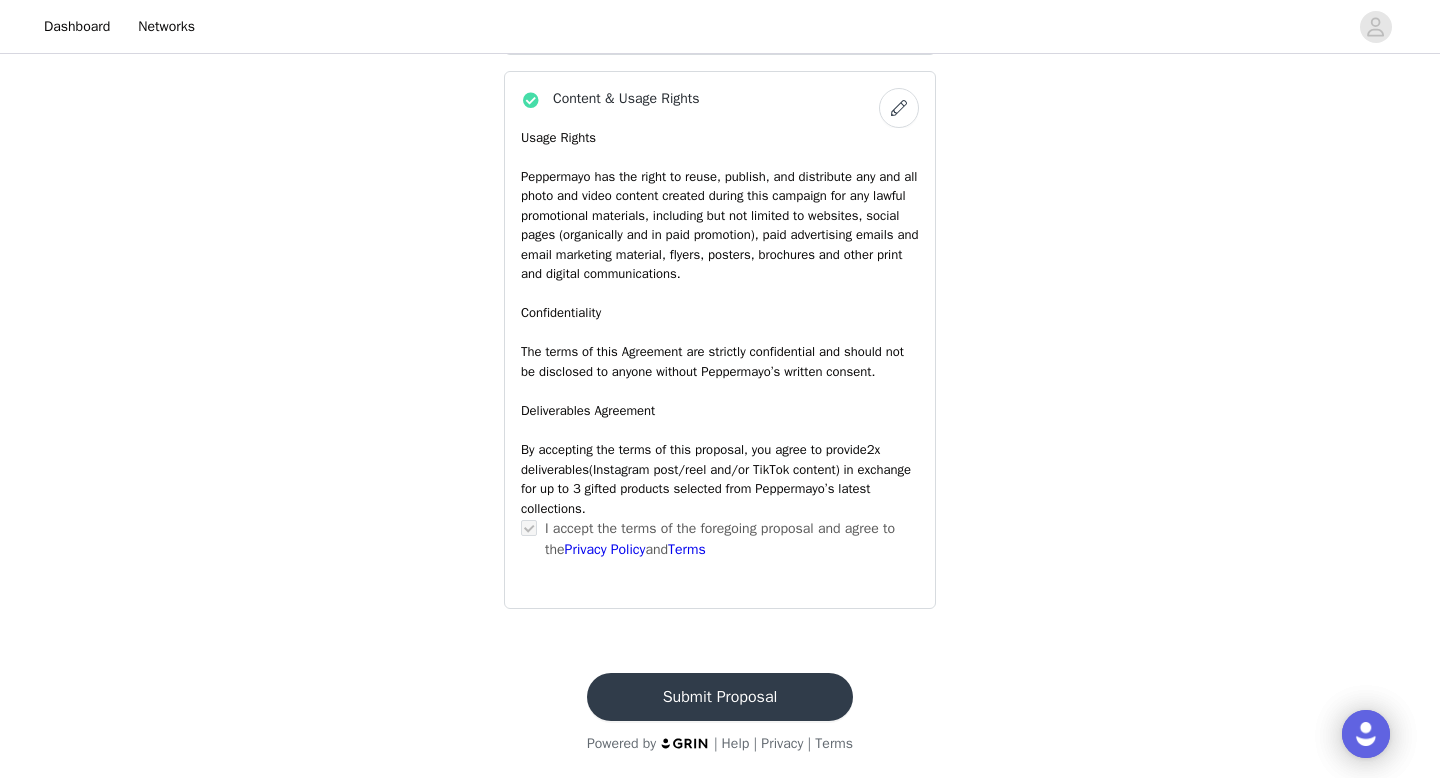 click on "Submit Proposal" at bounding box center [720, 697] 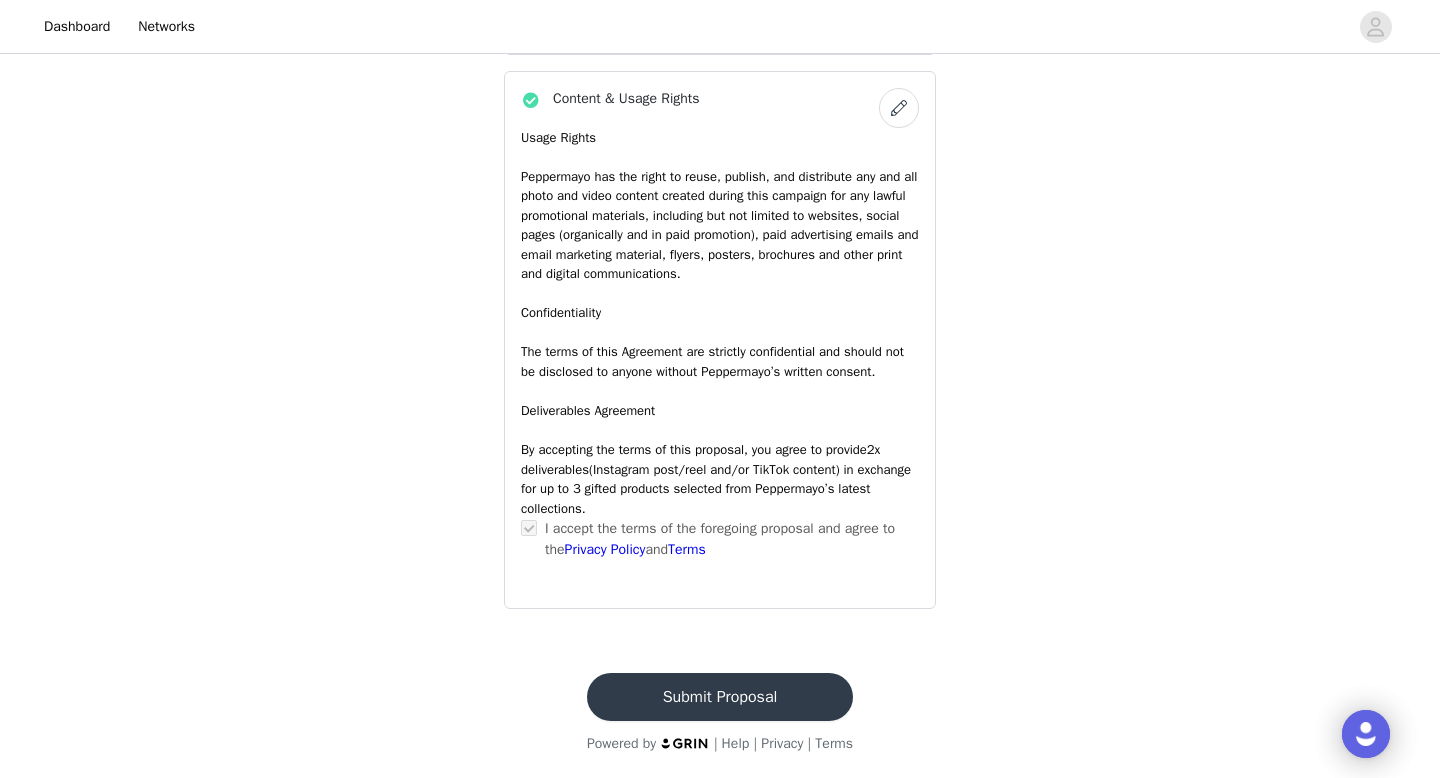 scroll, scrollTop: 0, scrollLeft: 0, axis: both 